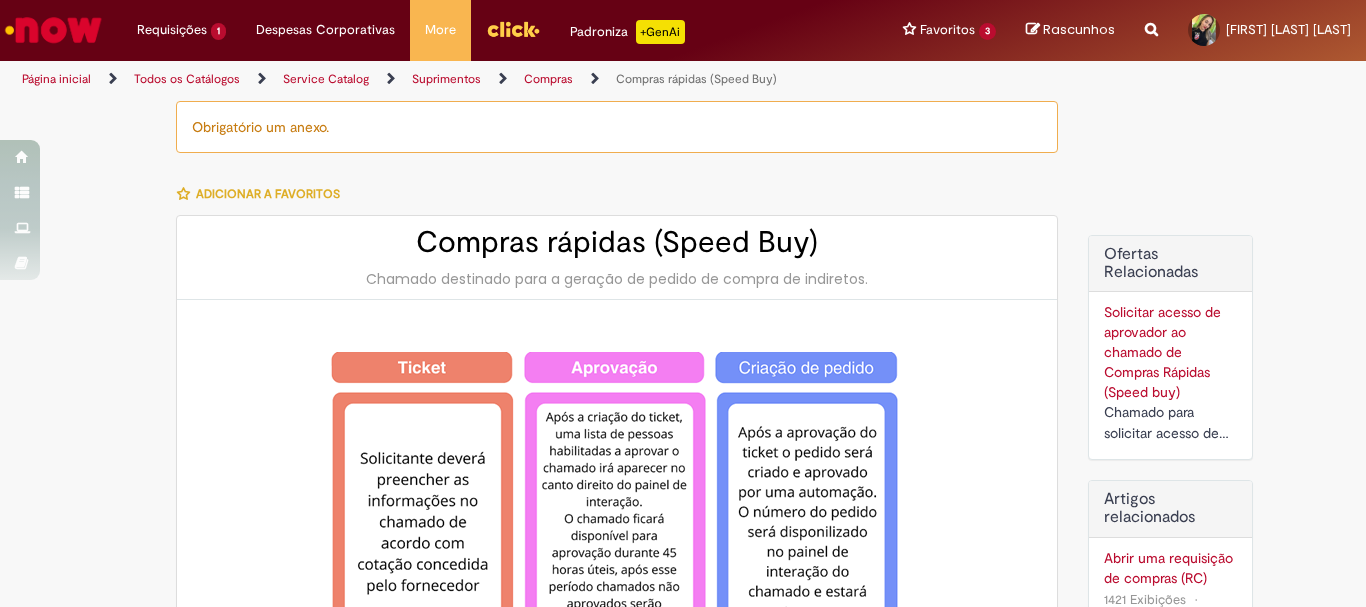 scroll, scrollTop: 0, scrollLeft: 0, axis: both 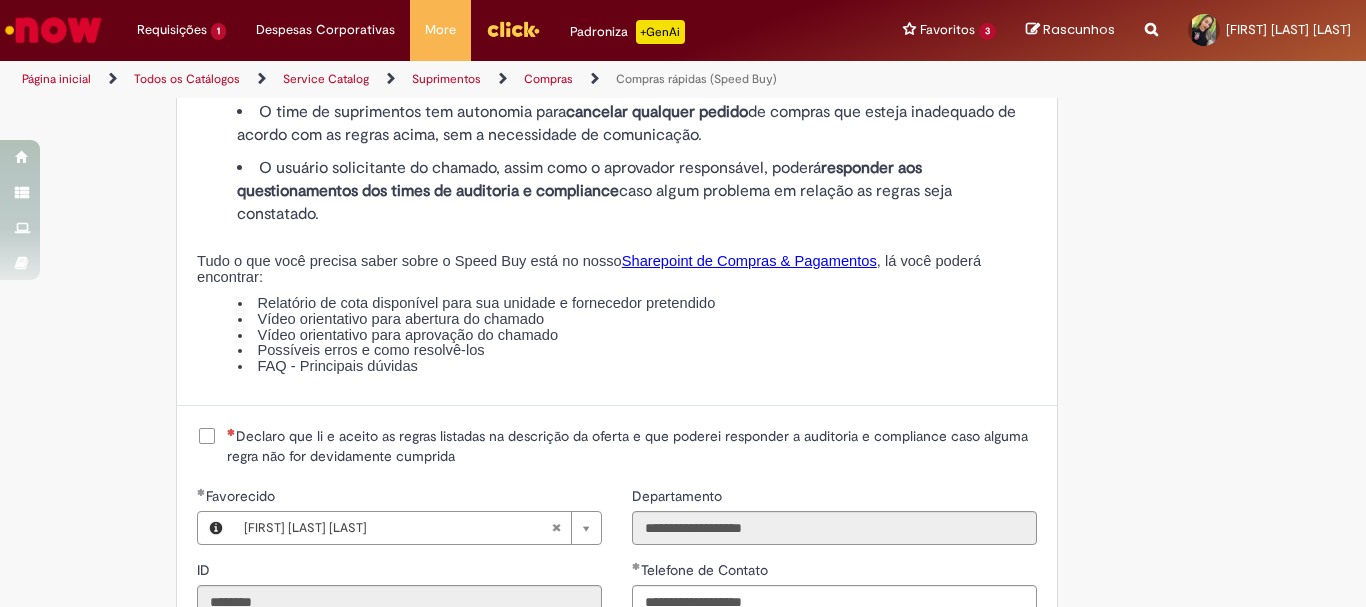 click on "Declaro que li e aceito as regras listadas na descrição da oferta e que poderei responder a auditoria e compliance caso alguma regra não for devidamente cumprida" at bounding box center (632, 446) 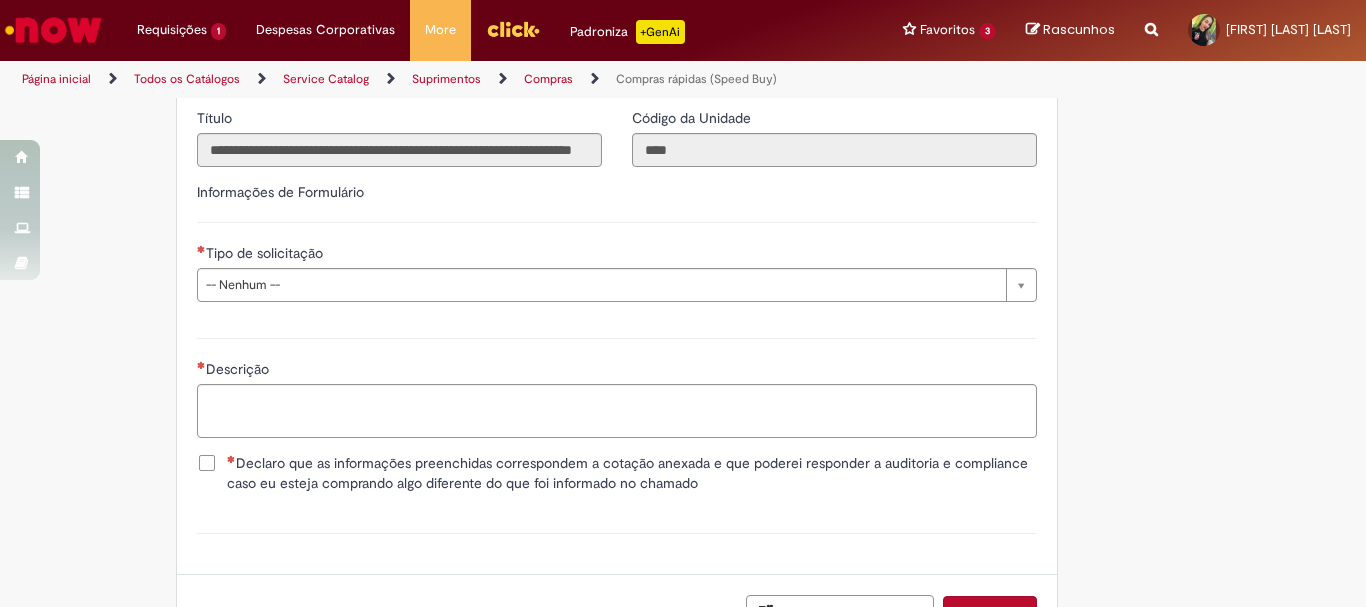 scroll, scrollTop: 2900, scrollLeft: 0, axis: vertical 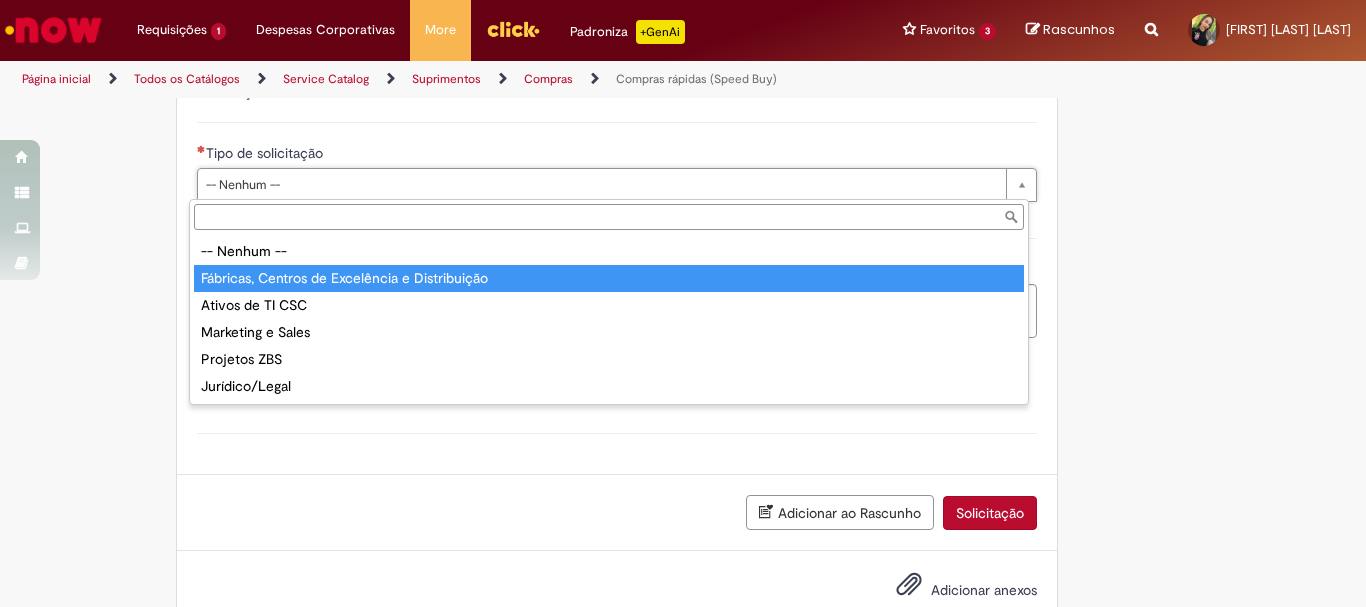 type on "**********" 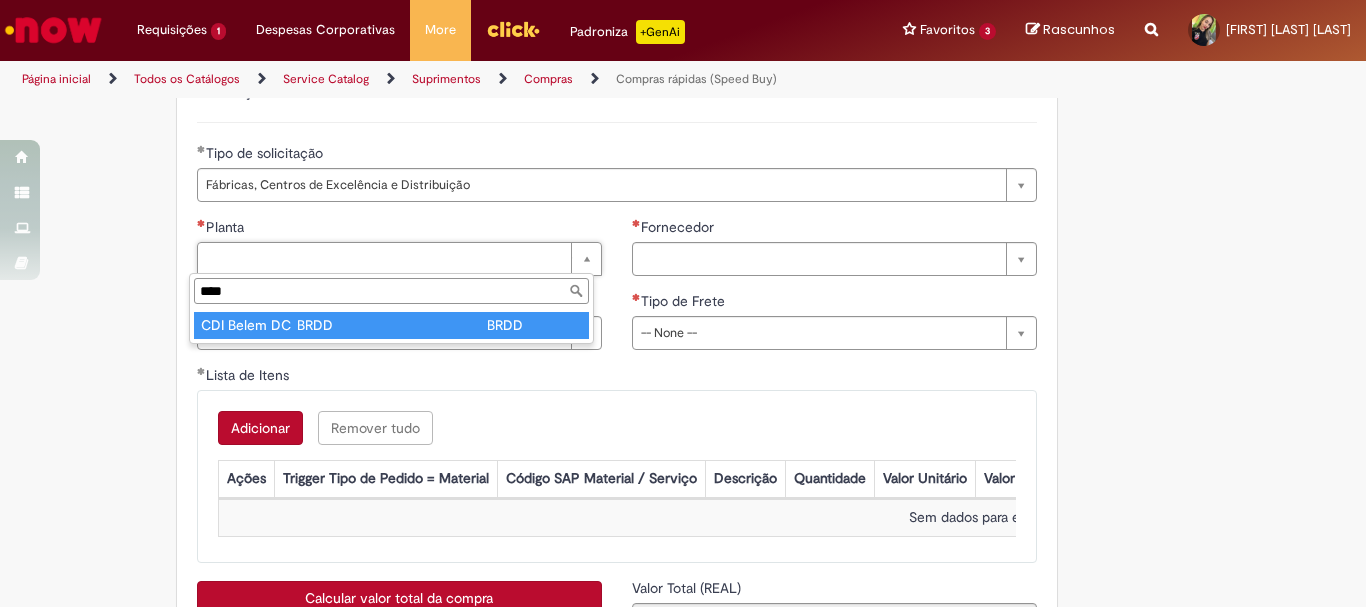type on "****" 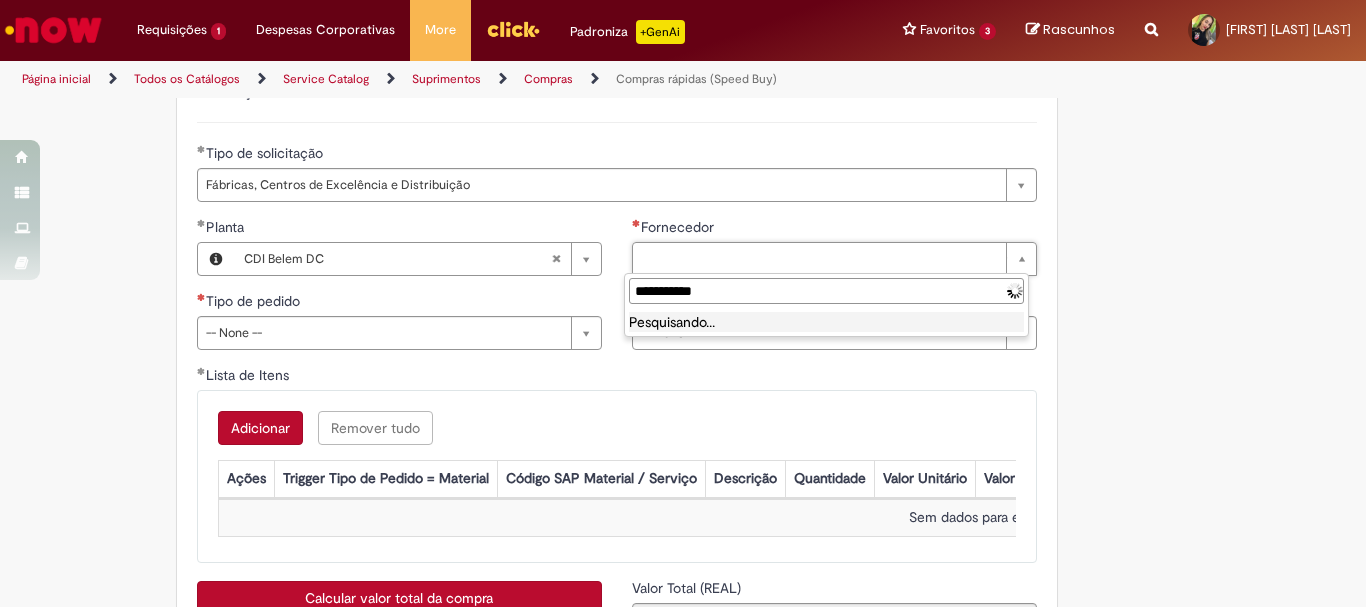 type on "**********" 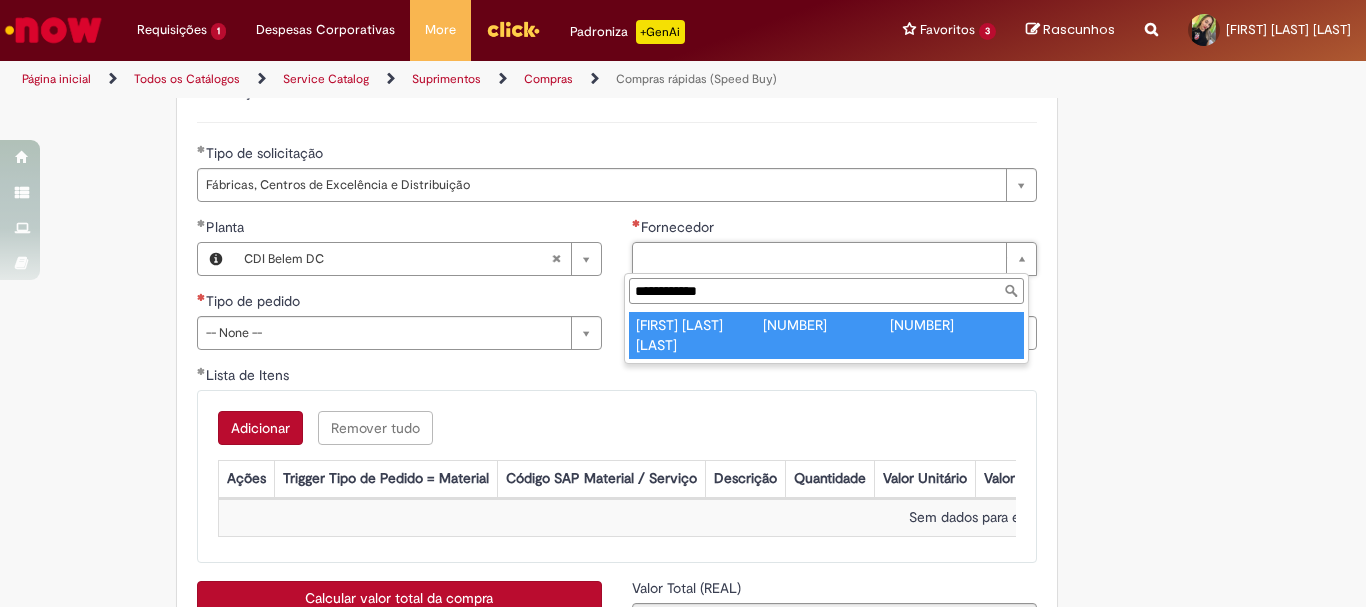 type on "**********" 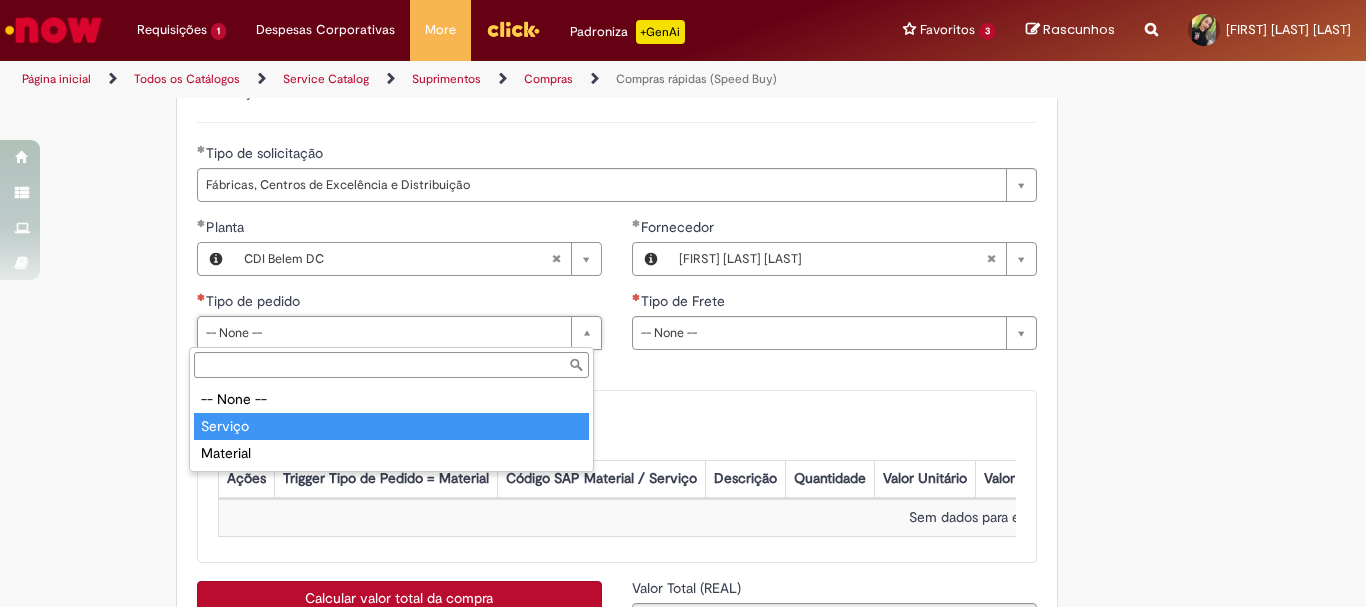 type on "*******" 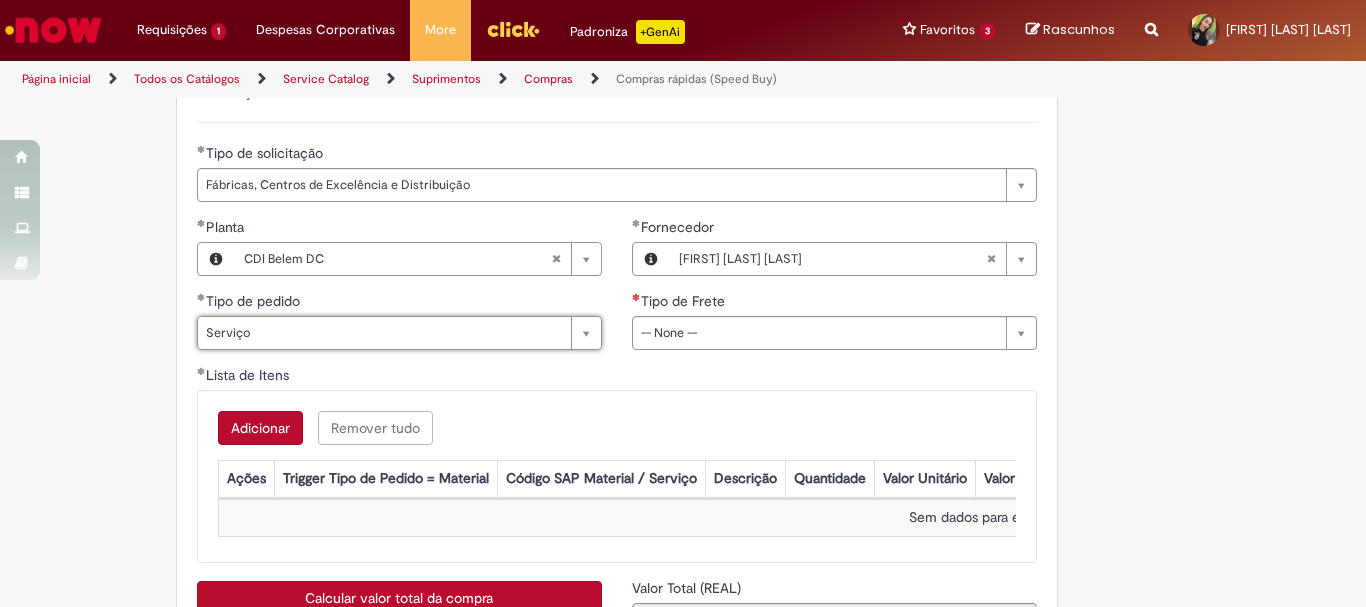 drag, startPoint x: 722, startPoint y: 333, endPoint x: 715, endPoint y: 346, distance: 14.764823 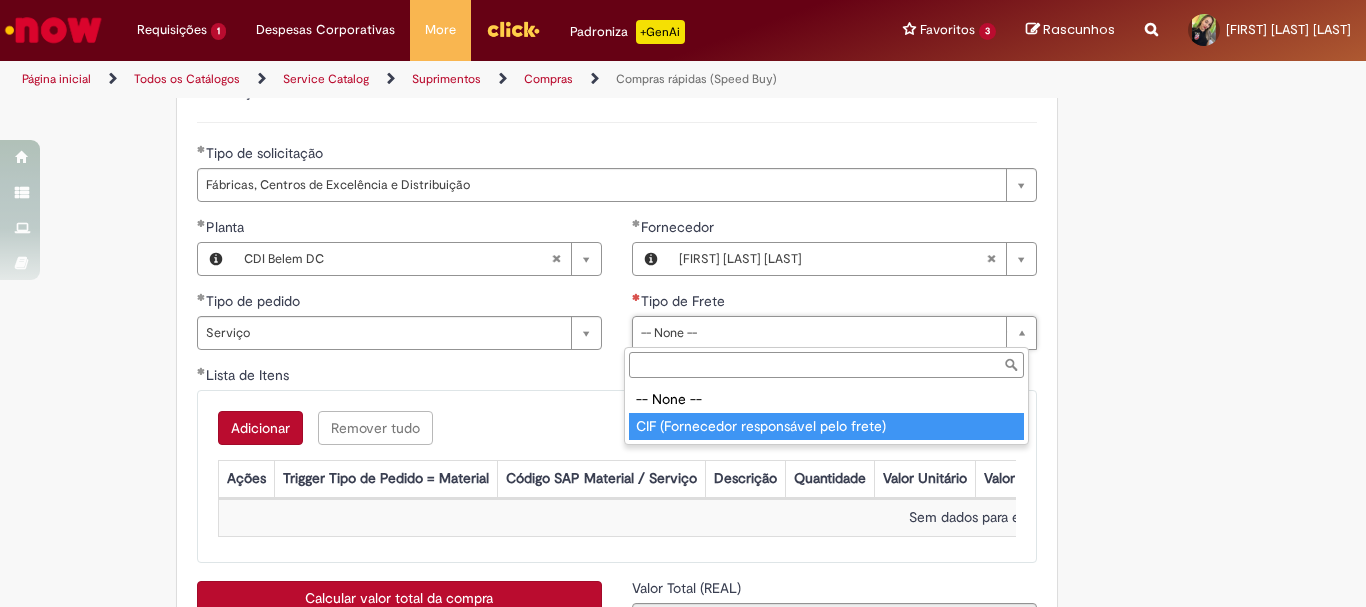 type on "**********" 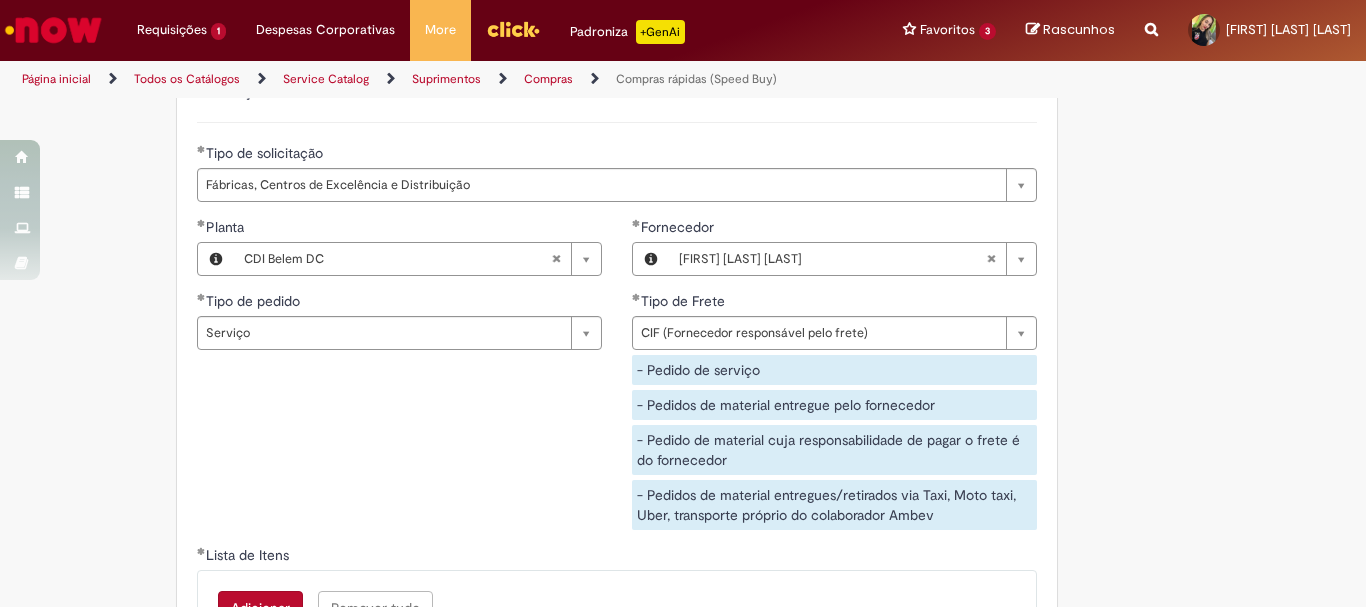 click on "Obrigatório um anexo.
Adicionar a Favoritos
Compras rápidas (Speed Buy)
Chamado destinado para a geração de pedido de compra de indiretos.
O Speed buy é a ferramenta oficial para a geração de pedidos de compra que atenda aos seguintes requisitos:
Compras de material e serviço indiretos
Compras inferiores a R$13.000 *
Compras com fornecedores nacionais
Compras de material sem contrato ativo no SAP para o centro solicitado
* Essa cota é referente ao tipo de solicitação padrão de Speed buy. Os chamados com cotas especiais podem possuir valores divergentes.
Regras de Utilização
No campo “Tipo de Solicitação” selecionar a opção correspondente a sua unidade de negócio.
Solicitação Padrão de Speed buy:
Fábricas, centros de Excelência e de Distribuição:  habilitado para todos usuários ambev
Ativos   de TI:" at bounding box center [683, -754] 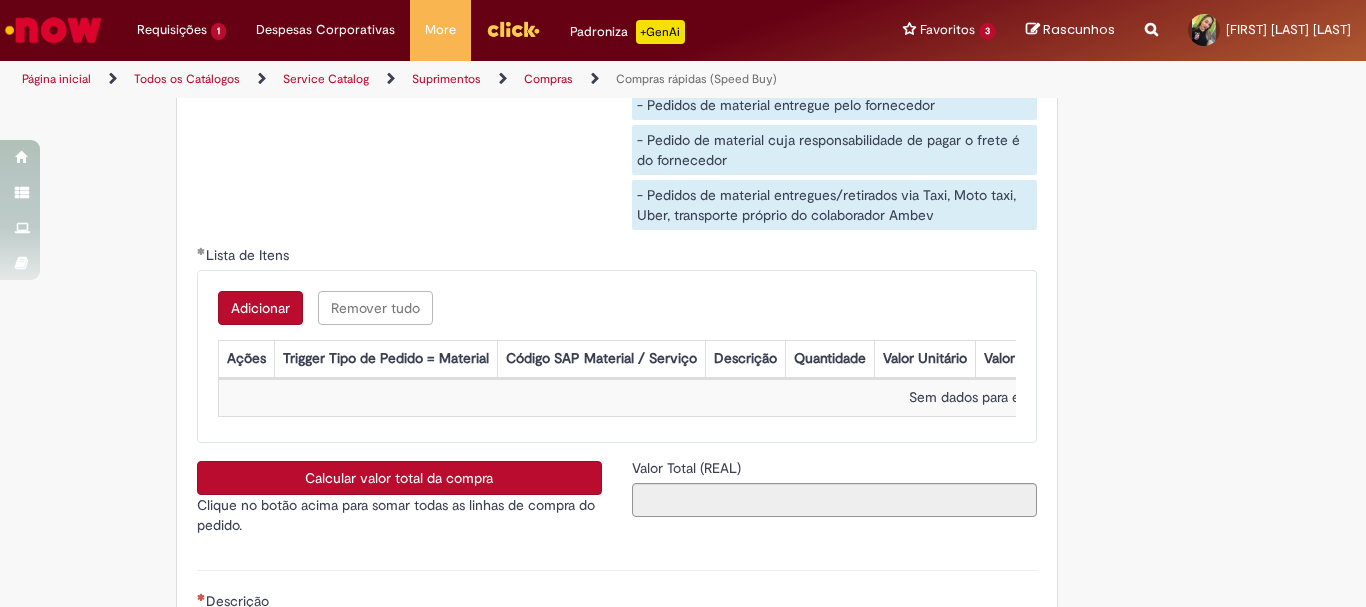 scroll, scrollTop: 3300, scrollLeft: 0, axis: vertical 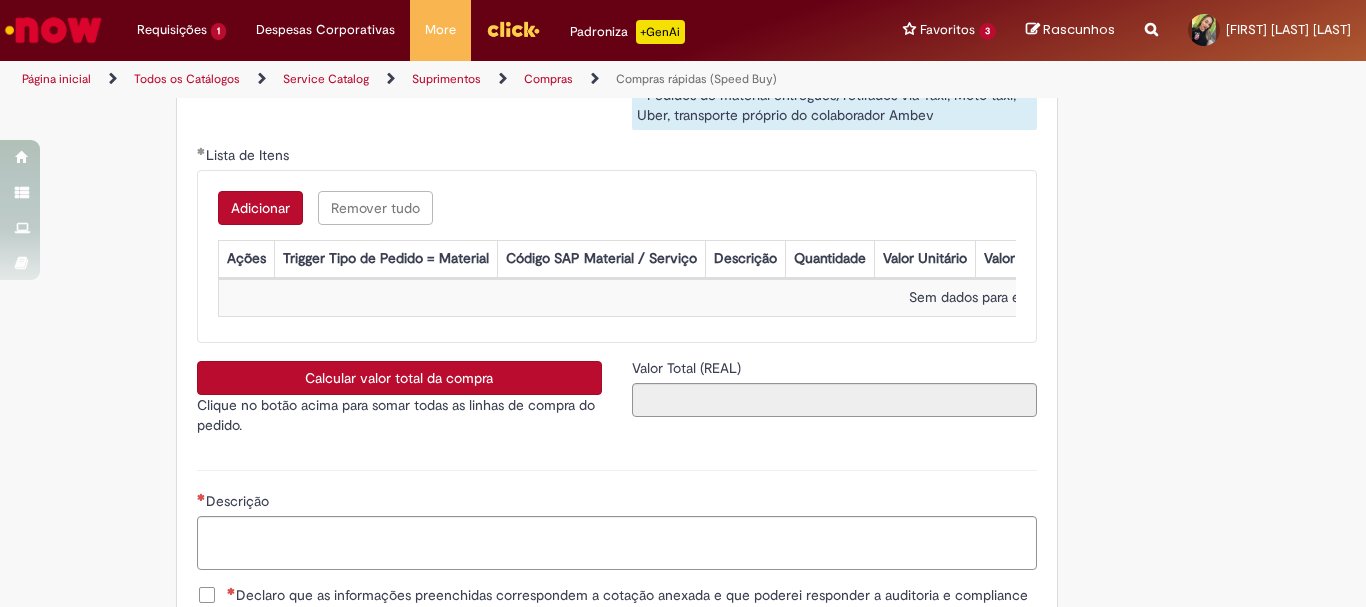 click on "Adicionar" at bounding box center [260, 208] 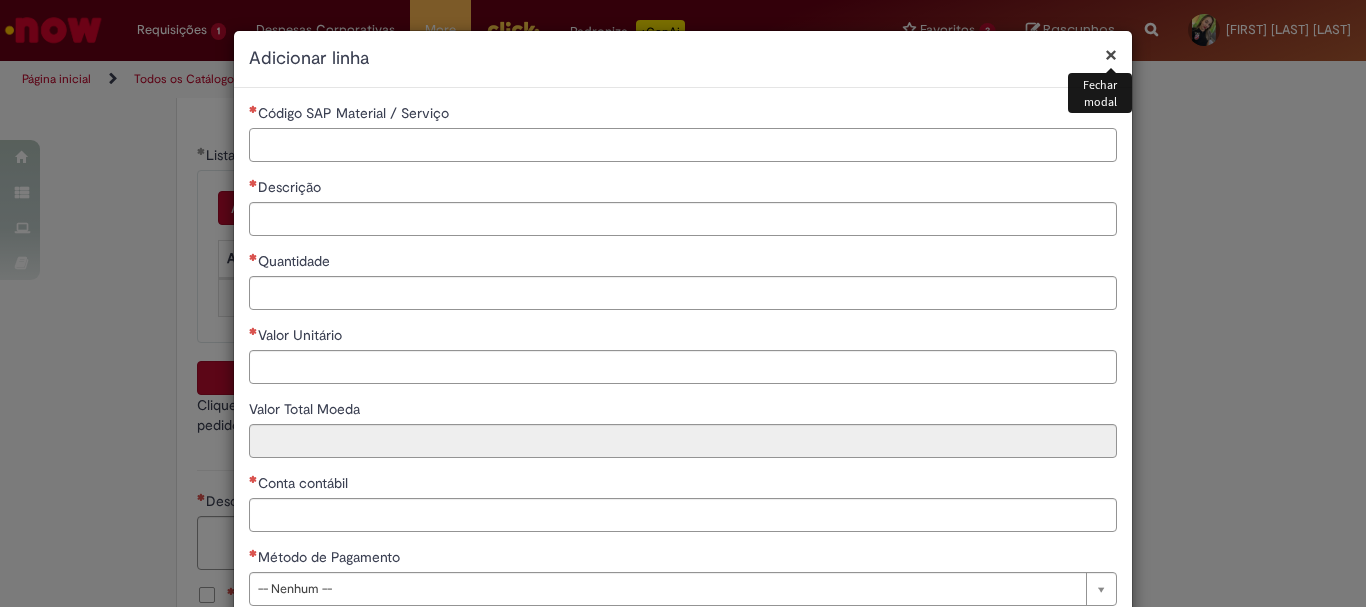 click on "Código SAP Material / Serviço" at bounding box center [683, 145] 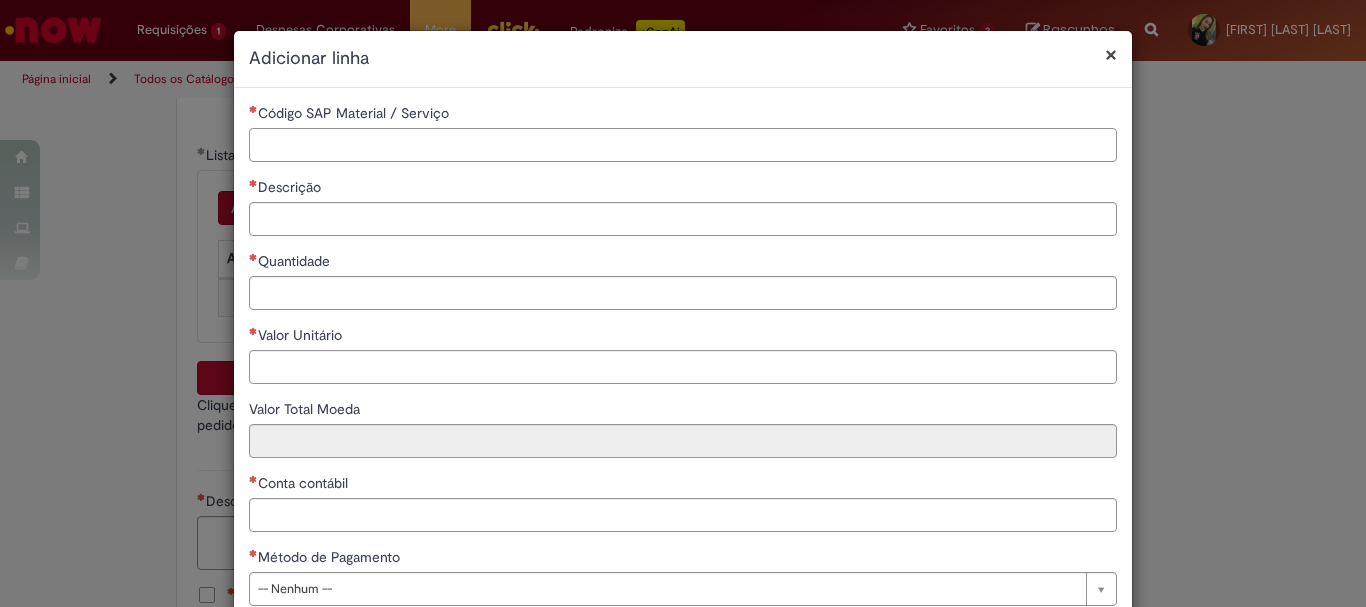 type on "*" 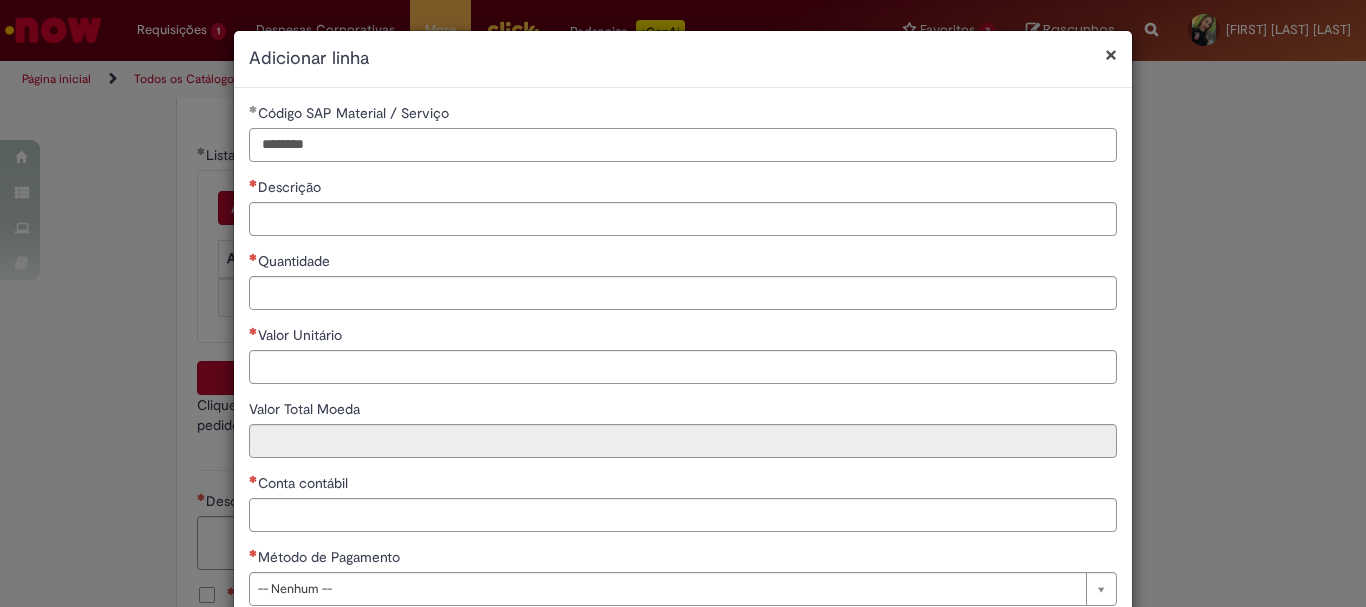 type on "********" 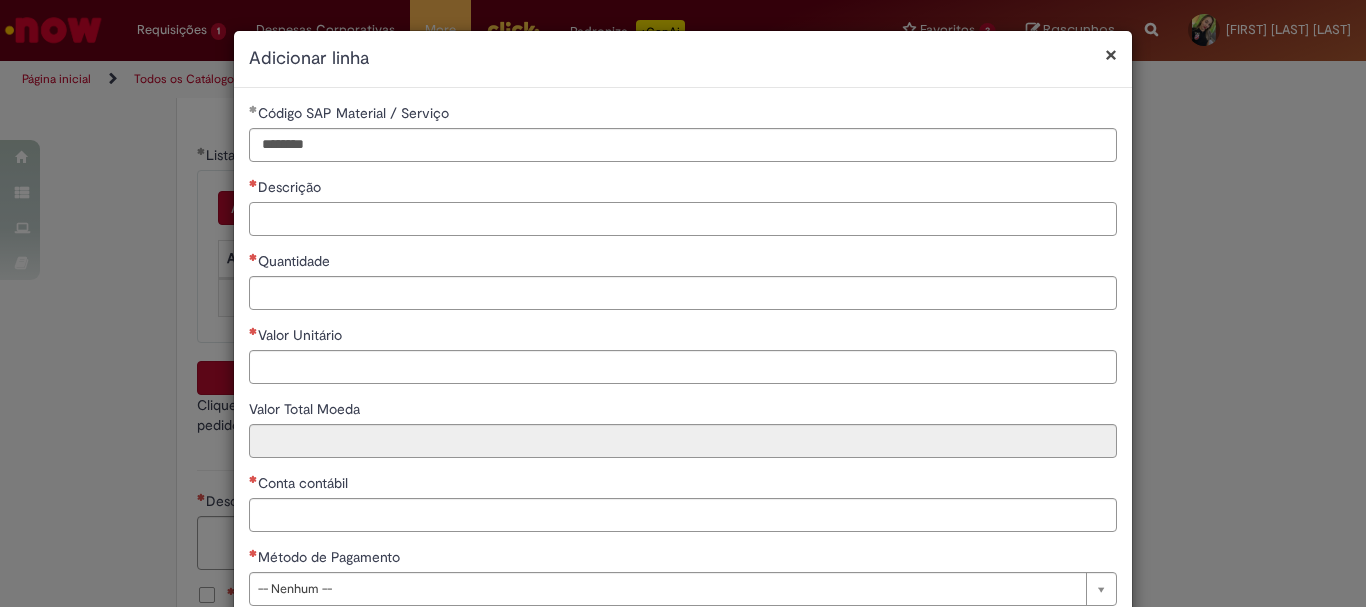 click on "Descrição" at bounding box center (683, 219) 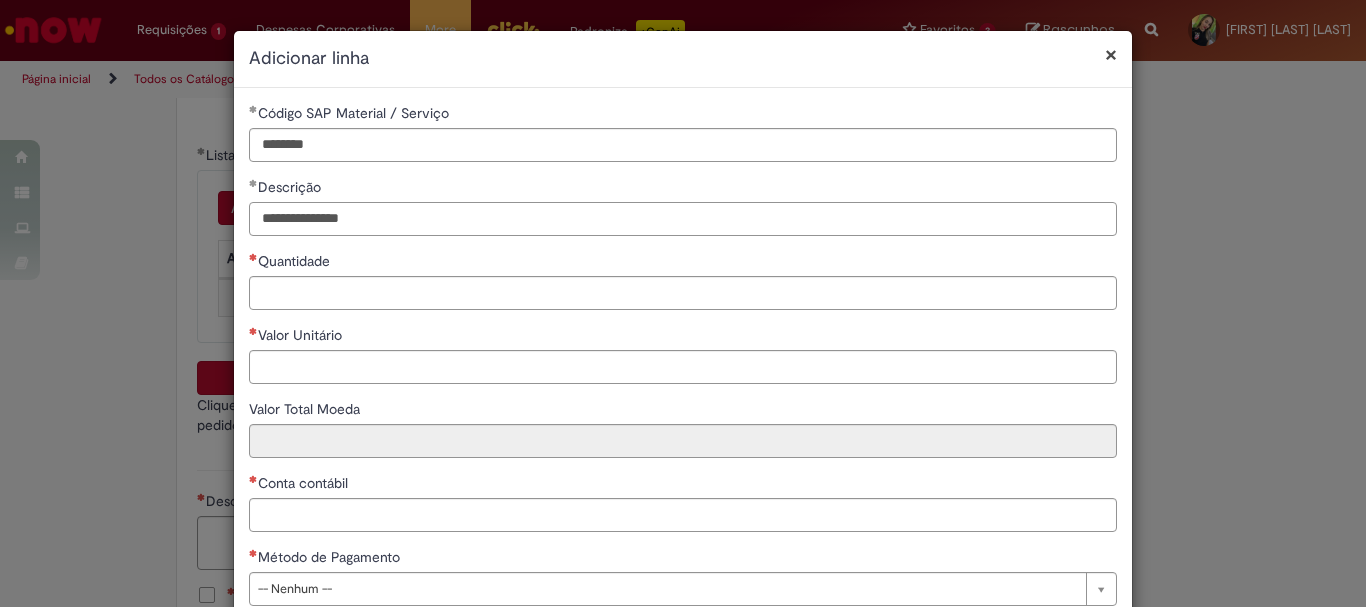 type on "**********" 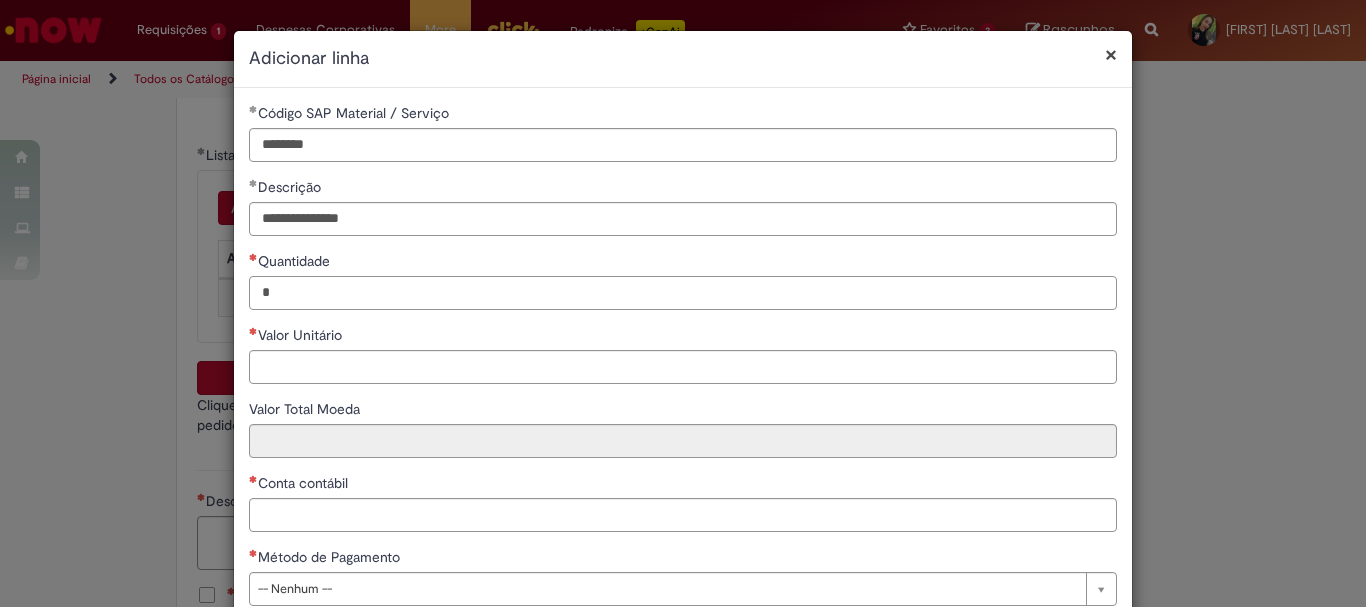type on "*" 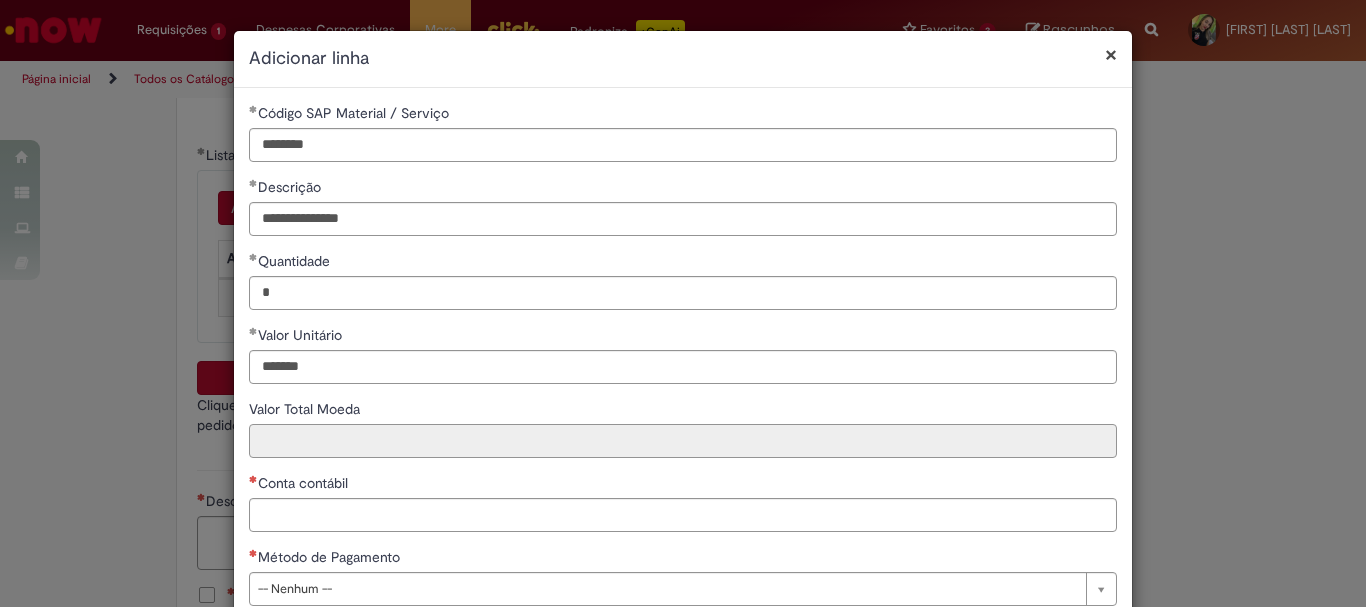 type on "********" 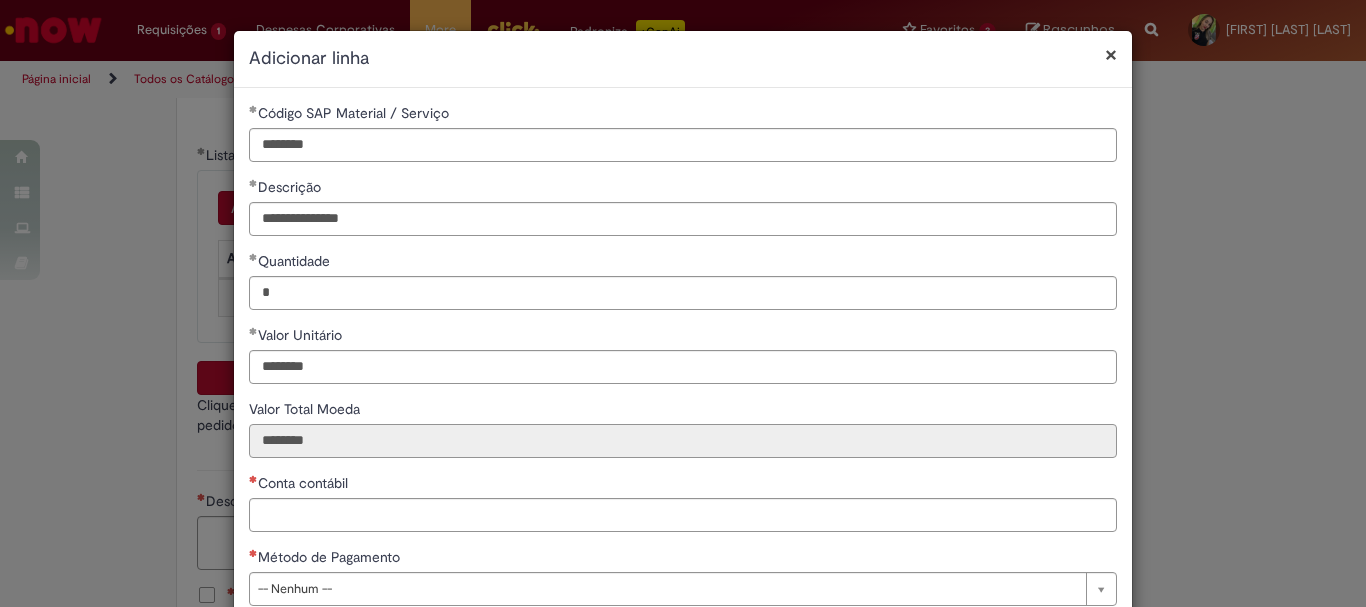 scroll, scrollTop: 100, scrollLeft: 0, axis: vertical 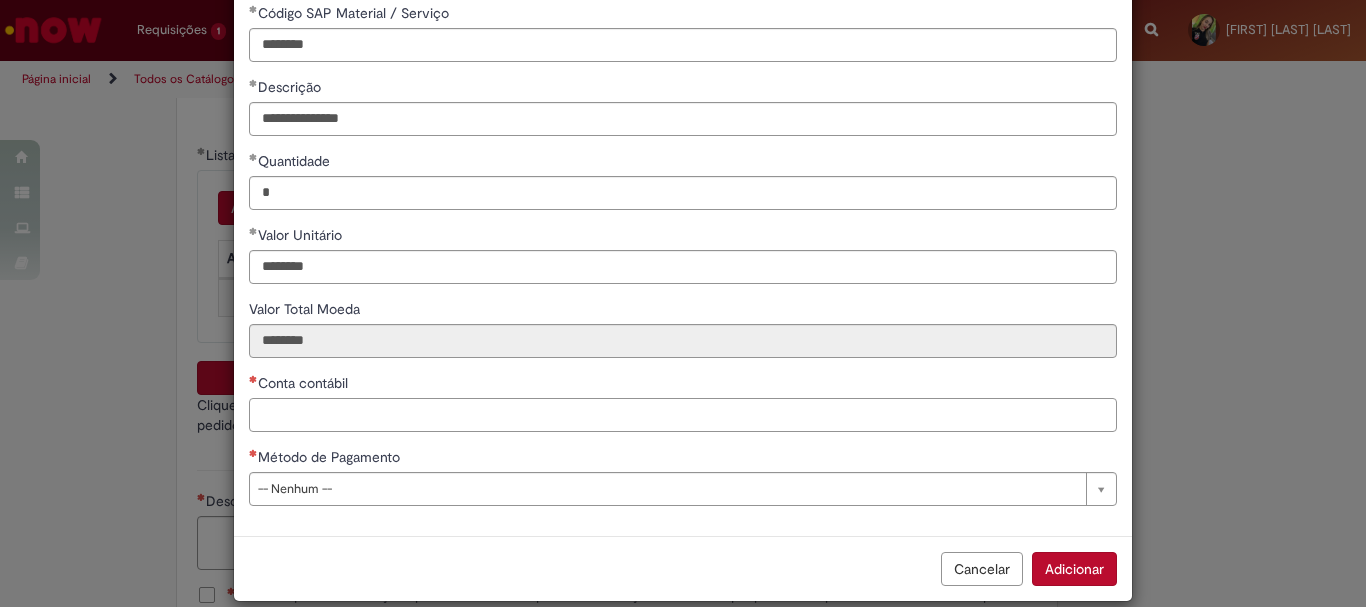 click on "Conta contábil" at bounding box center (683, 415) 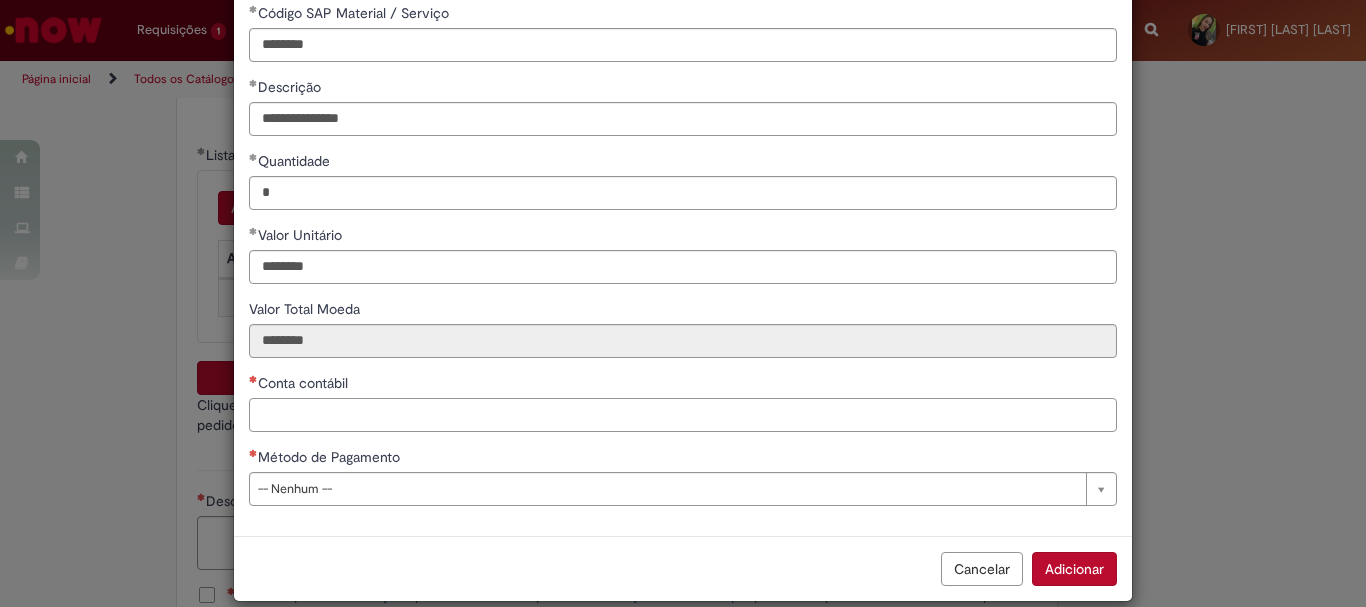 paste on "********" 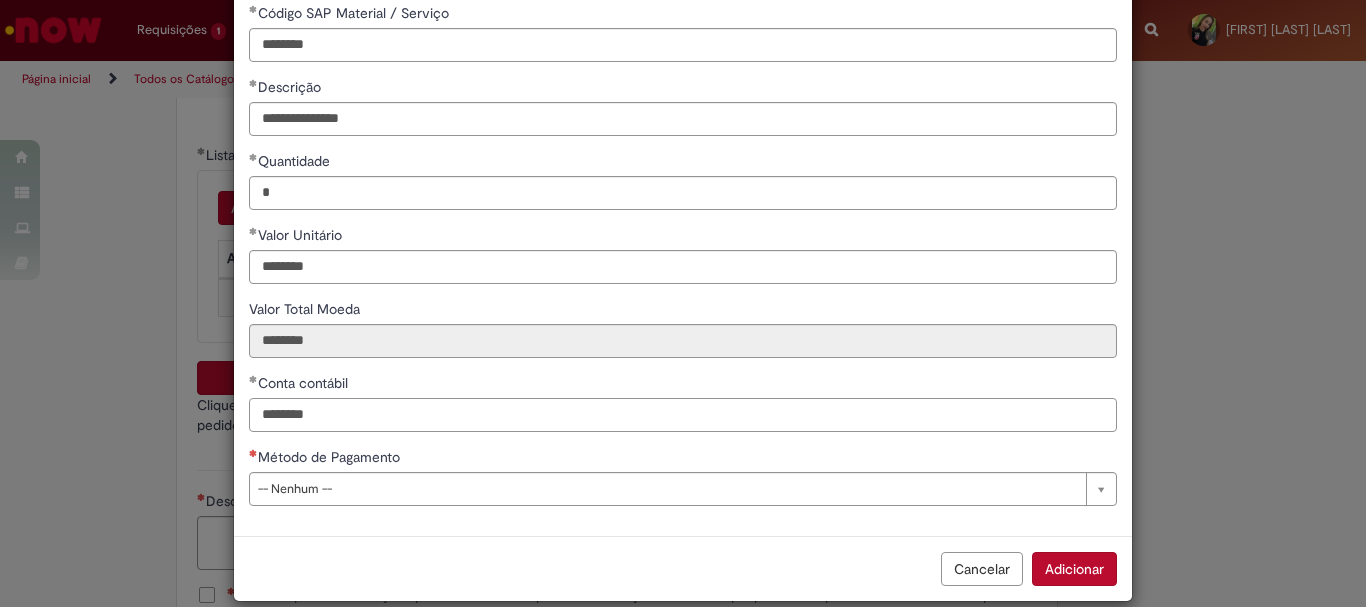 type on "********" 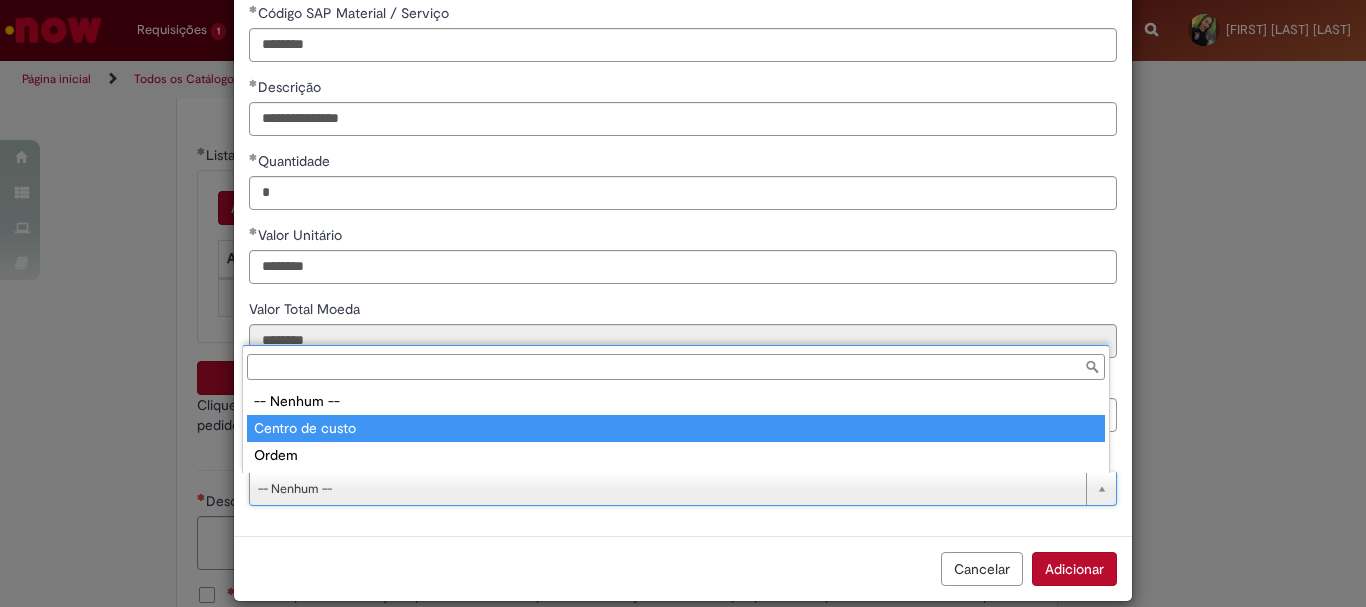 type on "**********" 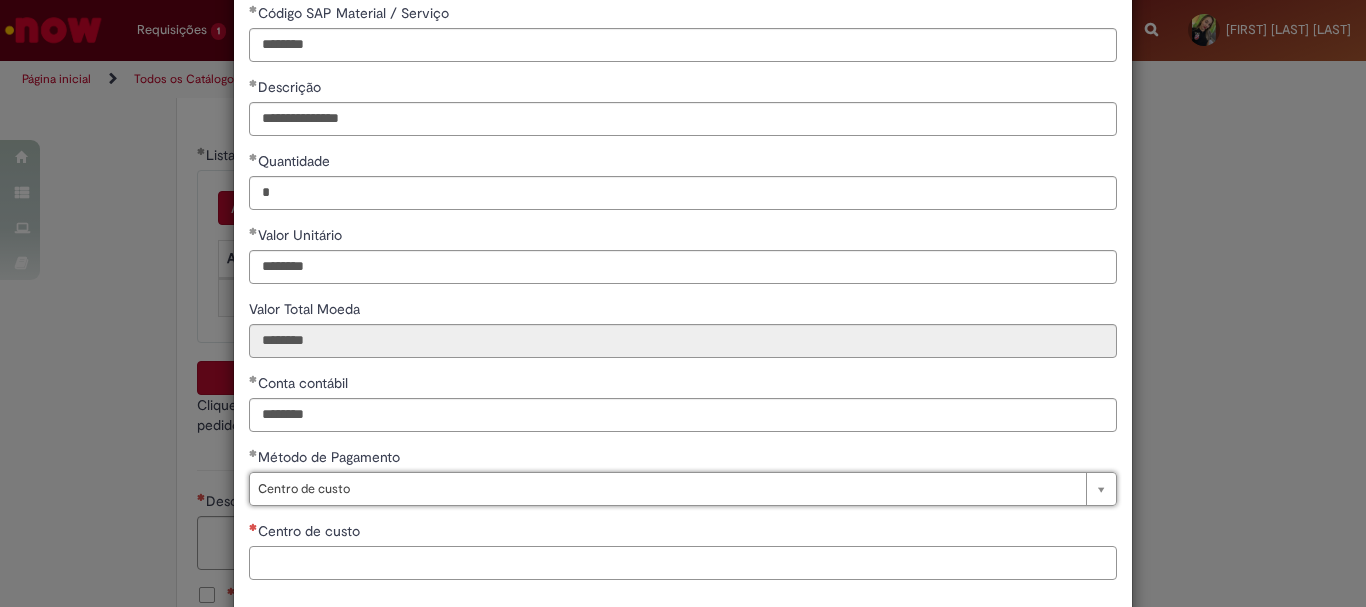 click on "Centro de custo" at bounding box center (683, 563) 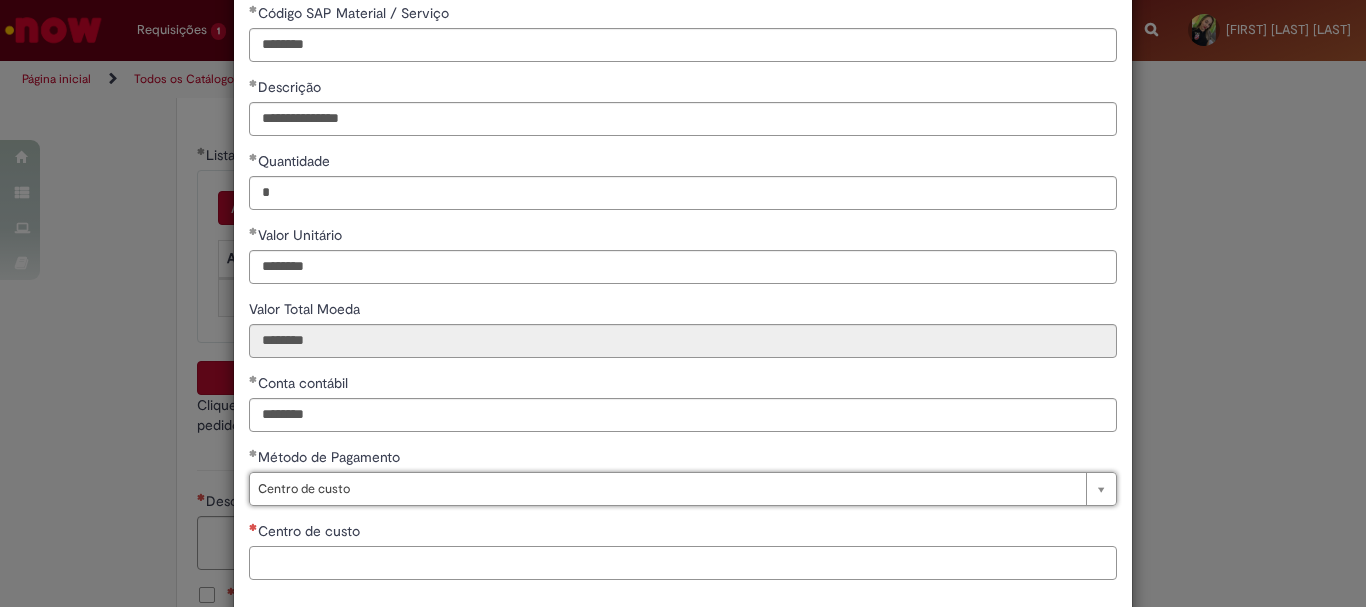 click on "Centro de custo" at bounding box center (683, 563) 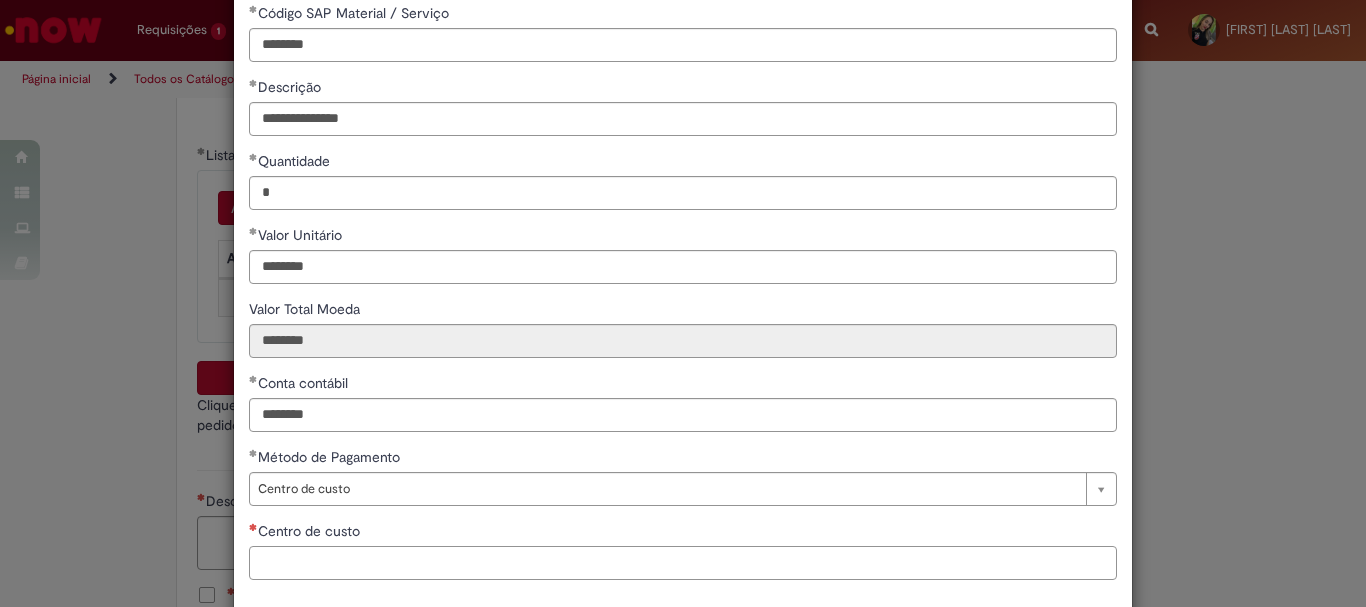 scroll, scrollTop: 199, scrollLeft: 0, axis: vertical 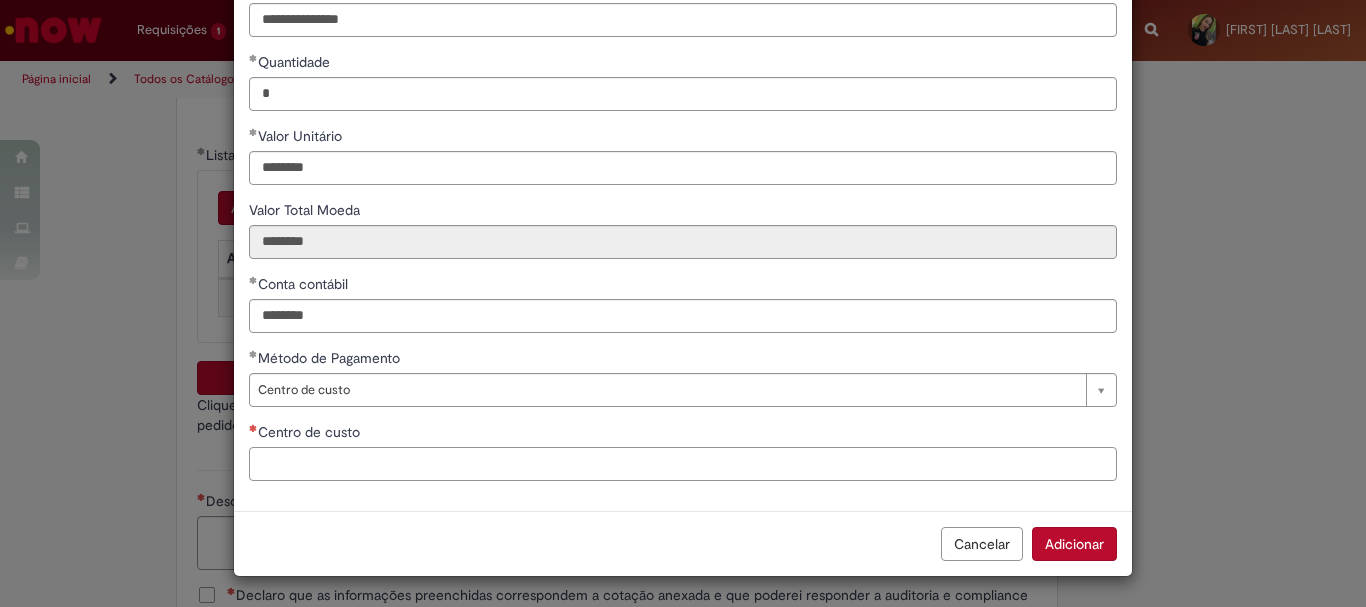 click on "Centro de custo" at bounding box center (683, 464) 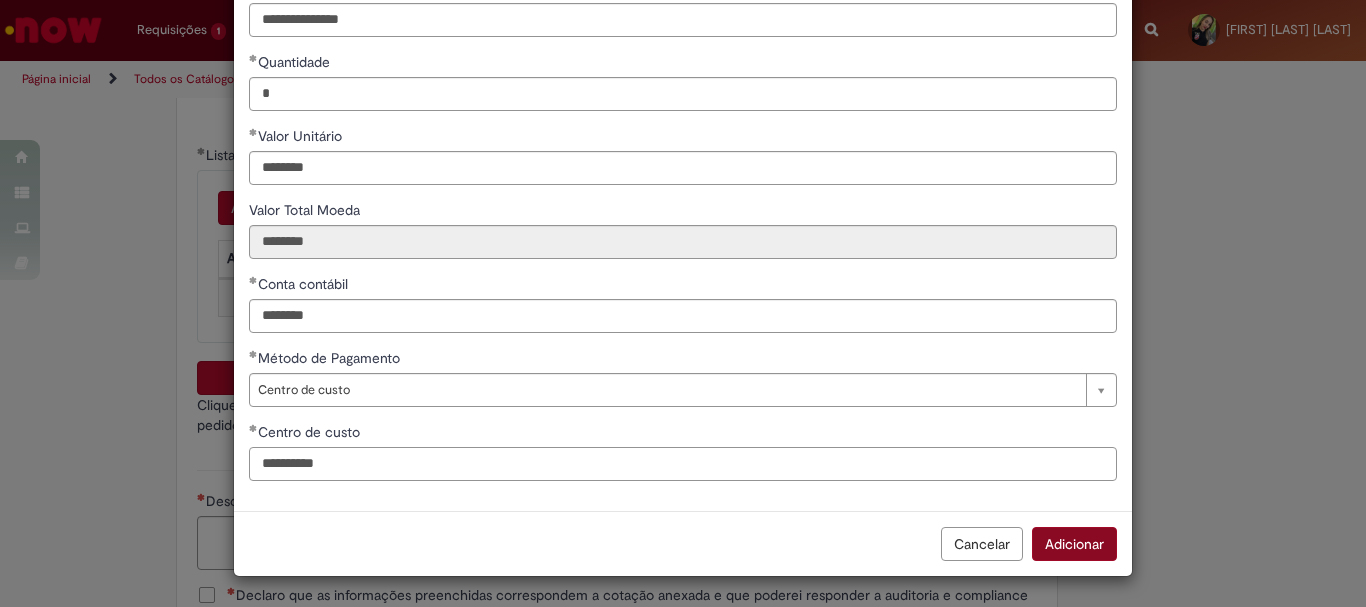 type on "**********" 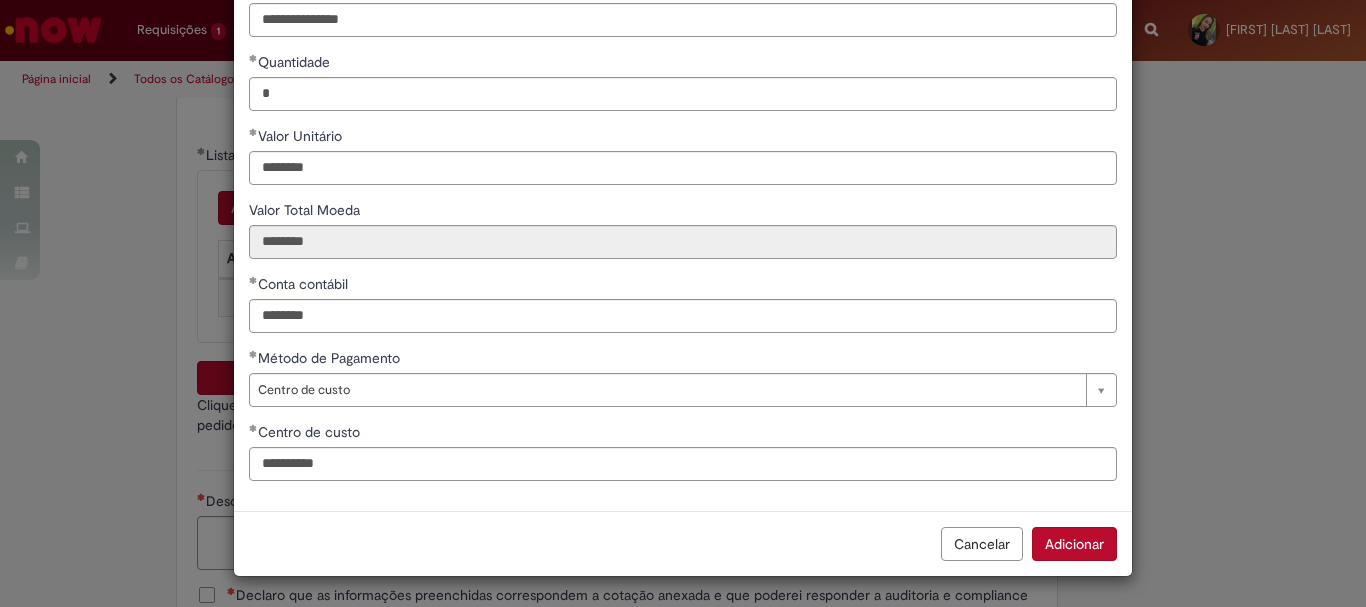click on "Adicionar" at bounding box center [1074, 544] 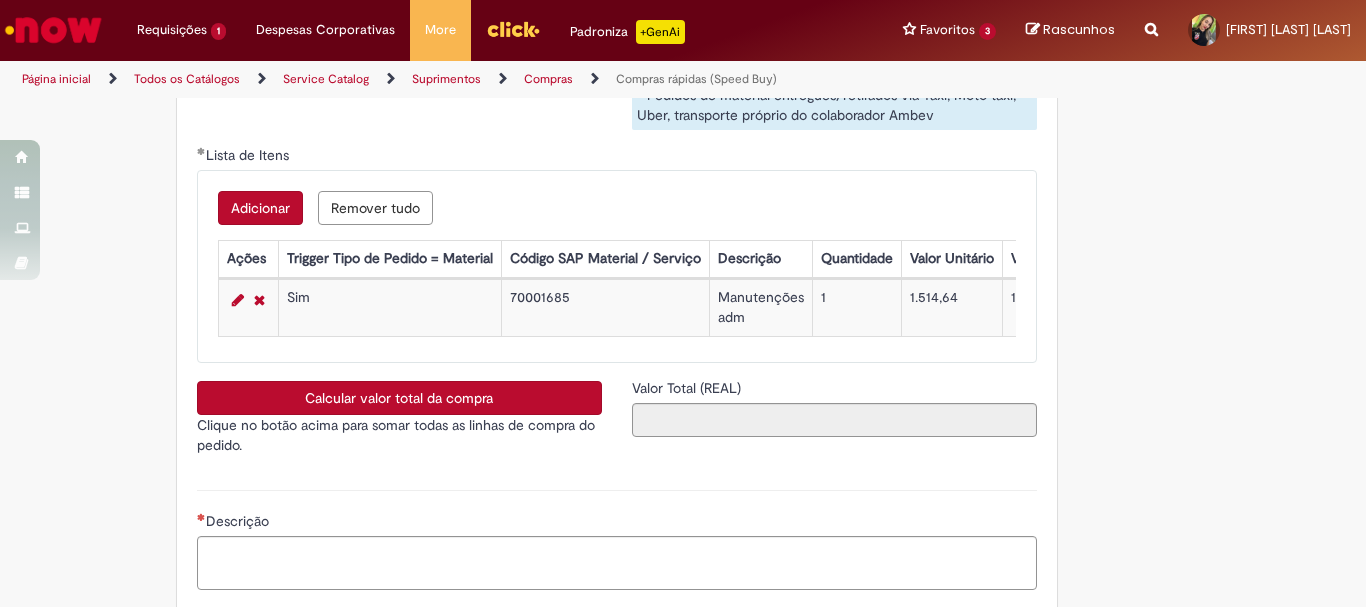 scroll, scrollTop: 3400, scrollLeft: 0, axis: vertical 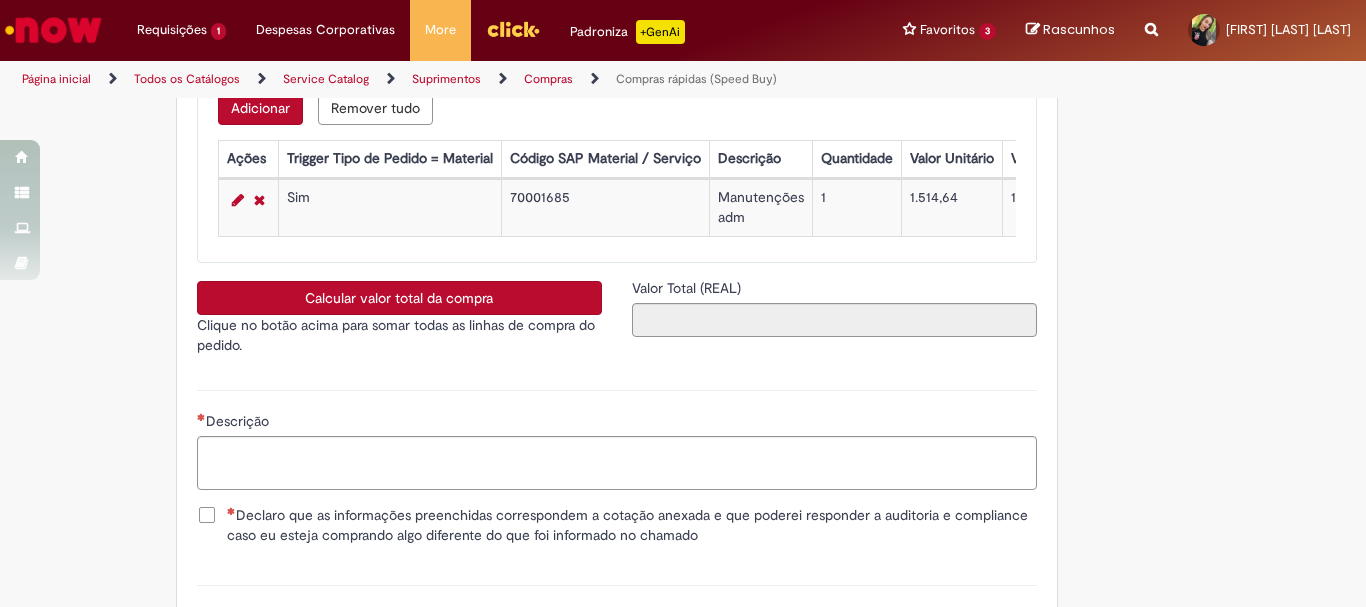 click on "Calcular valor total da compra" at bounding box center (399, 298) 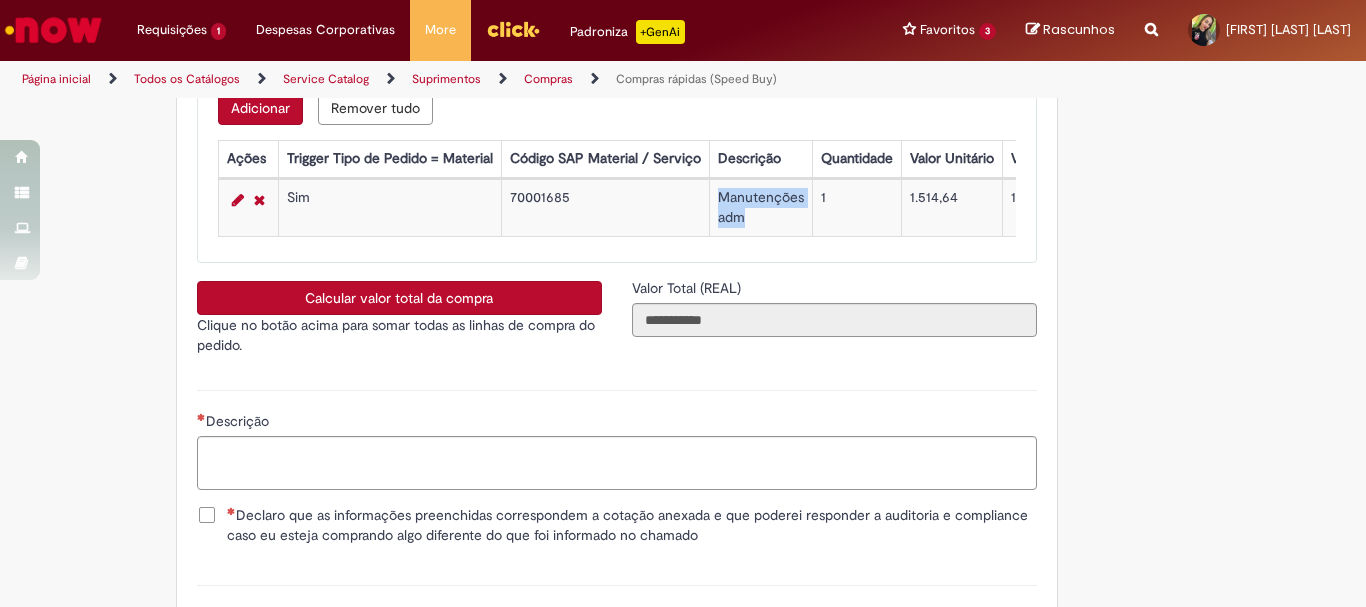 drag, startPoint x: 709, startPoint y: 197, endPoint x: 741, endPoint y: 218, distance: 38.27532 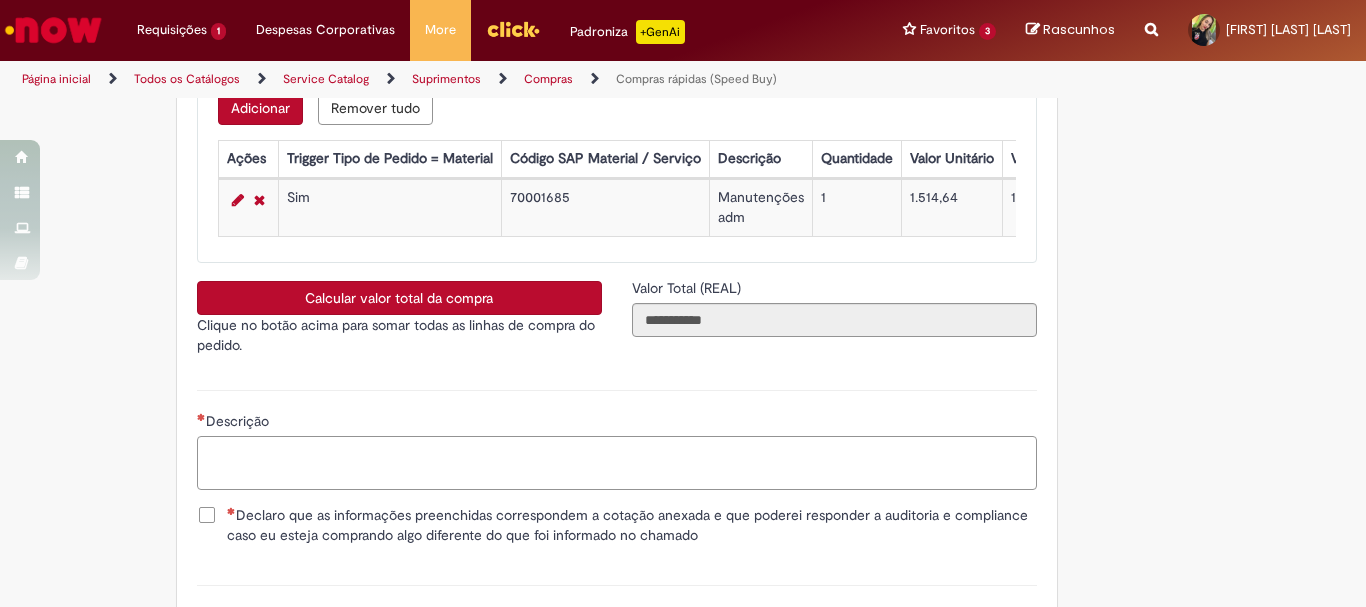 click on "Descrição" at bounding box center (617, 463) 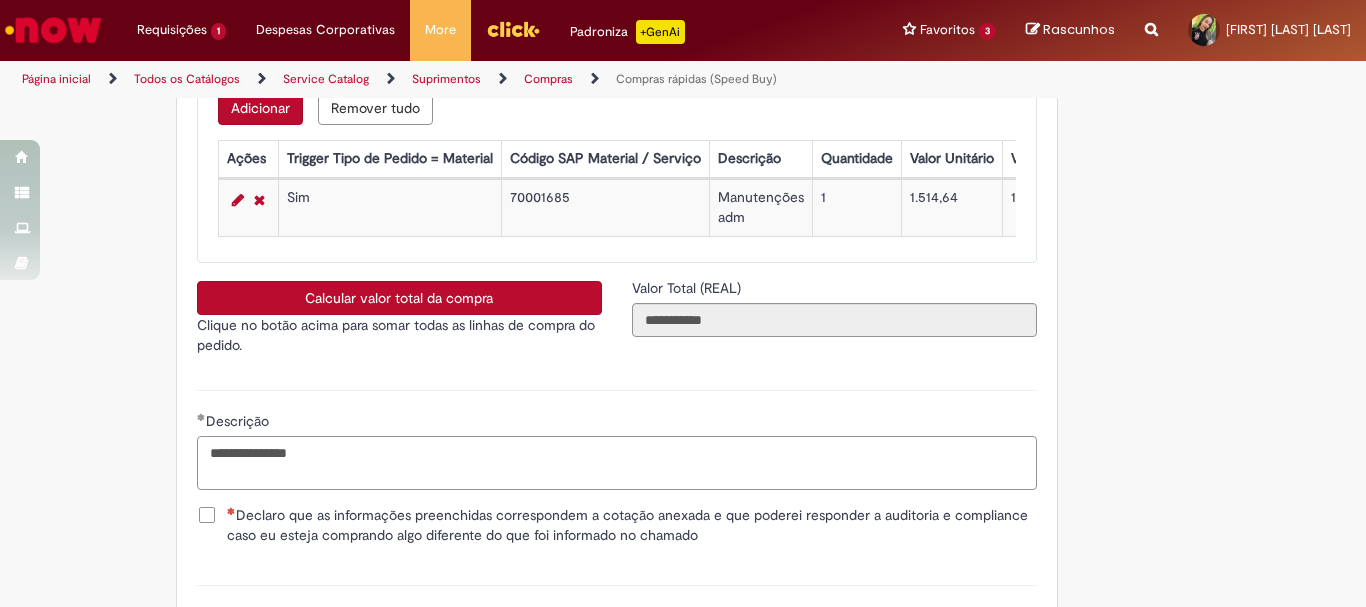 type on "**********" 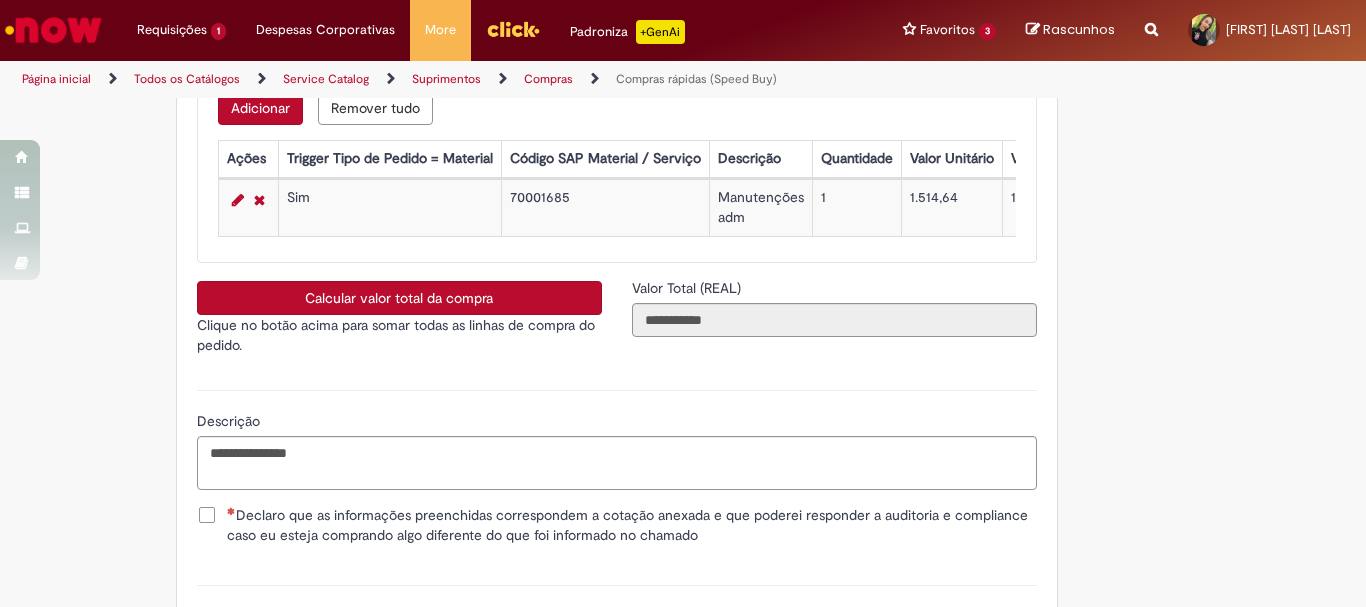 click on "Declaro que as informações preenchidas correspondem a cotação anexada e que poderei responder a auditoria e compliance caso eu esteja comprando algo diferente do que foi informado no chamado" at bounding box center (617, 527) 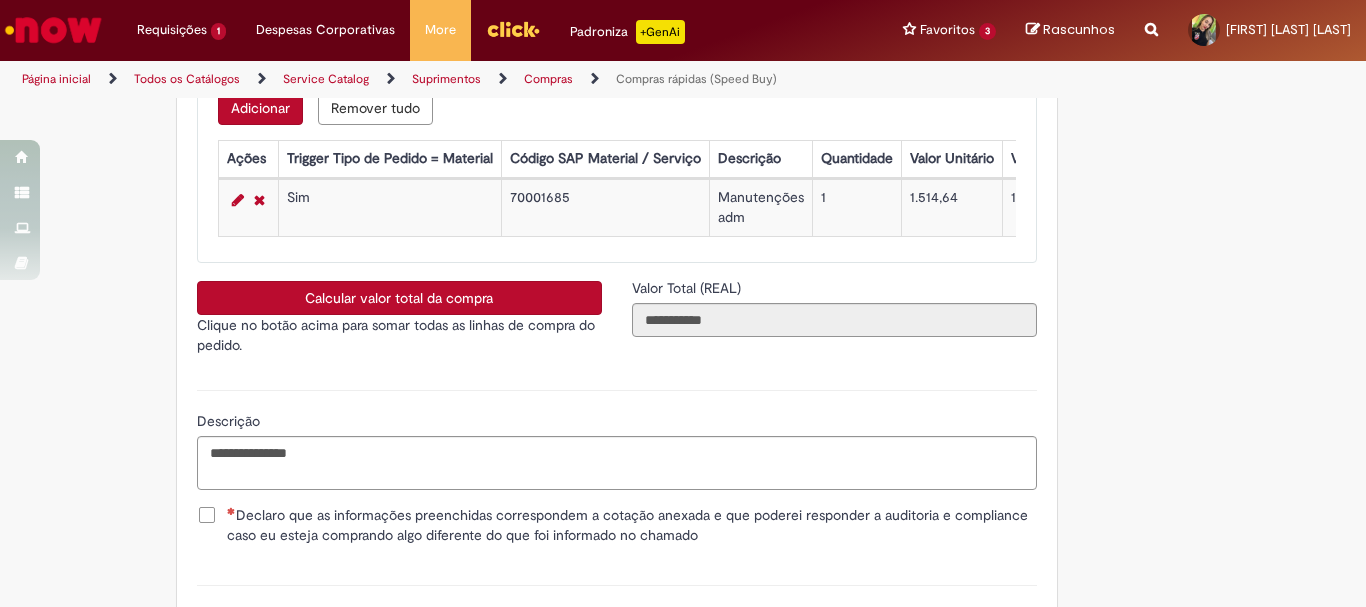 click on "Declaro que as informações preenchidas correspondem a cotação anexada e que poderei responder a auditoria e compliance caso eu esteja comprando algo diferente do que foi informado no chamado" at bounding box center [632, 525] 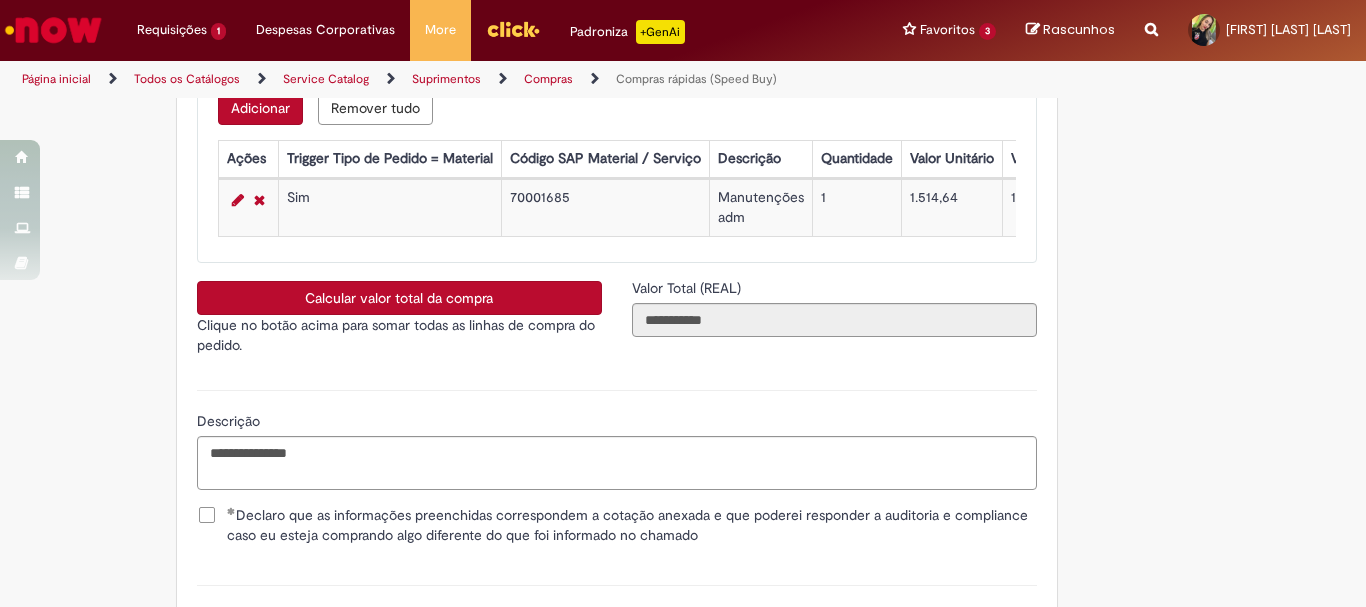 scroll, scrollTop: 3621, scrollLeft: 0, axis: vertical 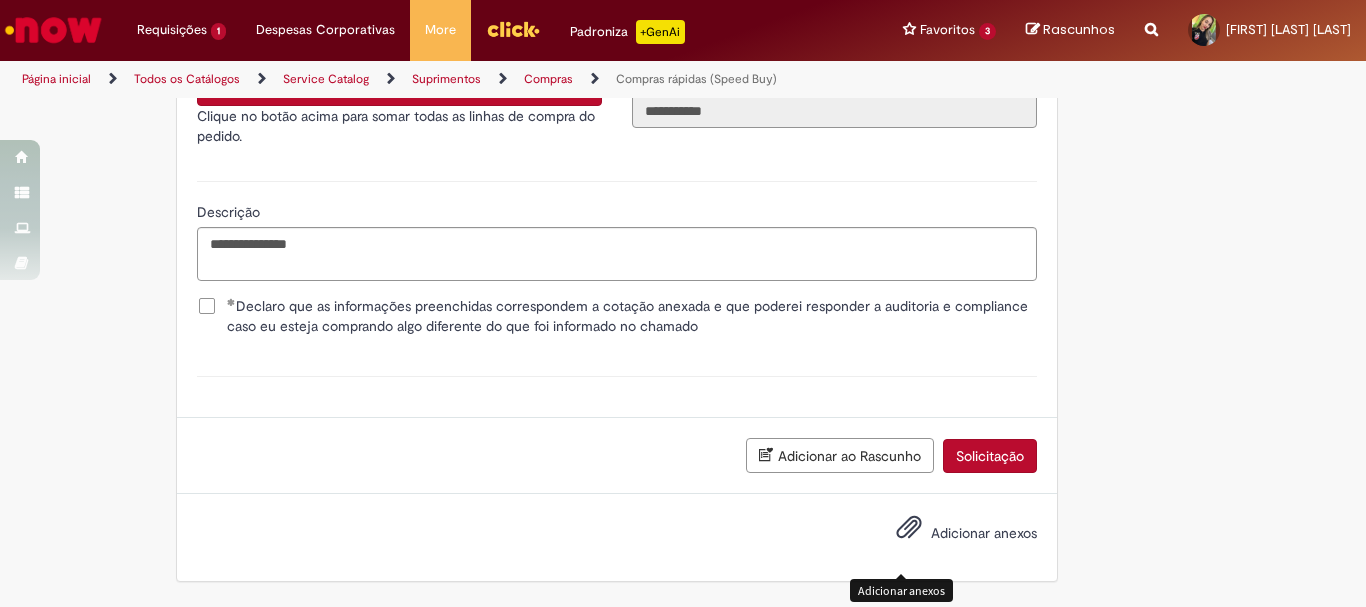 click at bounding box center (897, 533) 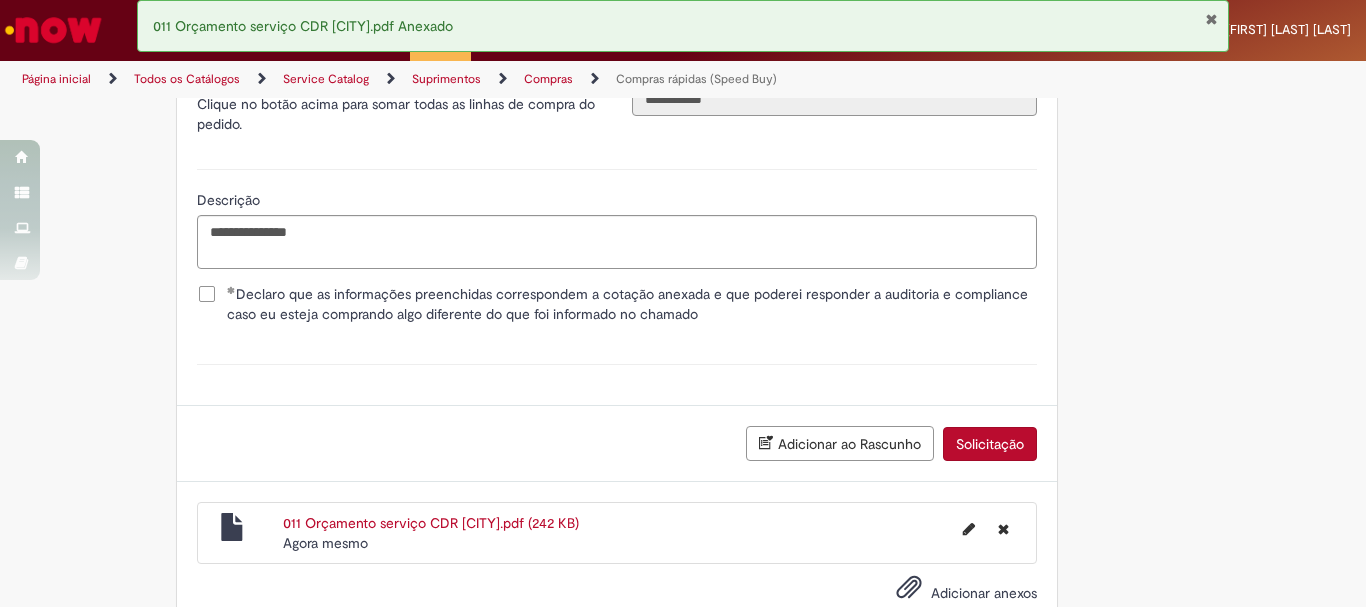 click on "Solicitação" at bounding box center (990, 444) 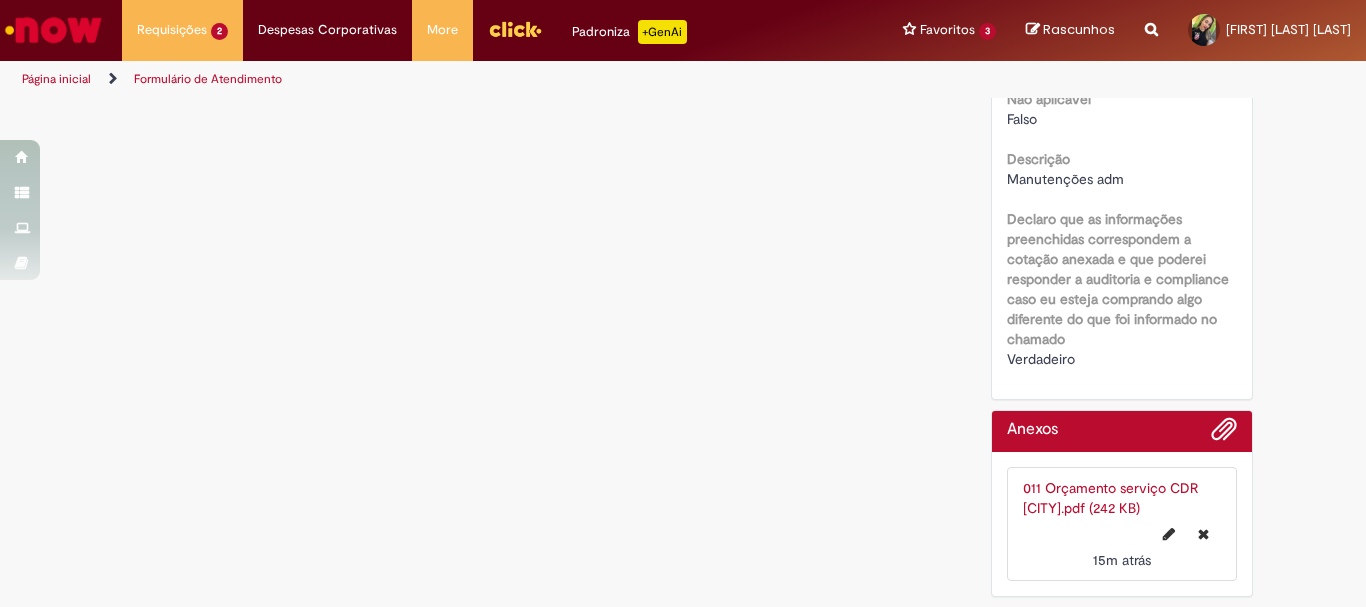 scroll, scrollTop: 0, scrollLeft: 0, axis: both 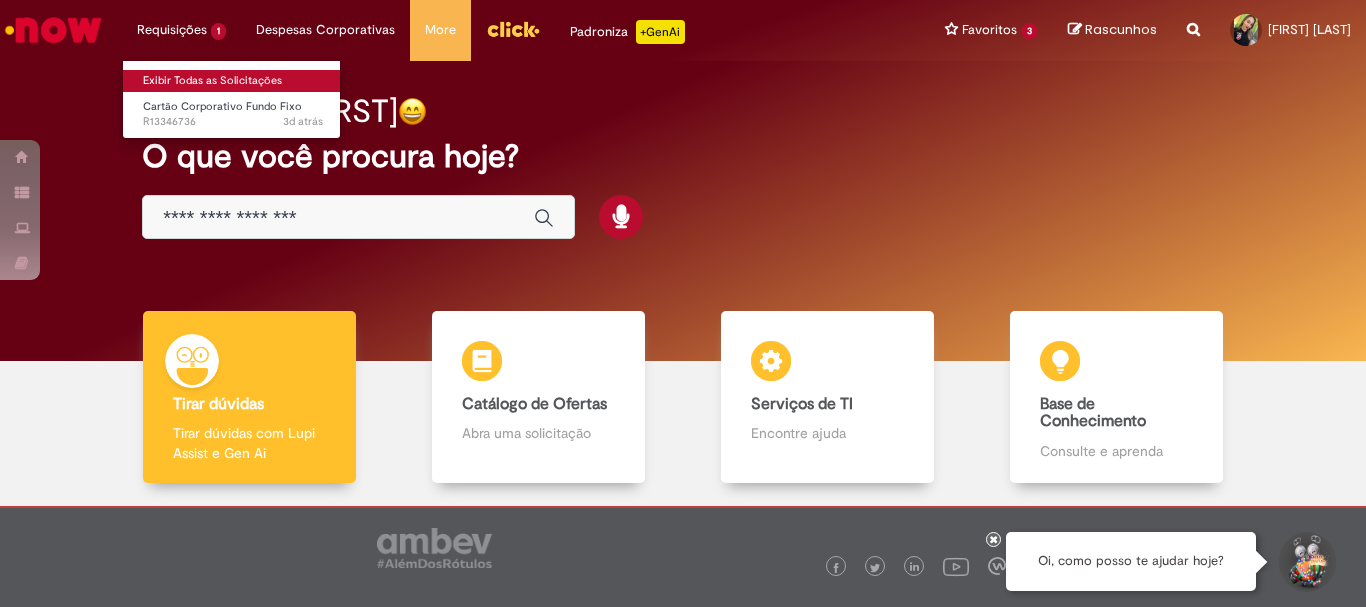 click on "Exibir Todas as Solicitações" at bounding box center [233, 81] 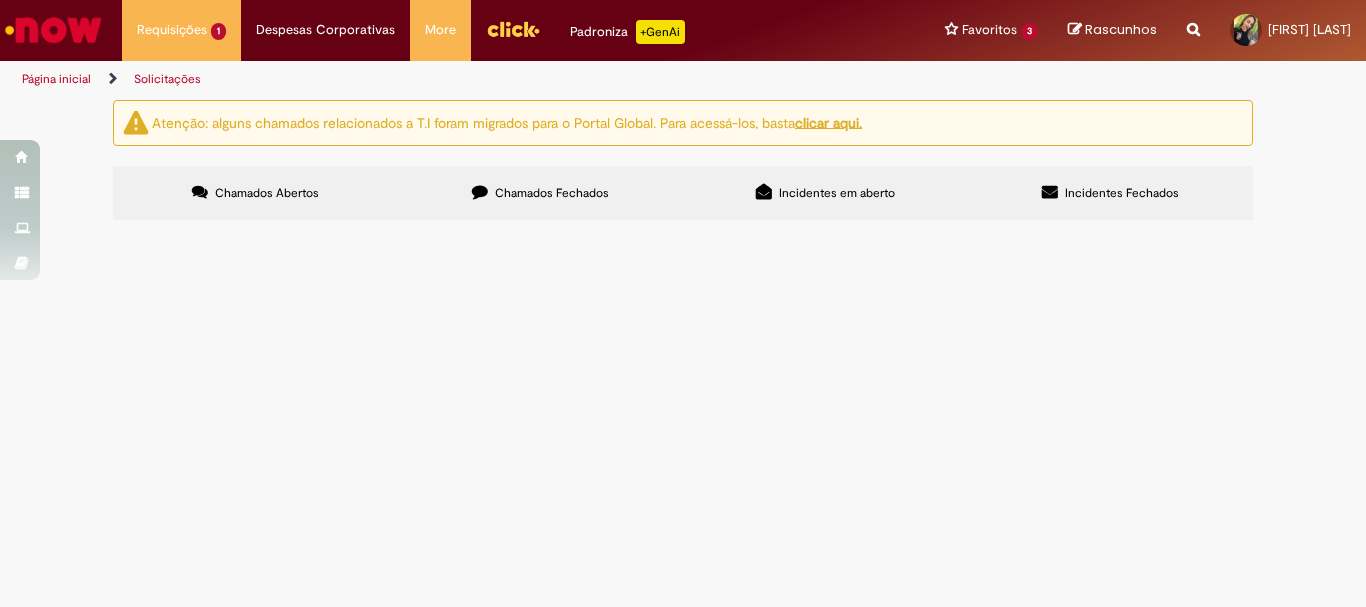 click on "Chamados Fechados" at bounding box center [540, 193] 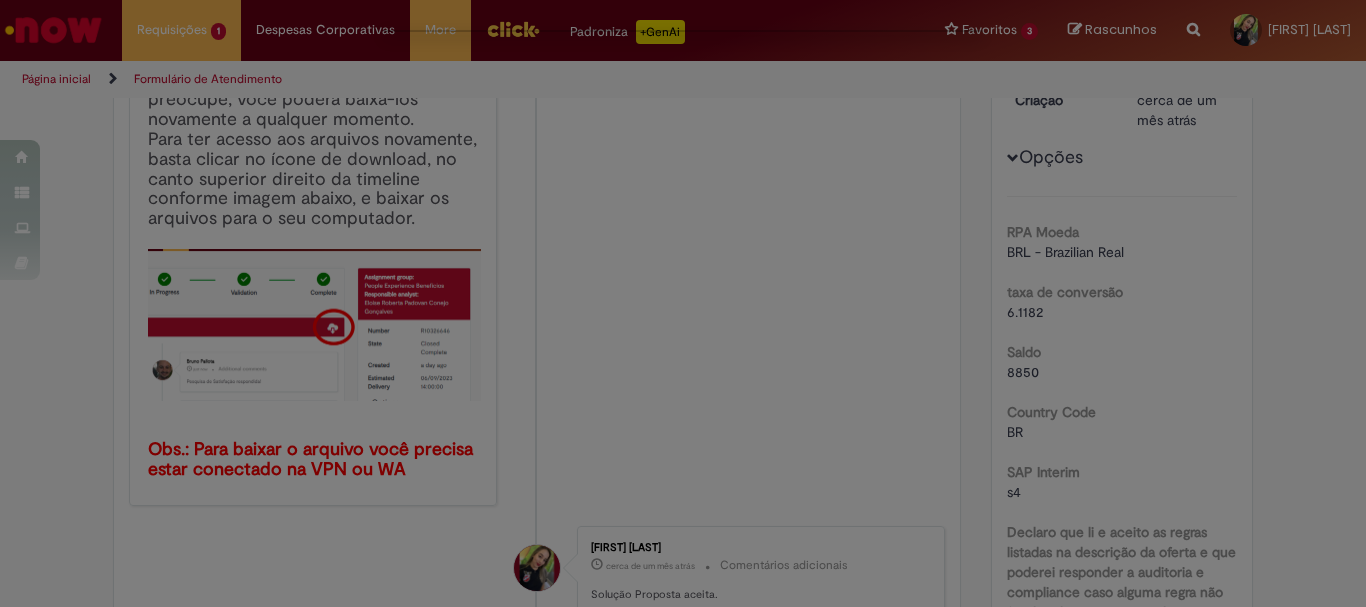 scroll, scrollTop: 0, scrollLeft: 0, axis: both 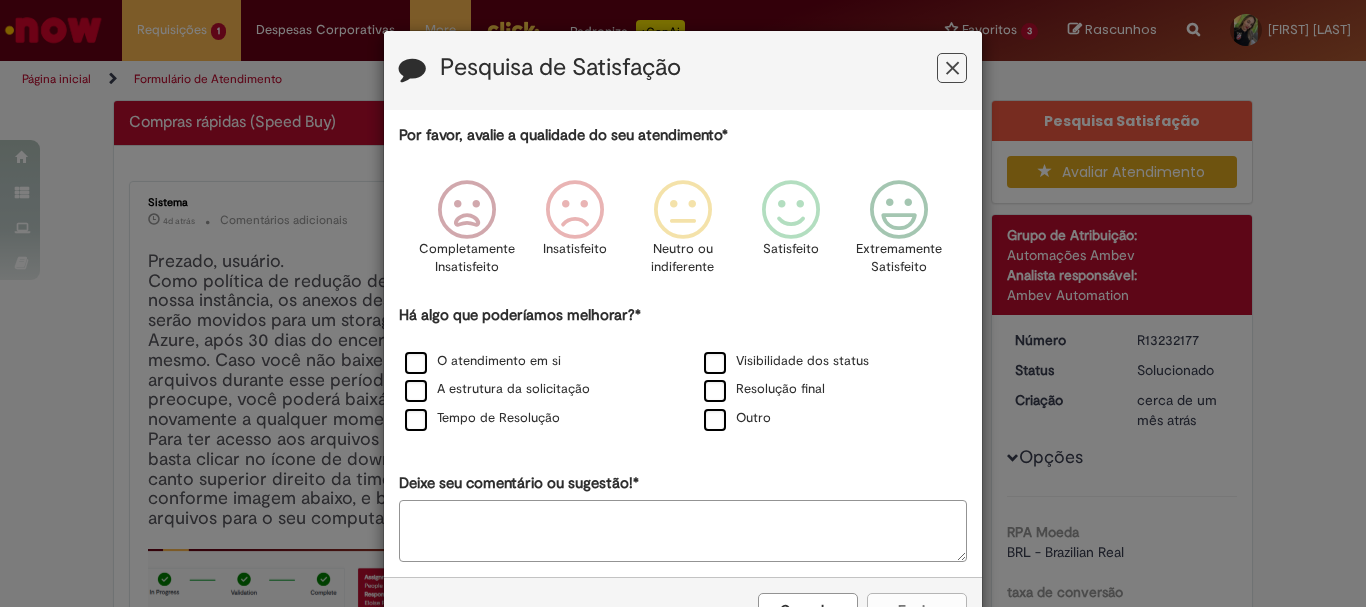 click on "Pesquisa de Satisfação" at bounding box center (683, 70) 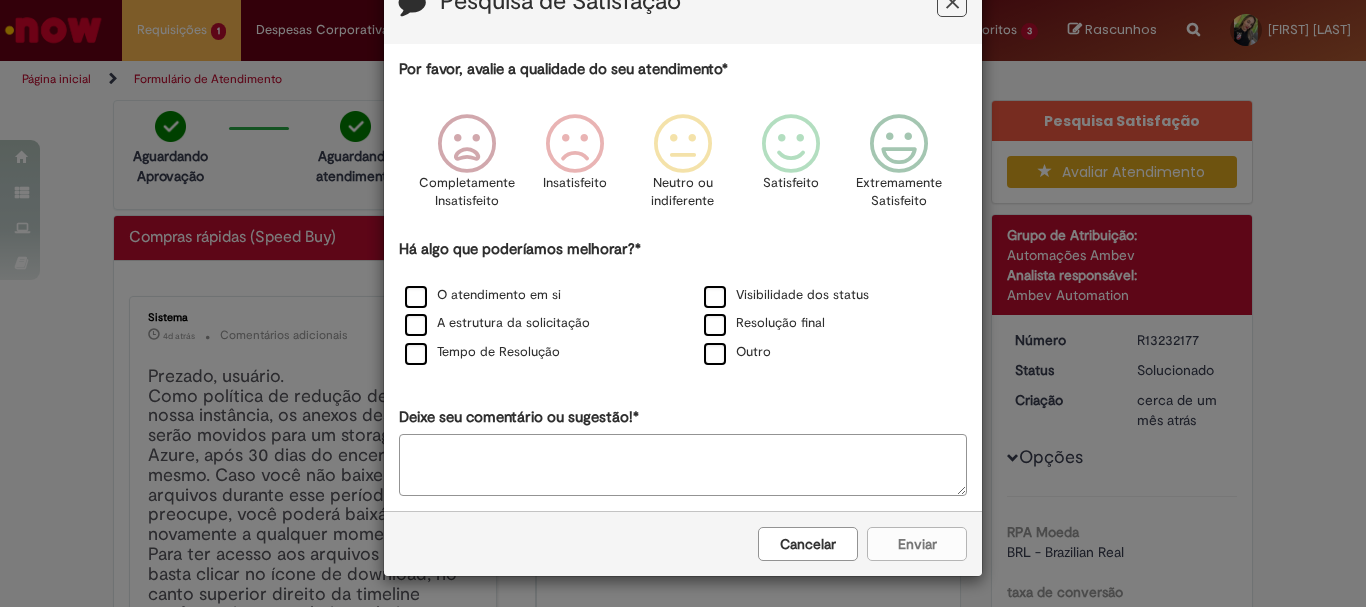 click on "Pesquisa de Satisfação" at bounding box center [683, 4] 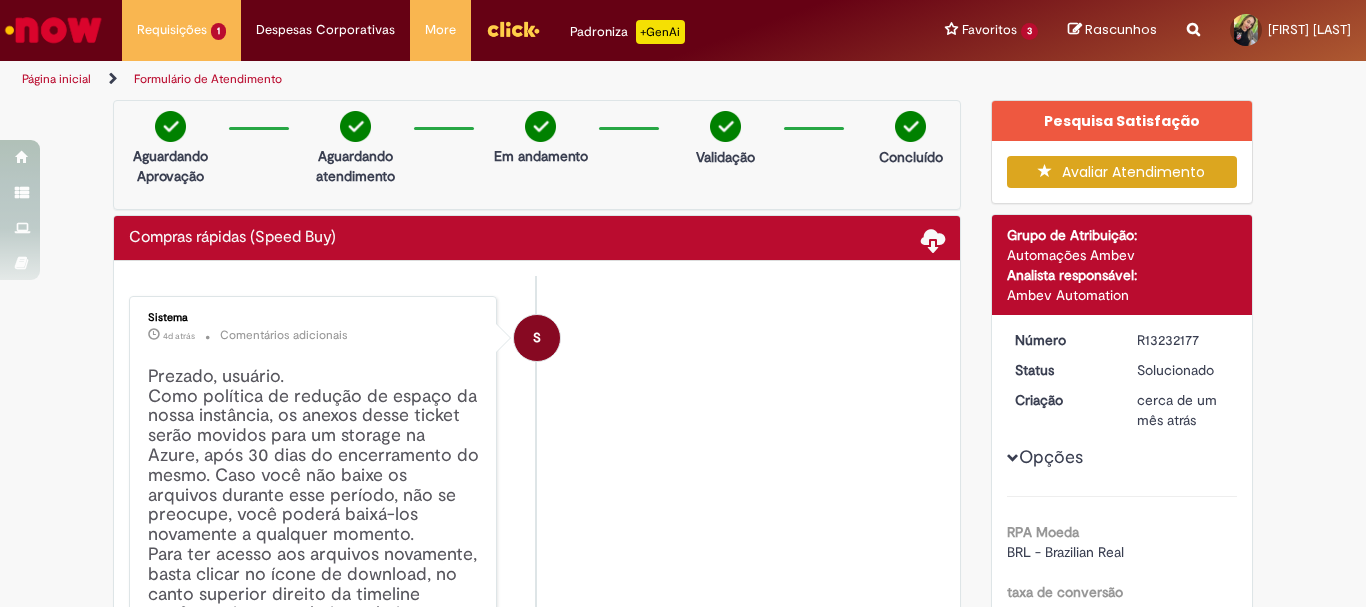 scroll, scrollTop: 64, scrollLeft: 0, axis: vertical 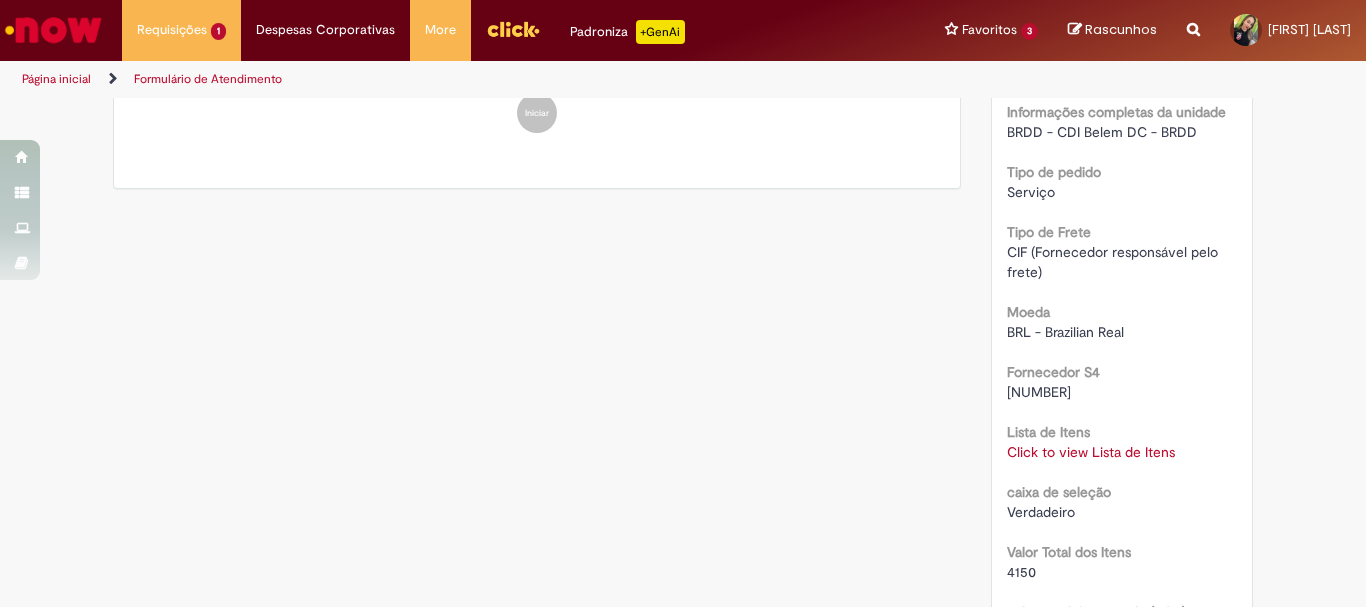 click on "Click to view Lista de Itens" at bounding box center [1091, 452] 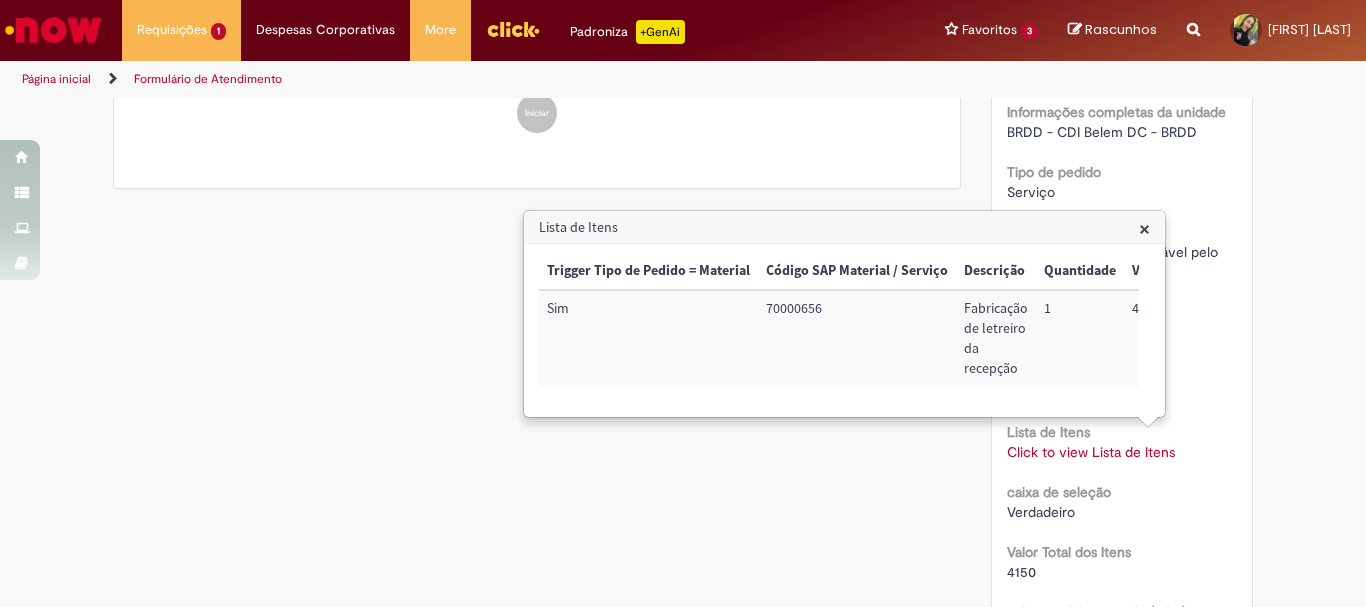scroll, scrollTop: 0, scrollLeft: 68, axis: horizontal 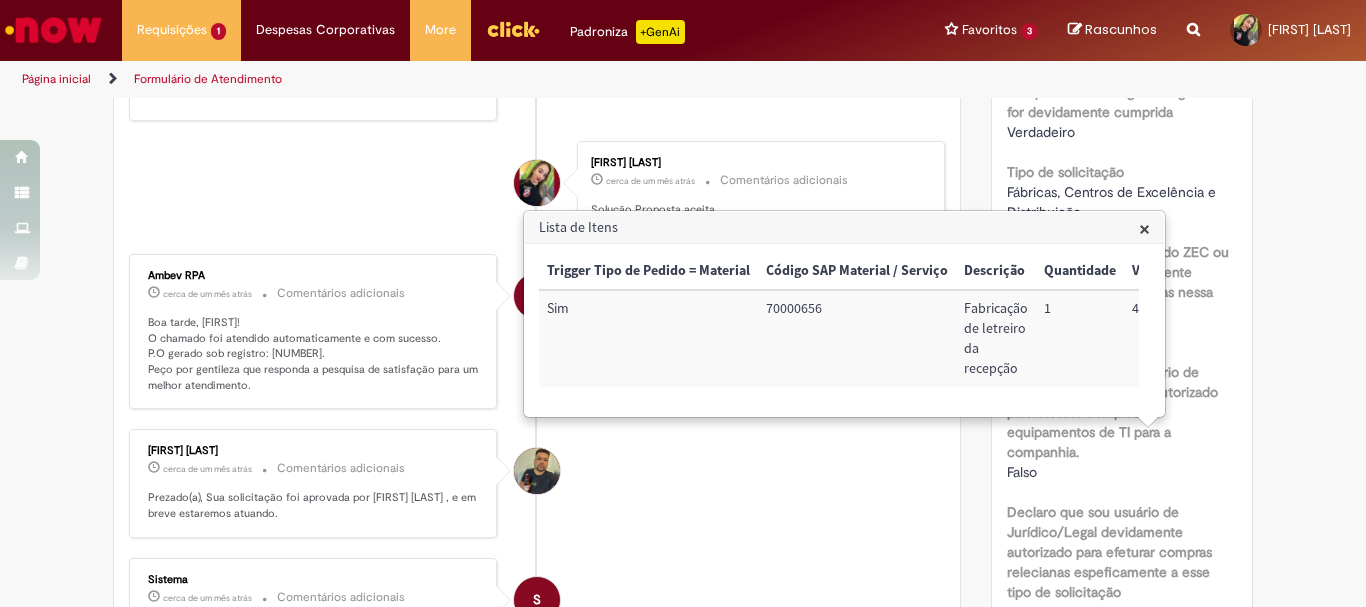click on "Shirley Daniela Lisboa Da Silva
cerca de um mês atrás cerca de um mês atrás     Comentários adicionais
Solução Proposta aceita." at bounding box center (761, 187) 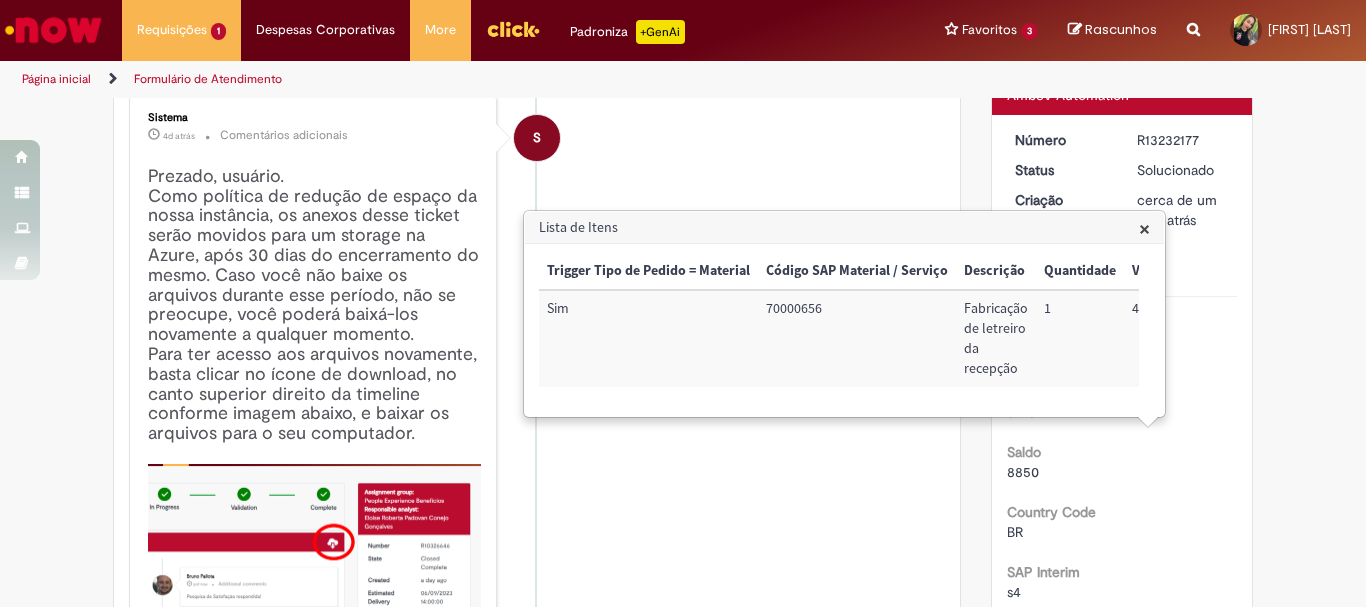 click on "Lista de Itens" at bounding box center [844, 228] 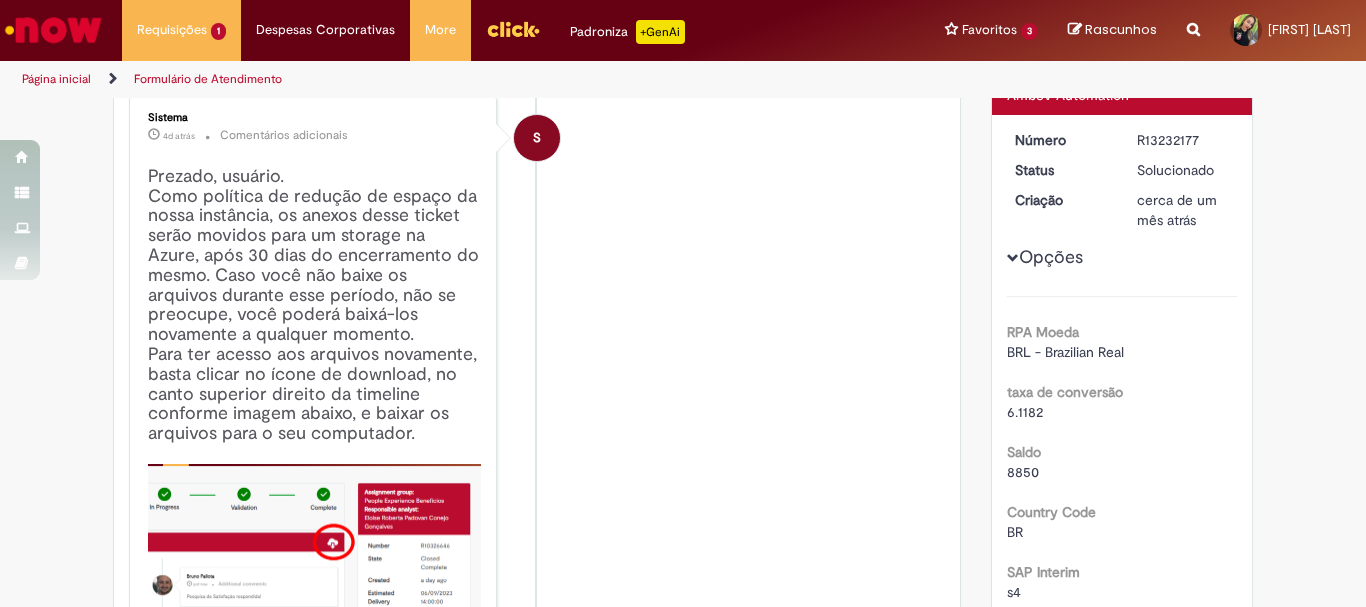 scroll, scrollTop: 1799, scrollLeft: 0, axis: vertical 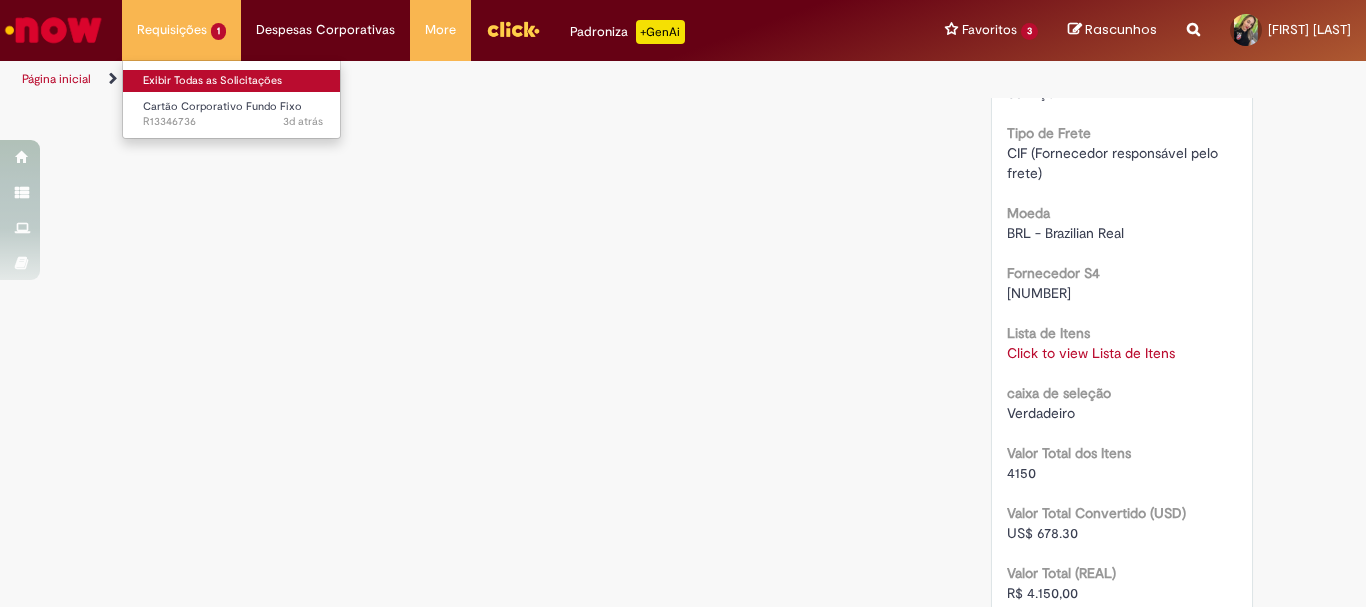 click on "Exibir Todas as Solicitações" at bounding box center [233, 81] 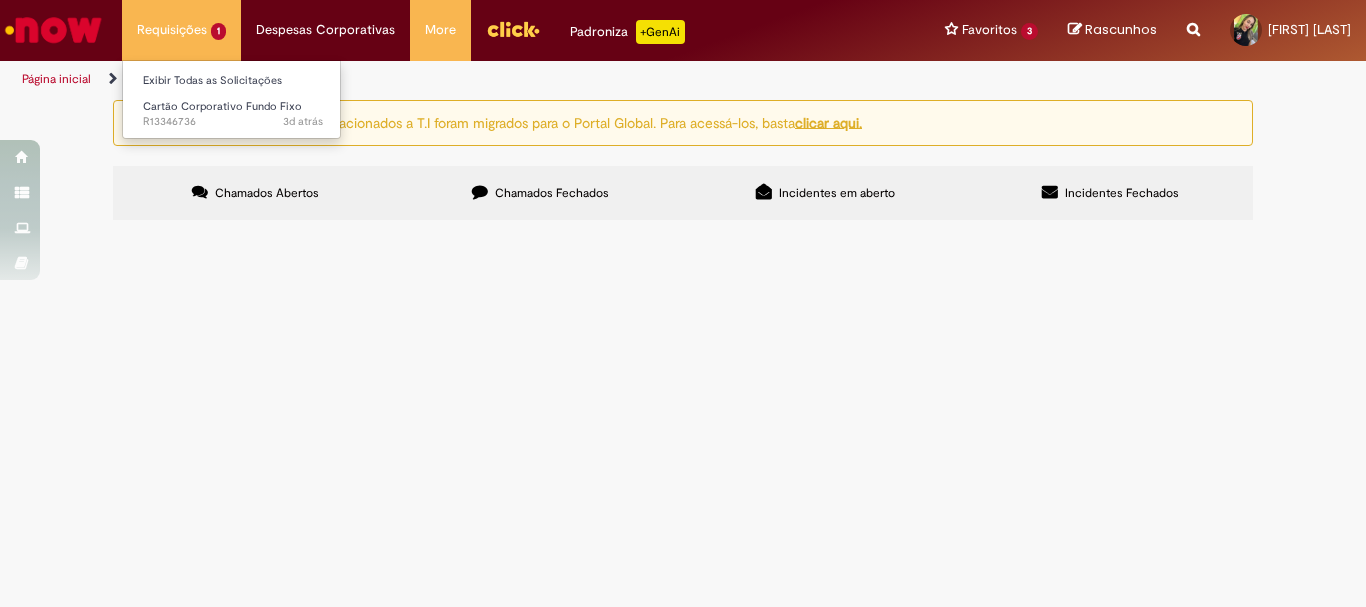 scroll, scrollTop: 0, scrollLeft: 0, axis: both 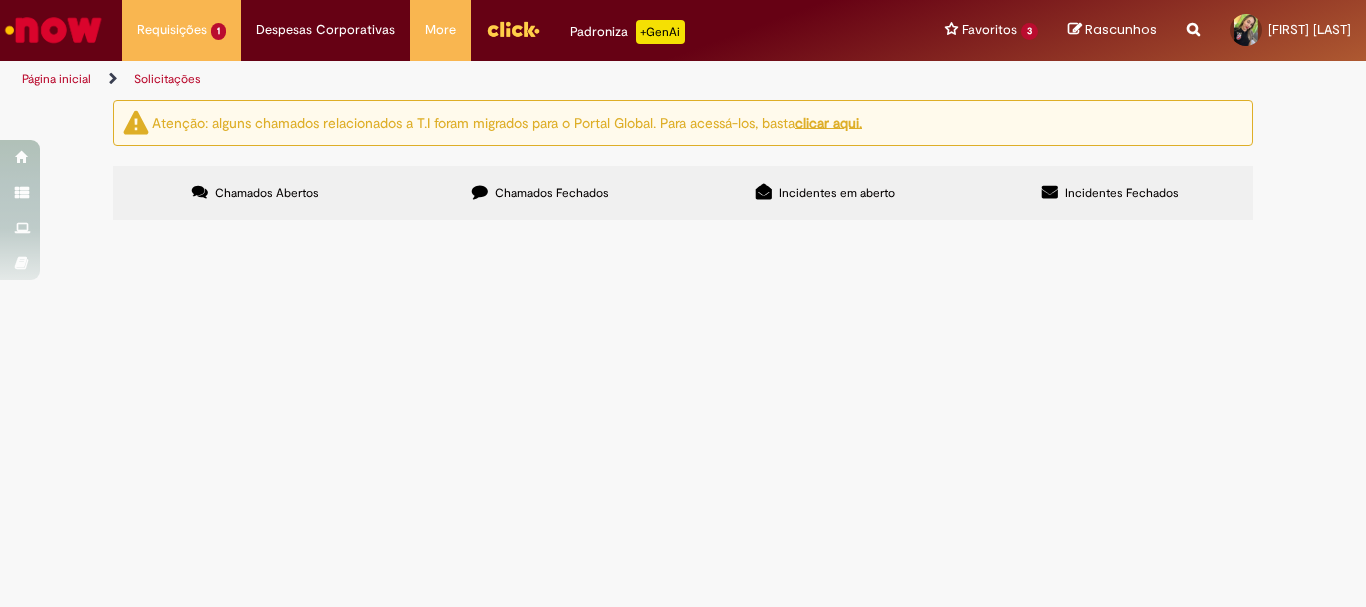 click on "Chamados Fechados" at bounding box center [552, 193] 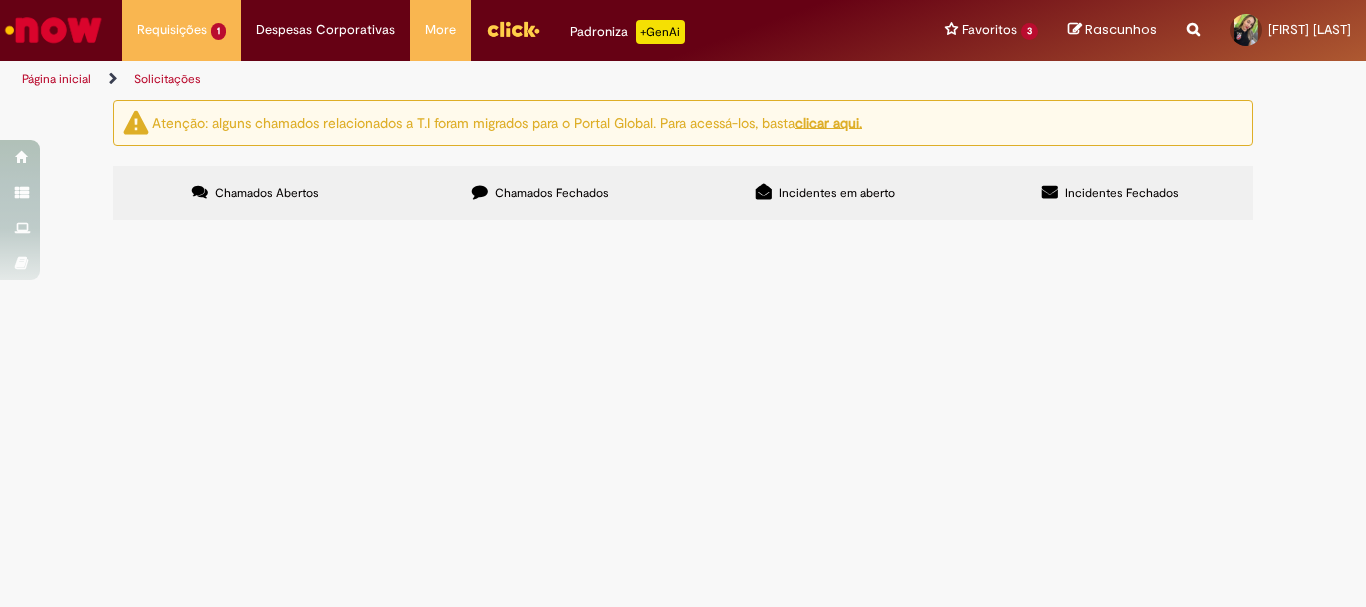 scroll, scrollTop: 881, scrollLeft: 0, axis: vertical 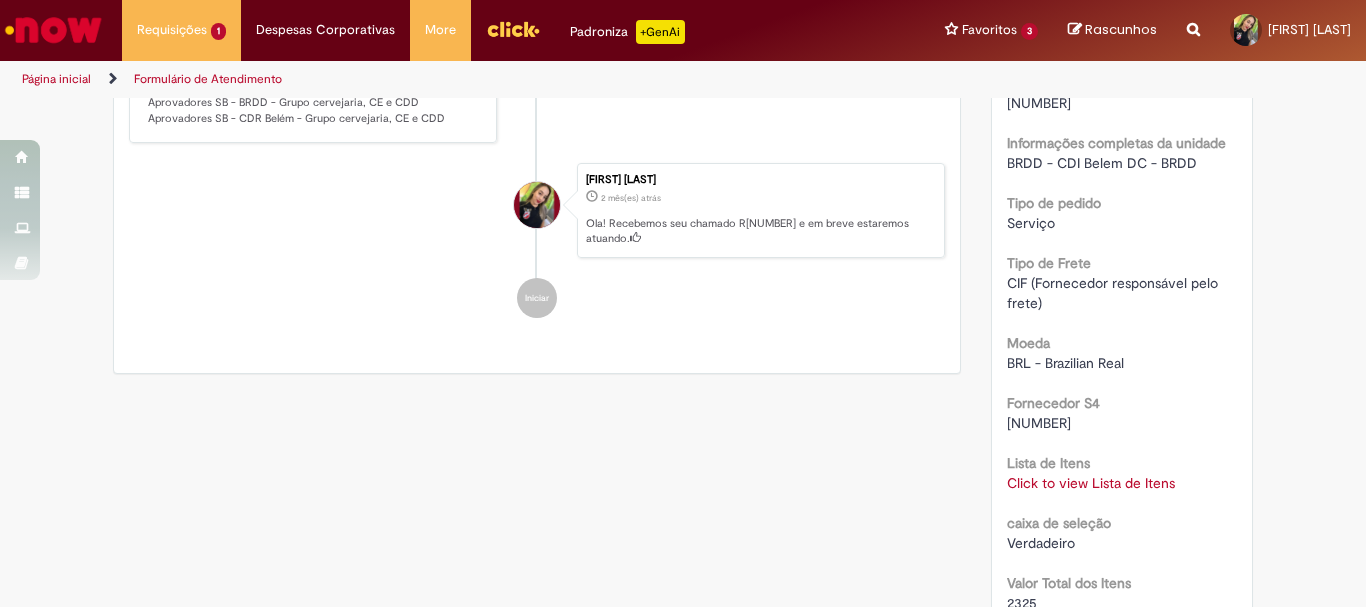 click on "Click to view Lista de Itens" at bounding box center [1091, 483] 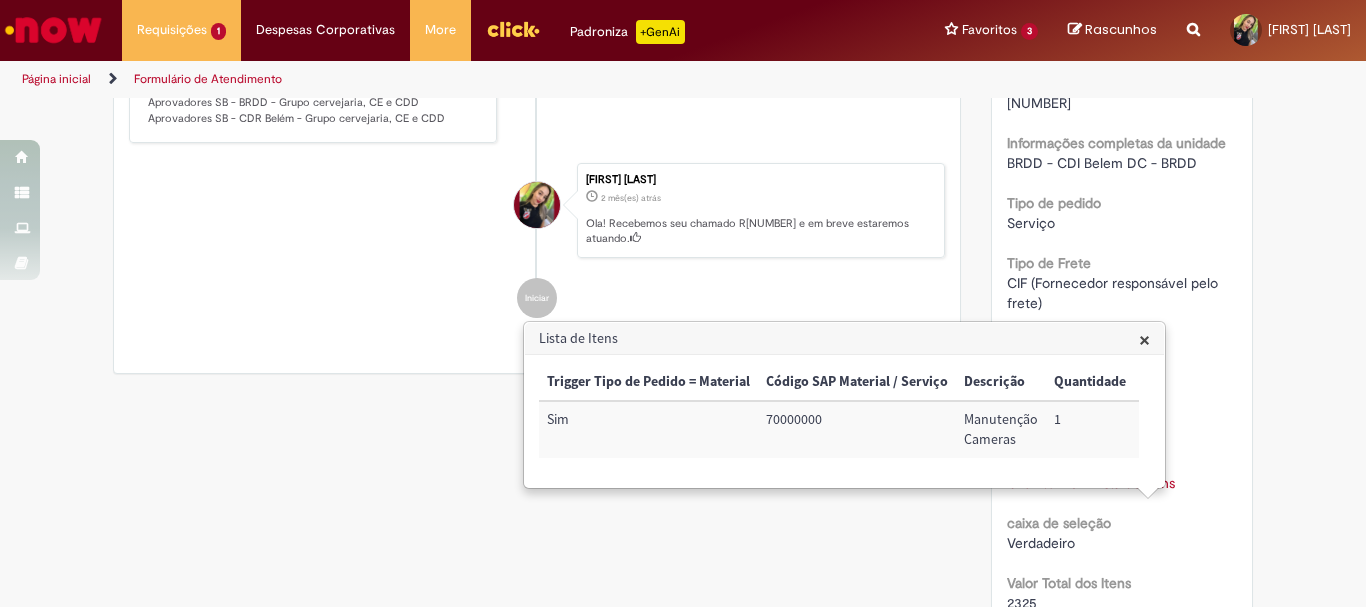 click on "2 mês(es) atrás" at bounding box center (631, 198) 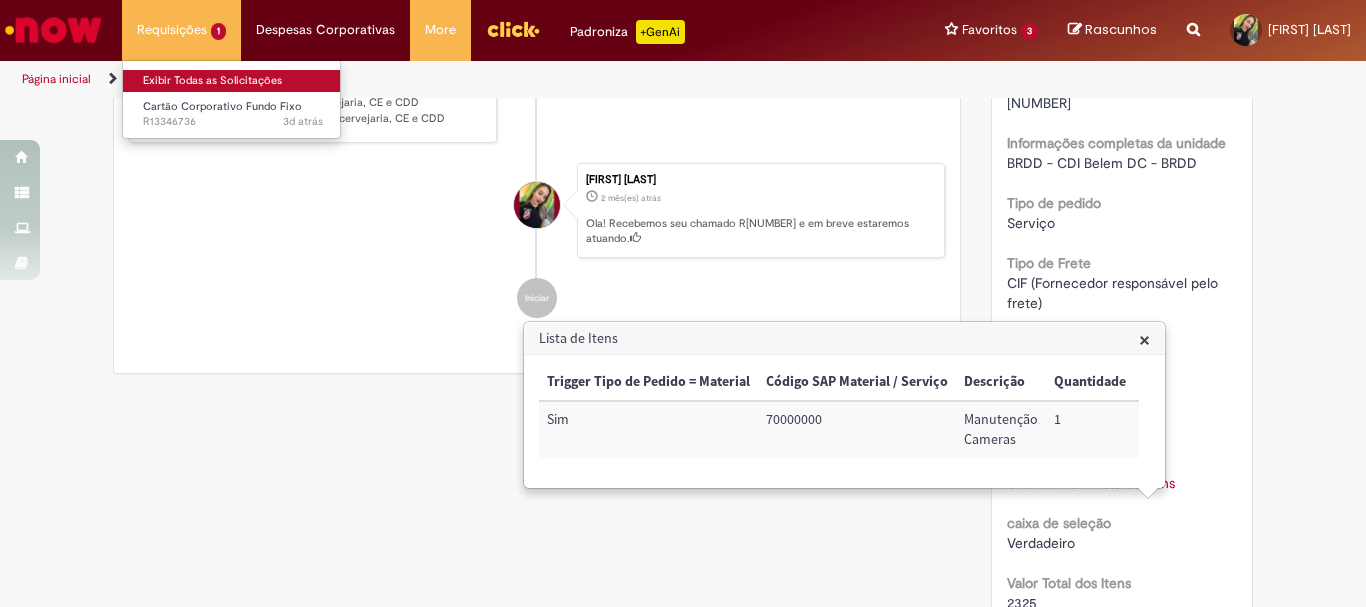 click on "Exibir Todas as Solicitações" at bounding box center (233, 81) 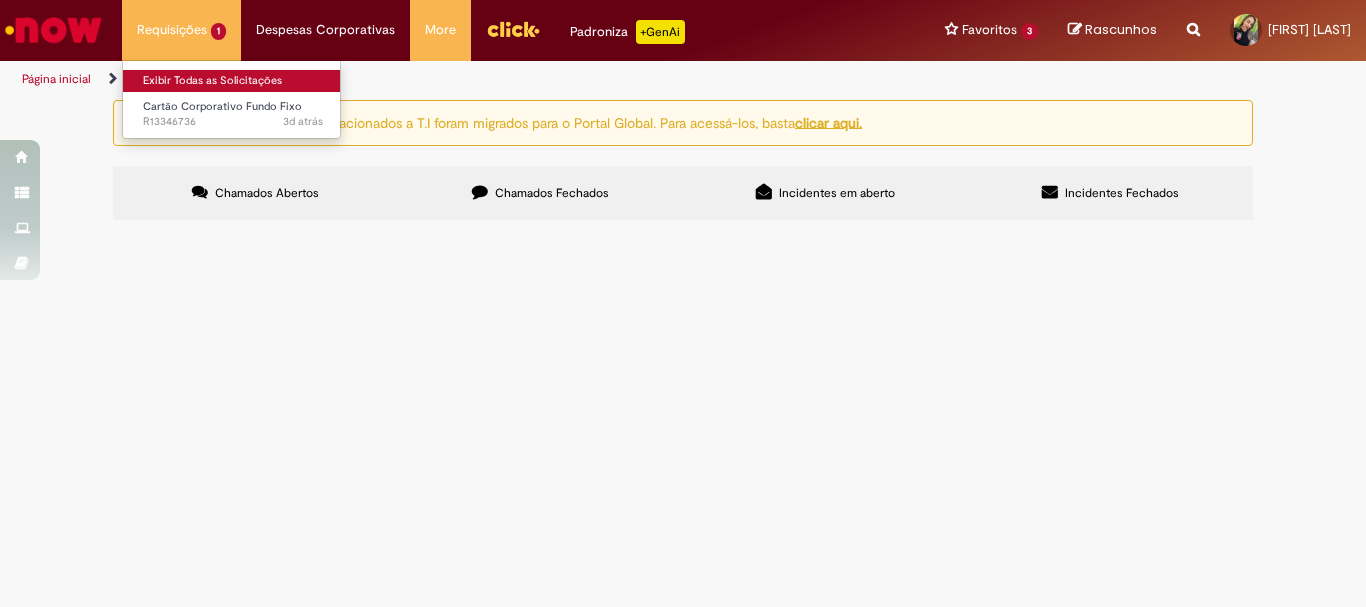scroll, scrollTop: 0, scrollLeft: 0, axis: both 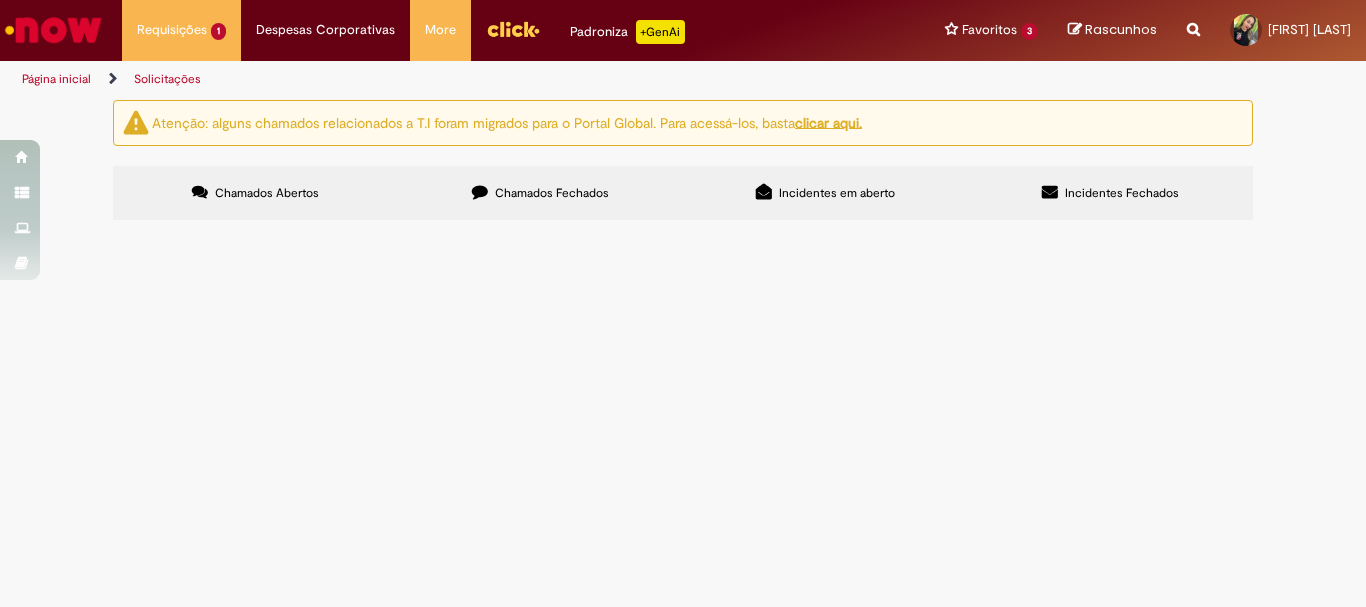 click on "Chamados Fechados" at bounding box center (540, 193) 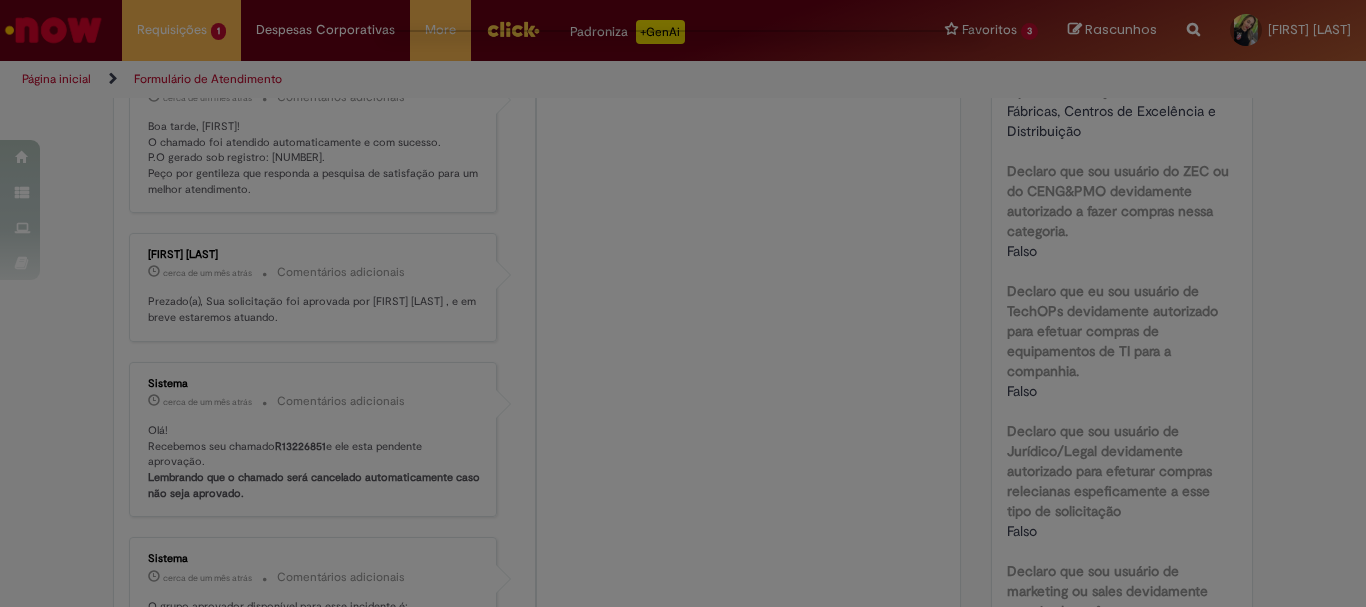 scroll, scrollTop: 0, scrollLeft: 0, axis: both 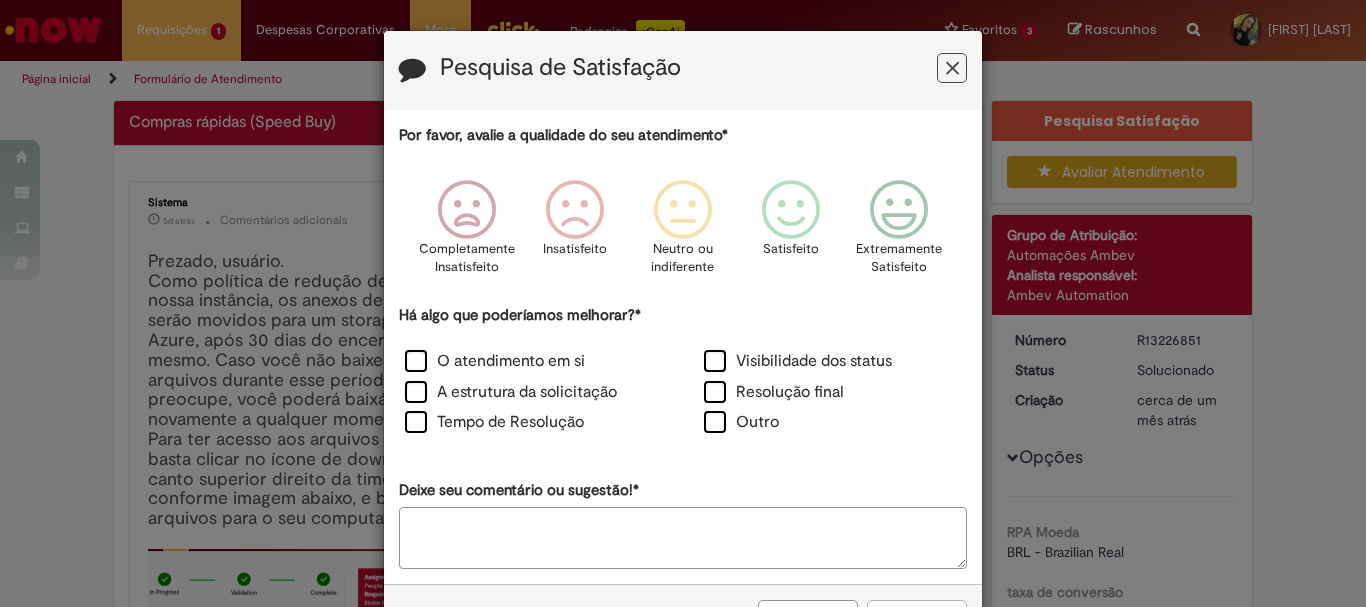 click at bounding box center [952, 68] 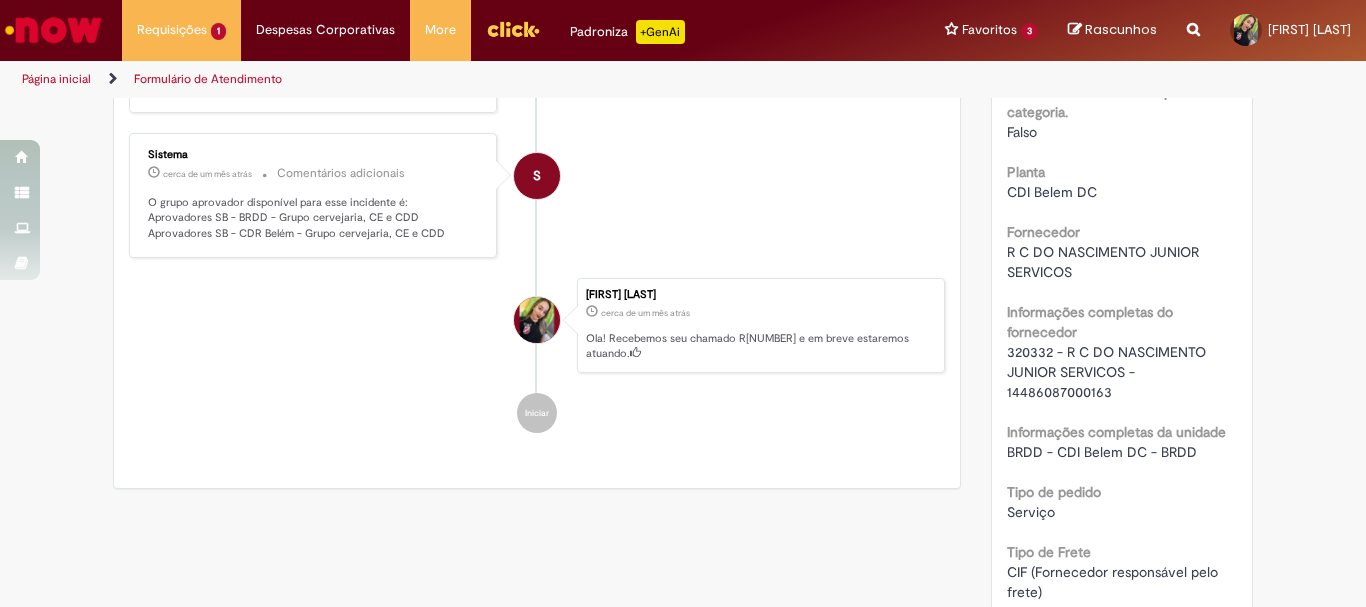 scroll, scrollTop: 1600, scrollLeft: 0, axis: vertical 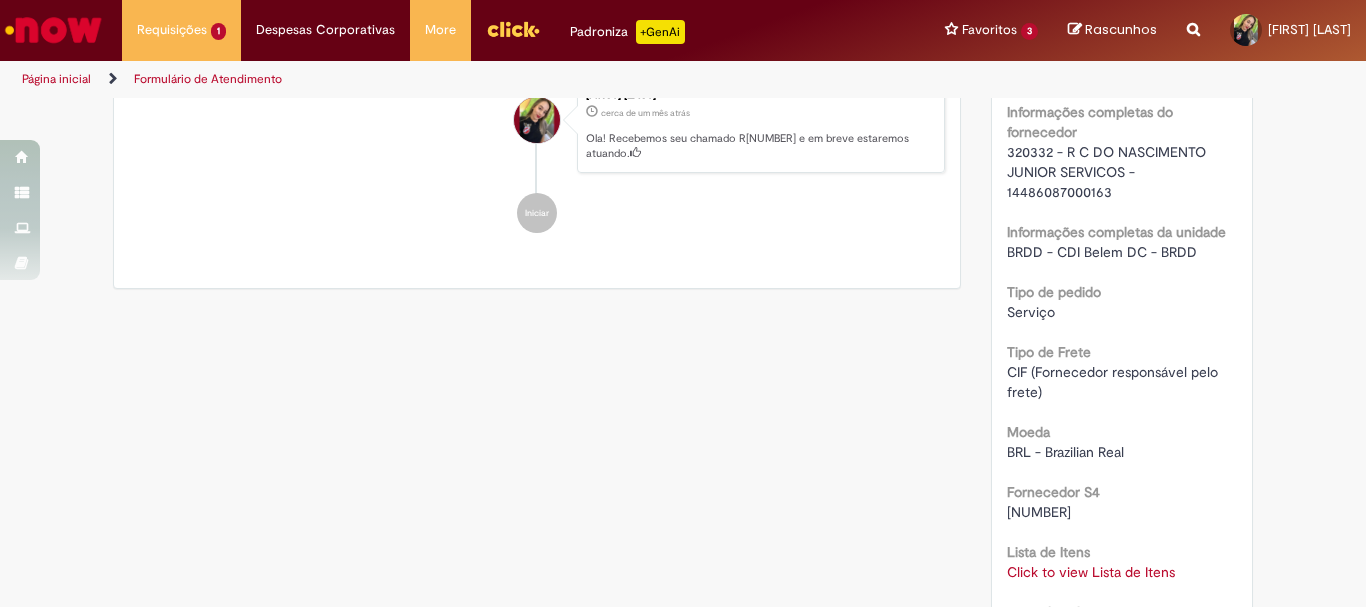 click on "RPA Moeda
BRL - Brazilian Real
taxa de conversão
6.1182
Saldo
3700
Country Code
BR
SAP Interim
s4
Declaro que li e aceito as regras listadas na descrição da oferta e que poderei responder a auditoria e compliance caso alguma regra não for devidamente cumprida
Verdadeiro
Tipo de solicitação
Fábricas, Centros de Excelência e Distribuição
Declaro que sou usuário do ZEC ou do CENG&PMO devidamente autorizado a fazer compras nessa categoria.
Falso
Declaro que eu sou usuário de TechOPs devidamente autorizado para efetuar compras de equipamentos de TI para a companhia.
Falso
Falso
Falso
Planta" at bounding box center (1122, 159) 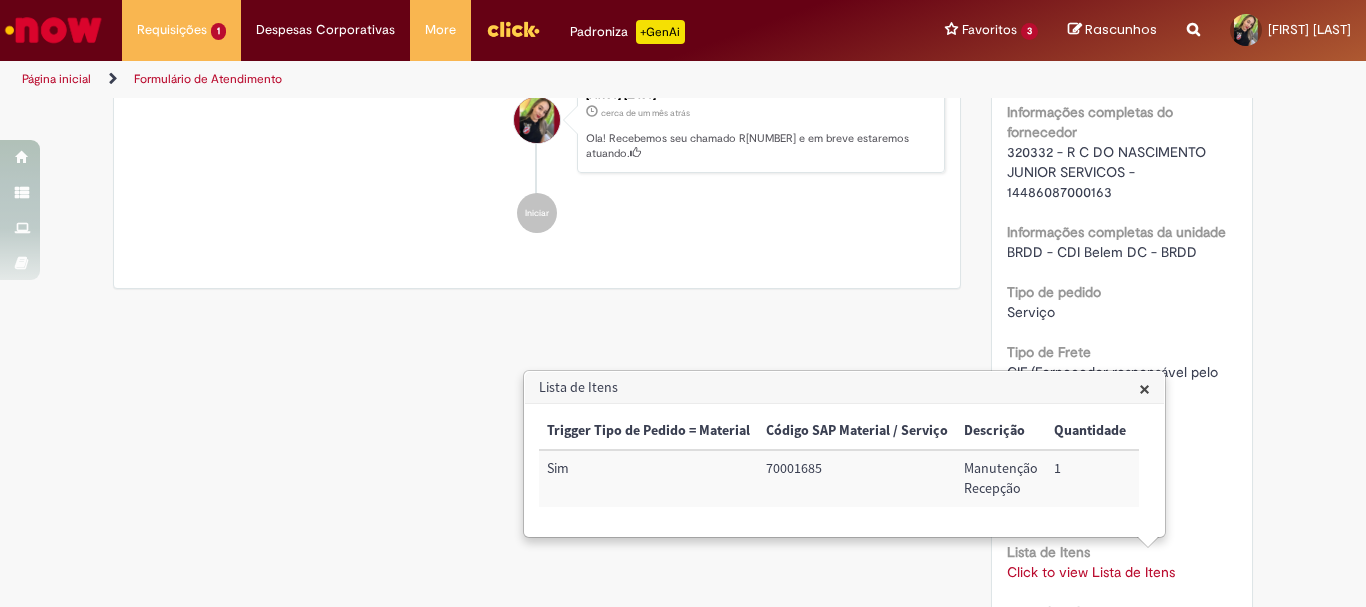click on "70001685" at bounding box center [857, 478] 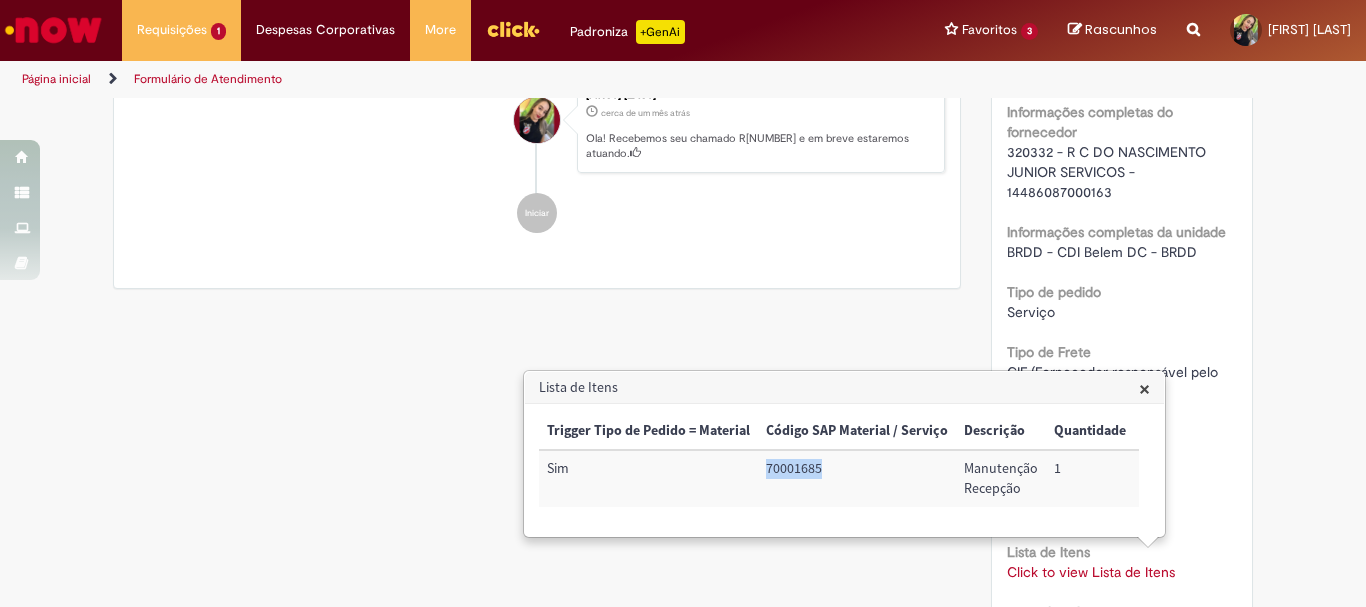 click on "70001685" at bounding box center (857, 478) 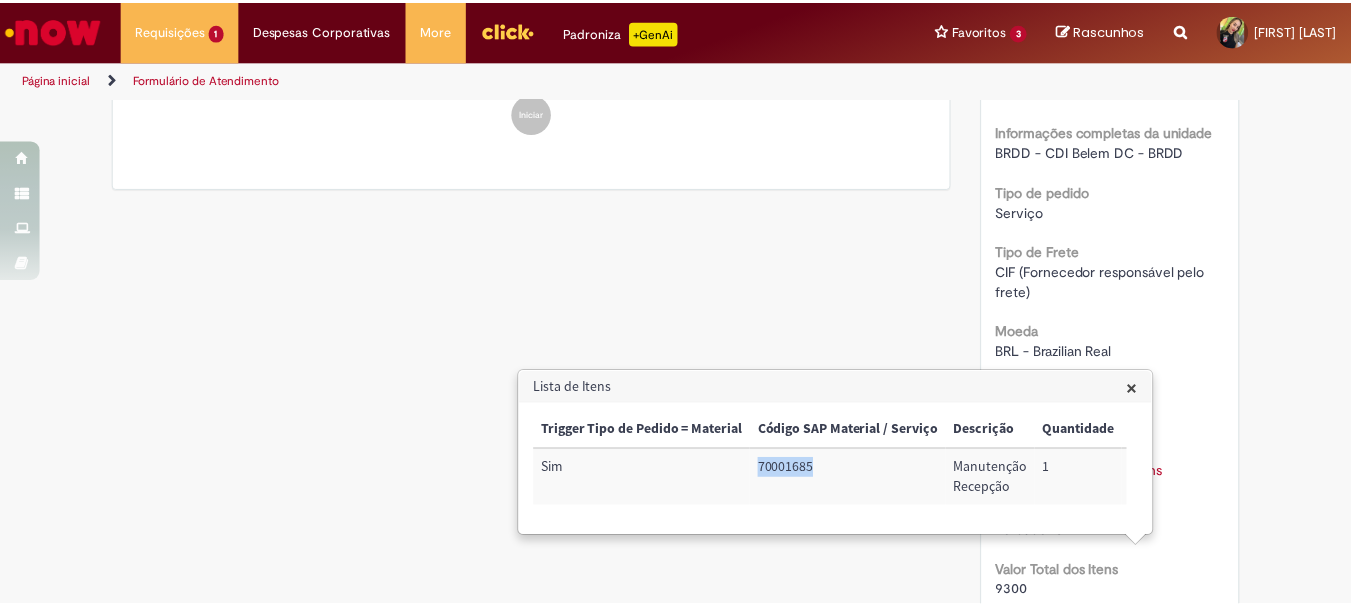scroll, scrollTop: 1500, scrollLeft: 0, axis: vertical 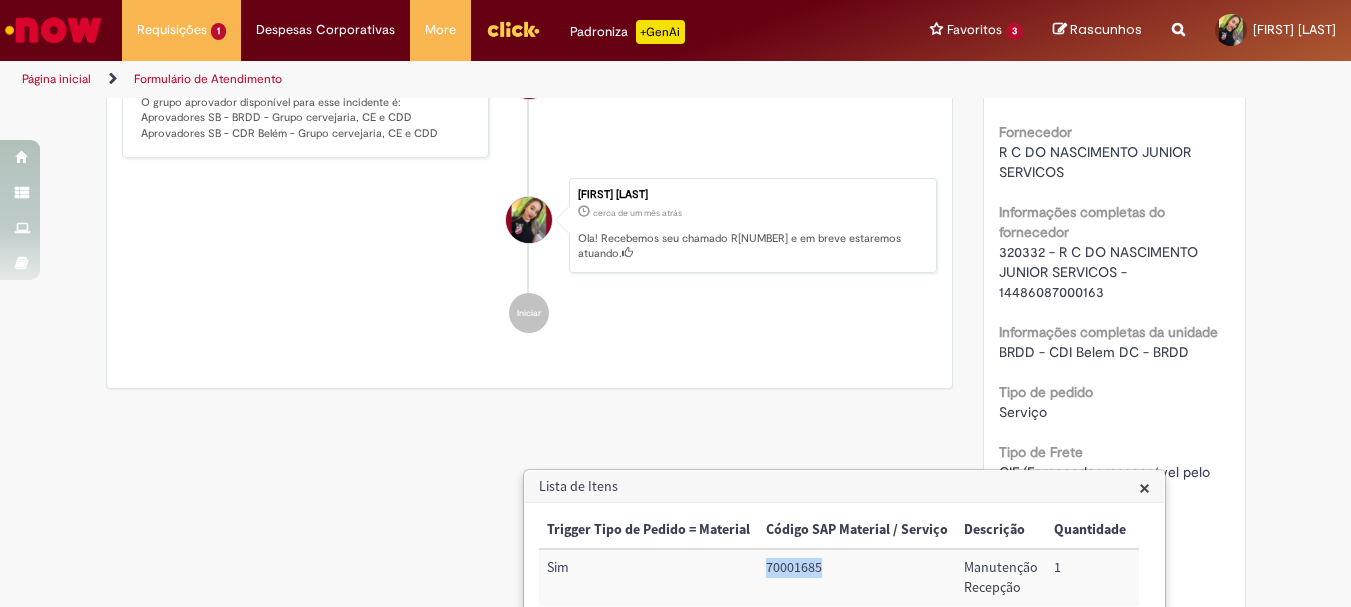 click on "RPA Moeda
BRL - Brazilian Real
taxa de conversão
6.1182
Saldo
3700
Country Code
BR
SAP Interim
s4
Declaro que li e aceito as regras listadas na descrição da oferta e que poderei responder a auditoria e compliance caso alguma regra não for devidamente cumprida
Verdadeiro
Tipo de solicitação
Fábricas, Centros de Excelência e Distribuição
Declaro que sou usuário do ZEC ou do CENG&PMO devidamente autorizado a fazer compras nessa categoria.
Falso
Declaro que eu sou usuário de TechOPs devidamente autorizado para efetuar compras de equipamentos de TI para a companhia.
Falso
Falso
Falso
Planta" at bounding box center [1114, 259] 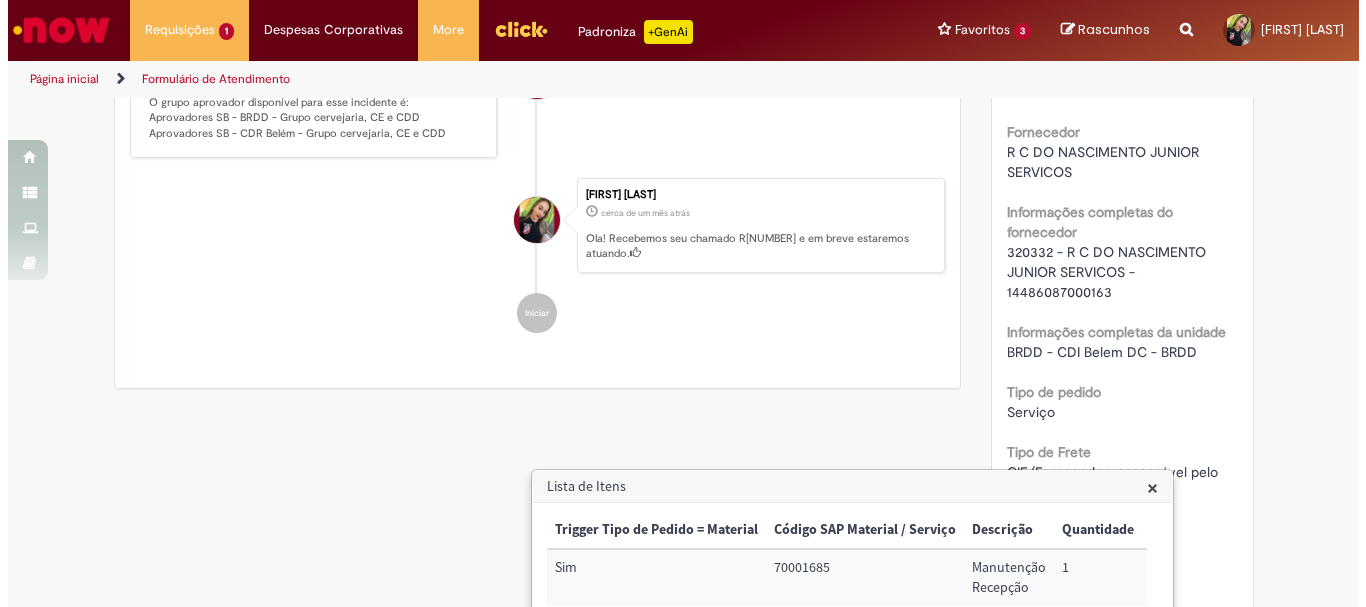 scroll, scrollTop: 1700, scrollLeft: 0, axis: vertical 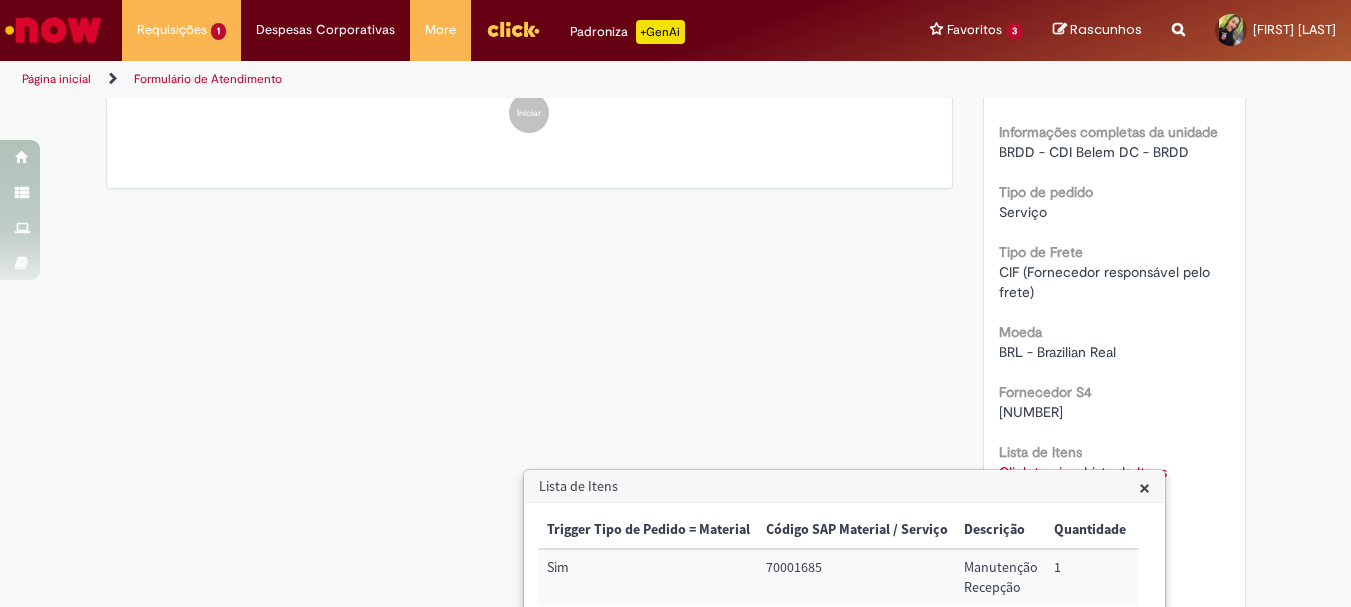 click on "×" at bounding box center [1144, 487] 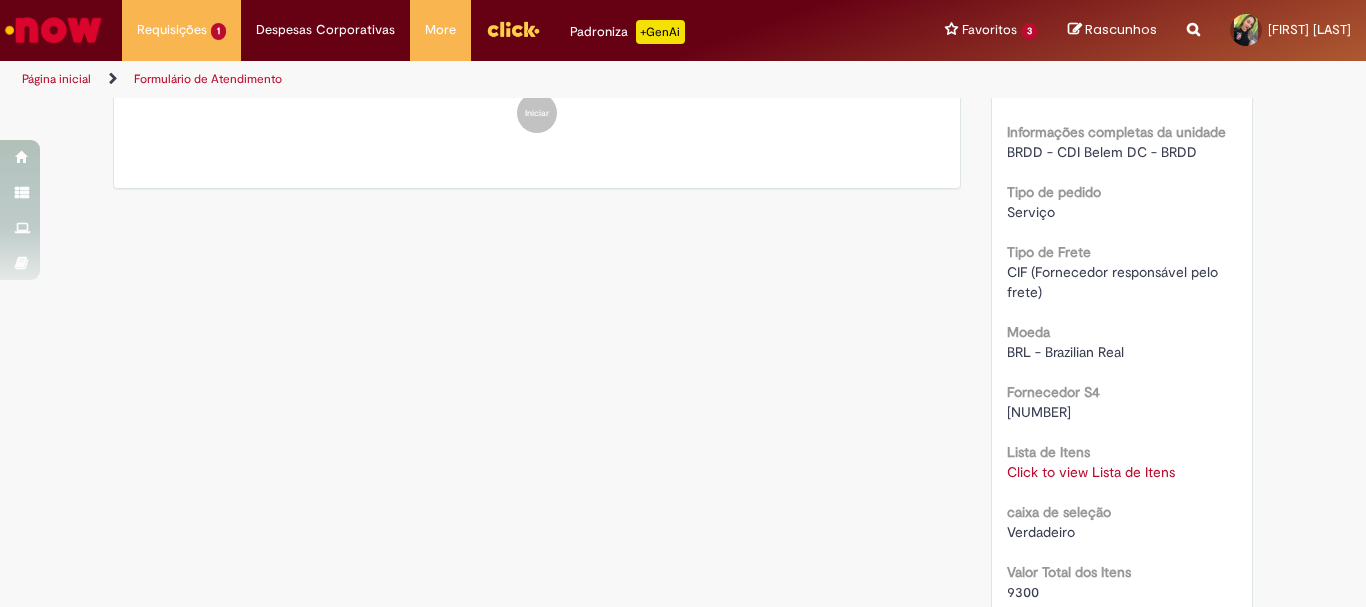 click on "Click to view Lista de Itens" at bounding box center (1091, 472) 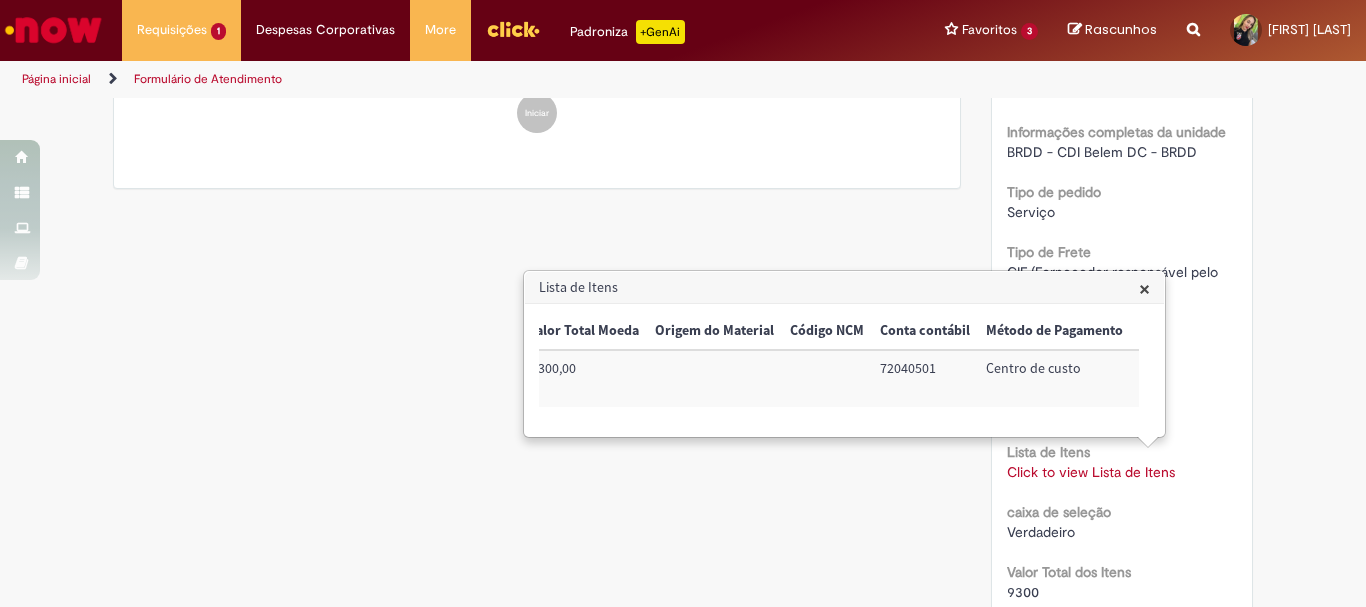 scroll, scrollTop: 0, scrollLeft: 738, axis: horizontal 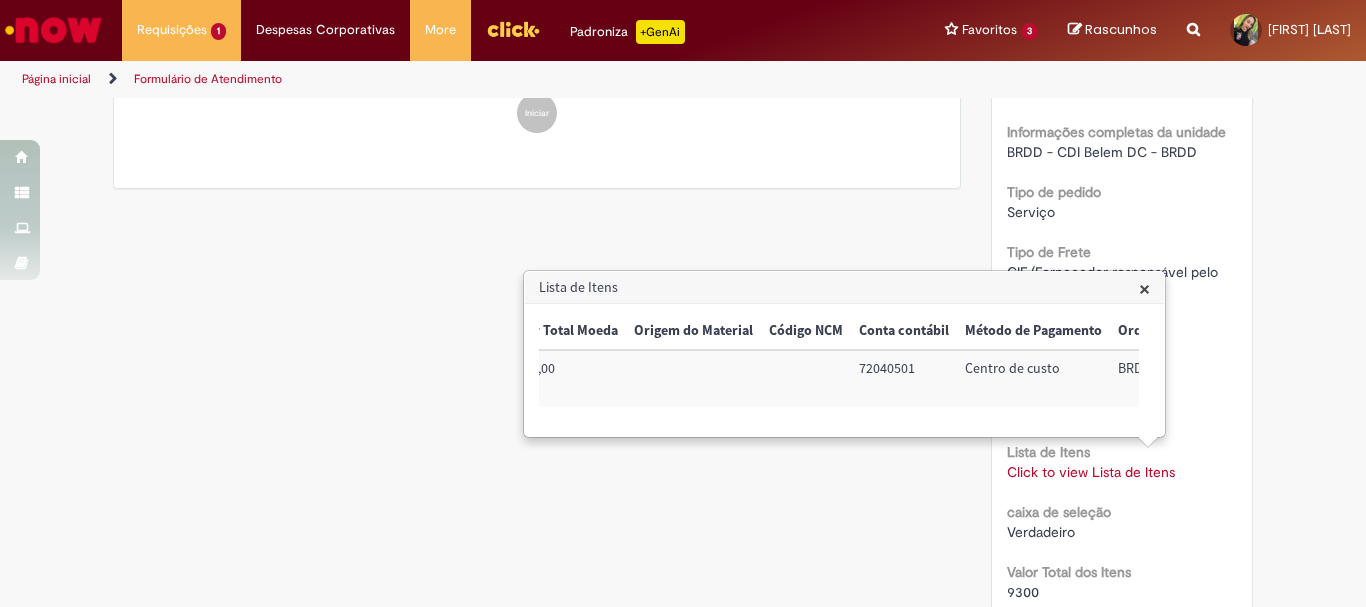 click on "72040501" at bounding box center [904, 378] 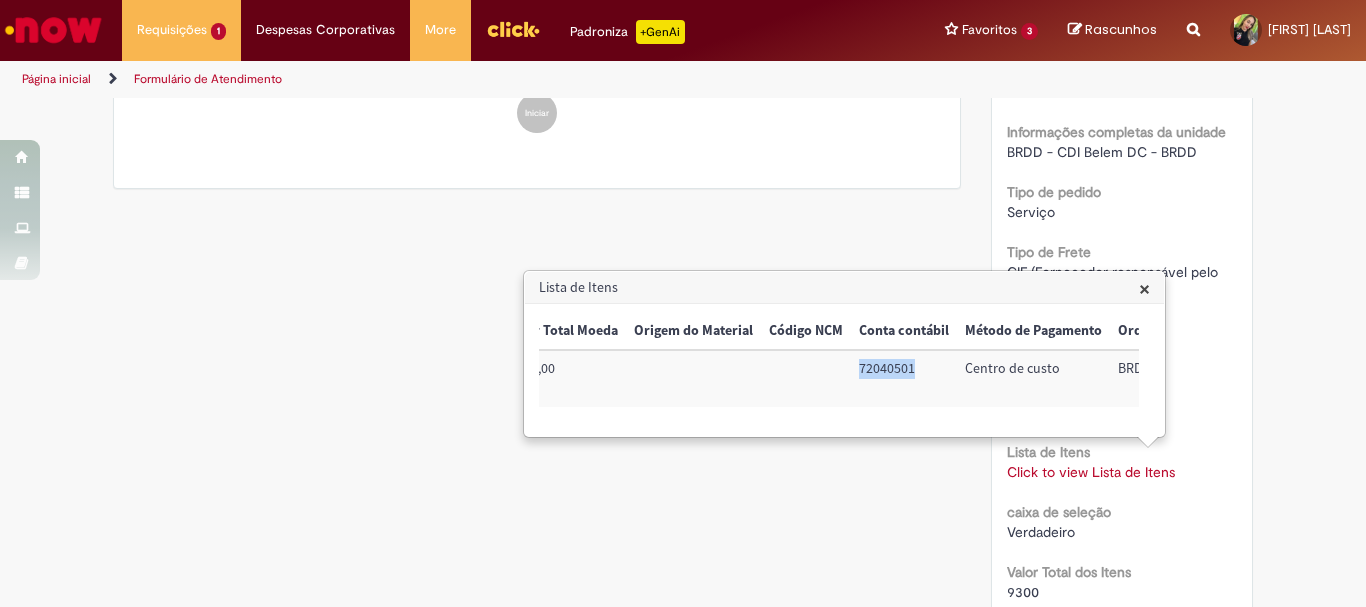 click on "72040501" at bounding box center (904, 378) 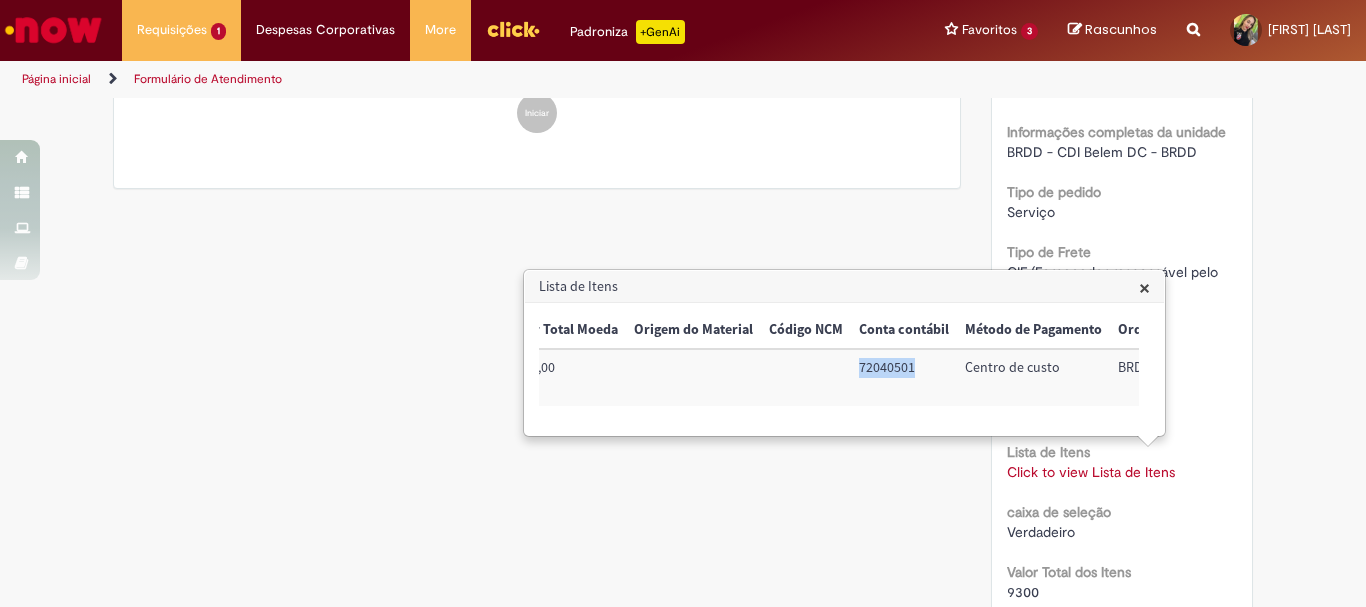 scroll, scrollTop: 0, scrollLeft: 826, axis: horizontal 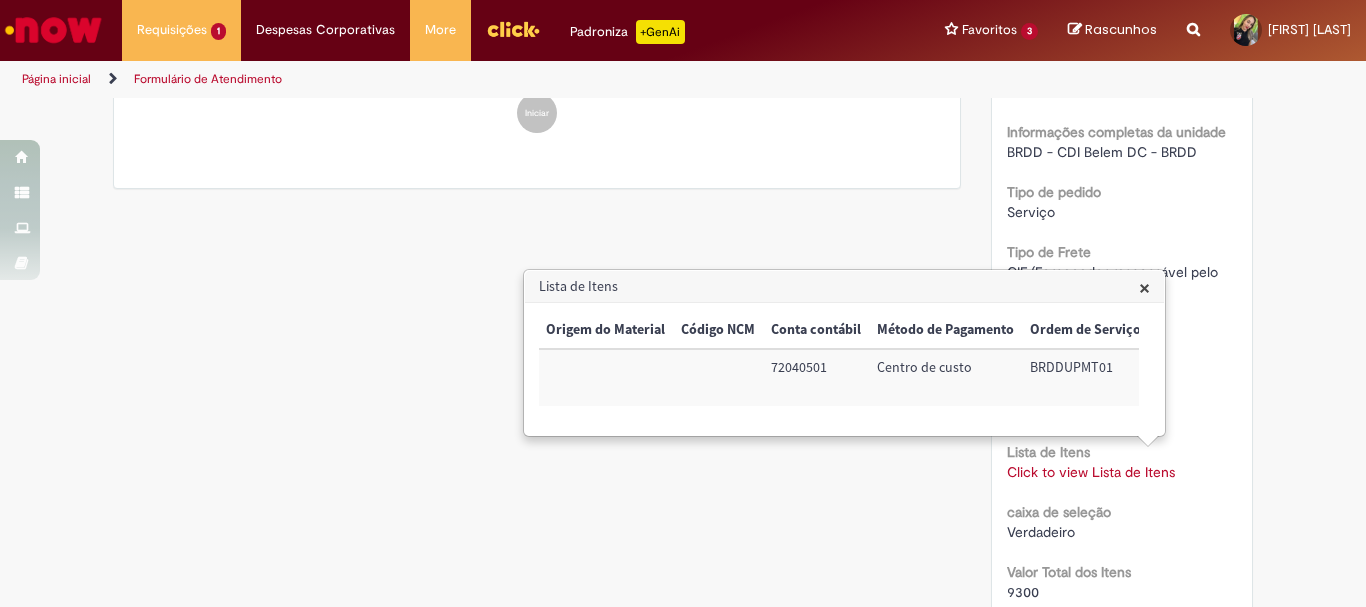 click on "BRDDUPMT01" at bounding box center (1085, 377) 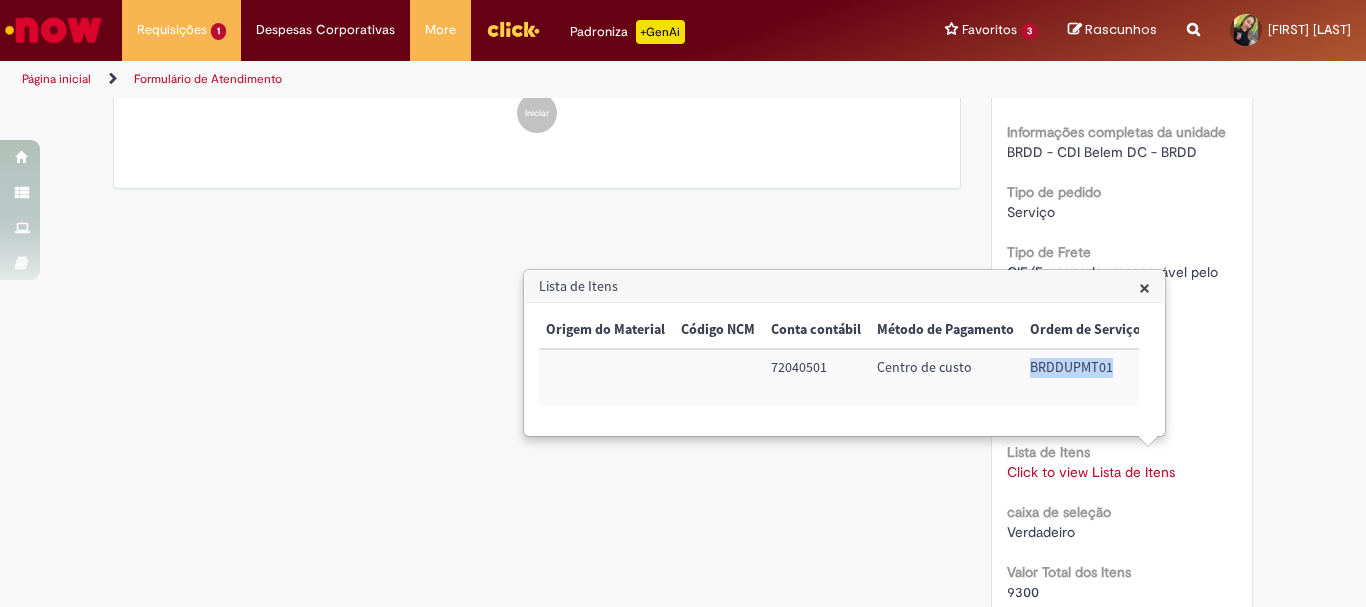 click on "BRDDUPMT01" at bounding box center [1085, 377] 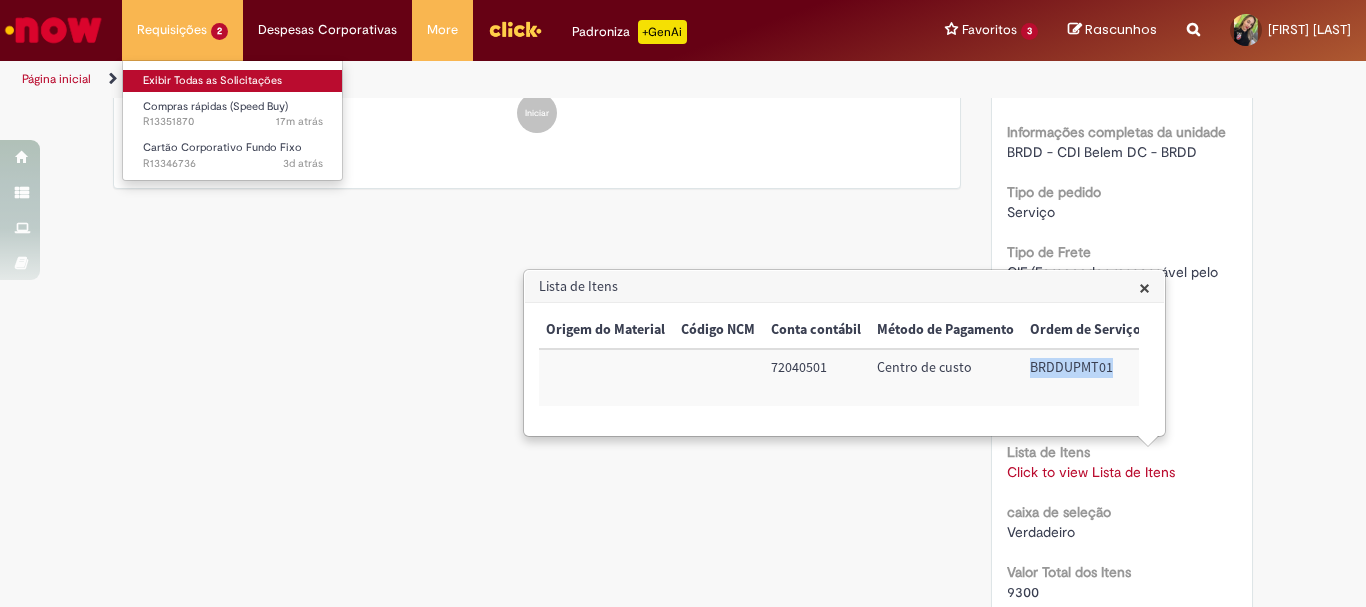 click on "Exibir Todas as Solicitações" at bounding box center (233, 81) 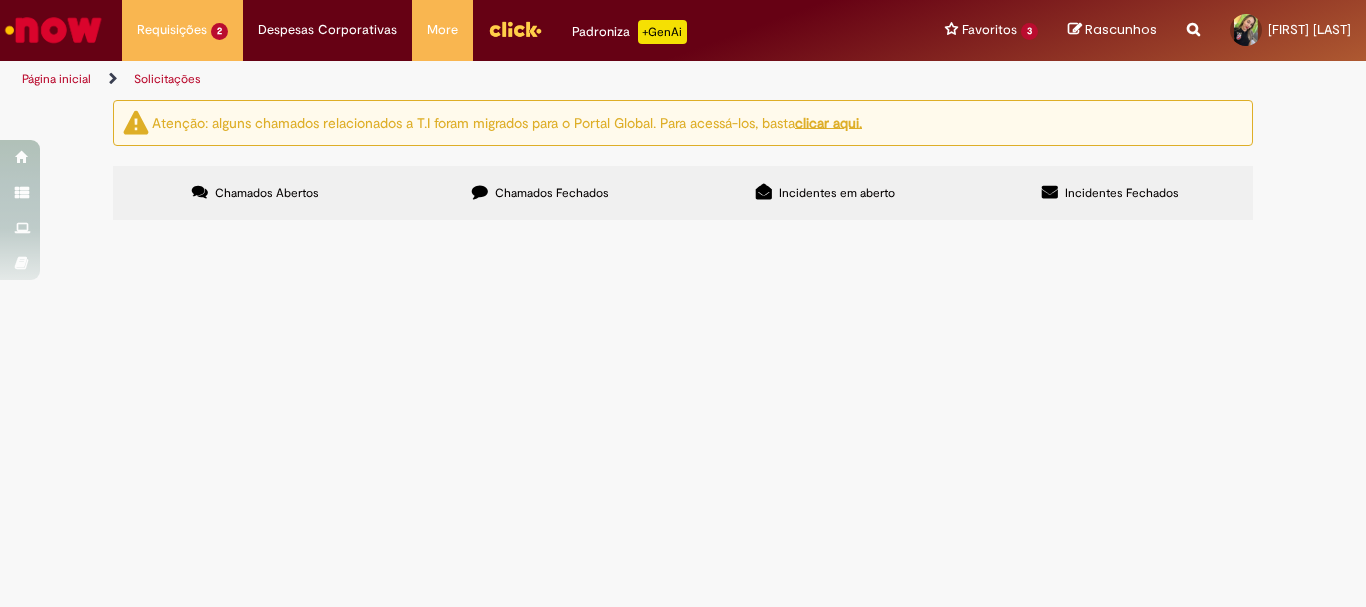scroll, scrollTop: 0, scrollLeft: 0, axis: both 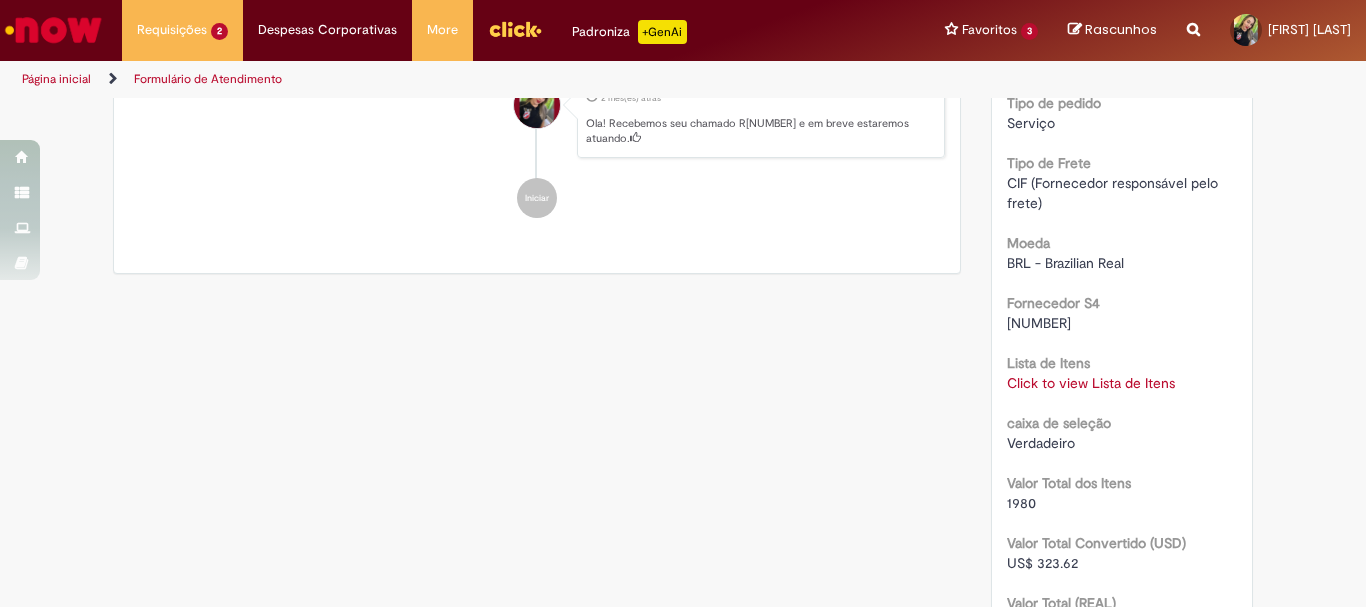 click on "Click to view Lista de Itens" at bounding box center [1091, 383] 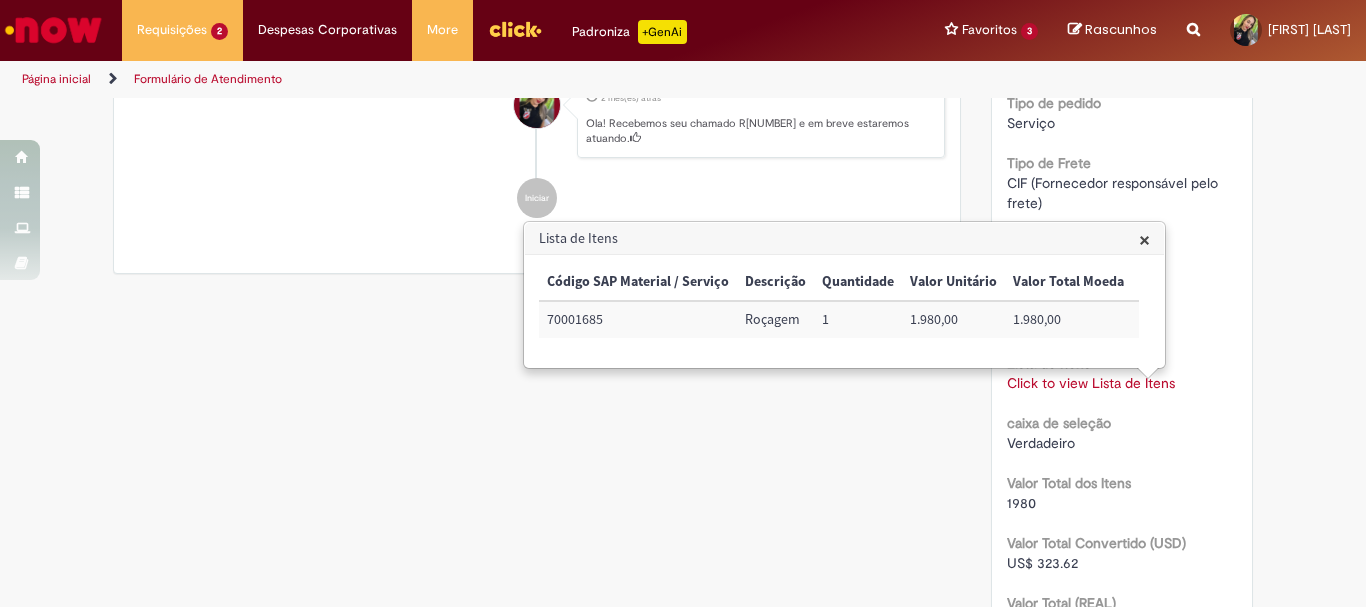 click on "Verificar Código de Barras
Aguardando Aprovação
Aguardando atendimento
Em andamento
Validação
Concluído
Compras rápidas (Speed Buy)
Enviar
S
Sistema
cerca de um mês atrás cerca de um mês atrás     Comentários adicionais
Prezado, usuário. Obs.: Para baixar o arquivo você precisa estar conectado na VPN ou WA" at bounding box center [683, -121] 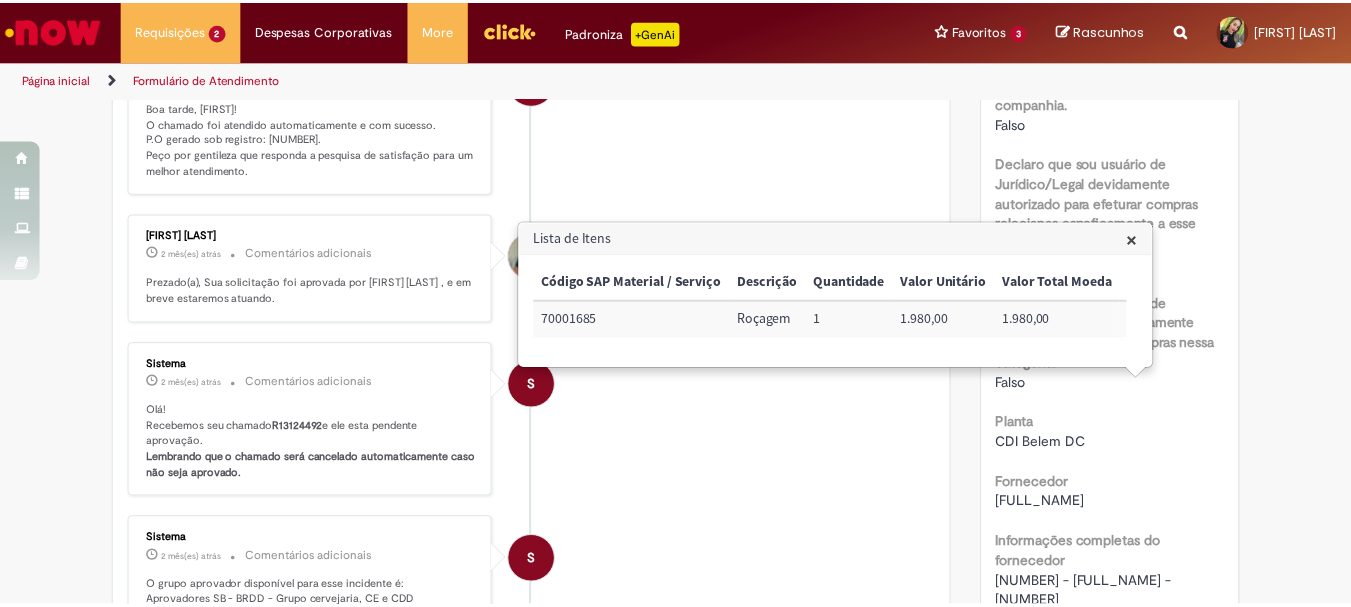 scroll, scrollTop: 615, scrollLeft: 0, axis: vertical 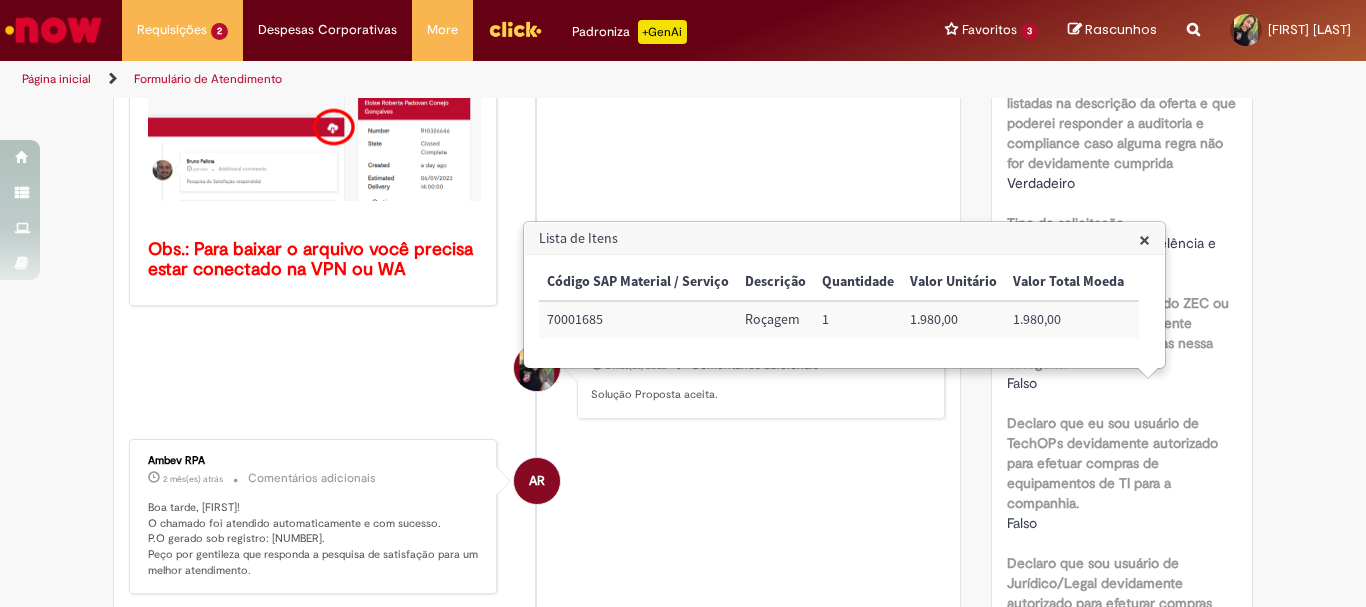 click on "Boa tarde, Shirley!
O chamado foi atendido automaticamente e com sucesso.
P.O gerado sob registro: 4501134319.
Peço por gentileza que responda a pesquisa de satisfação para um melhor atendimento." at bounding box center [314, 539] 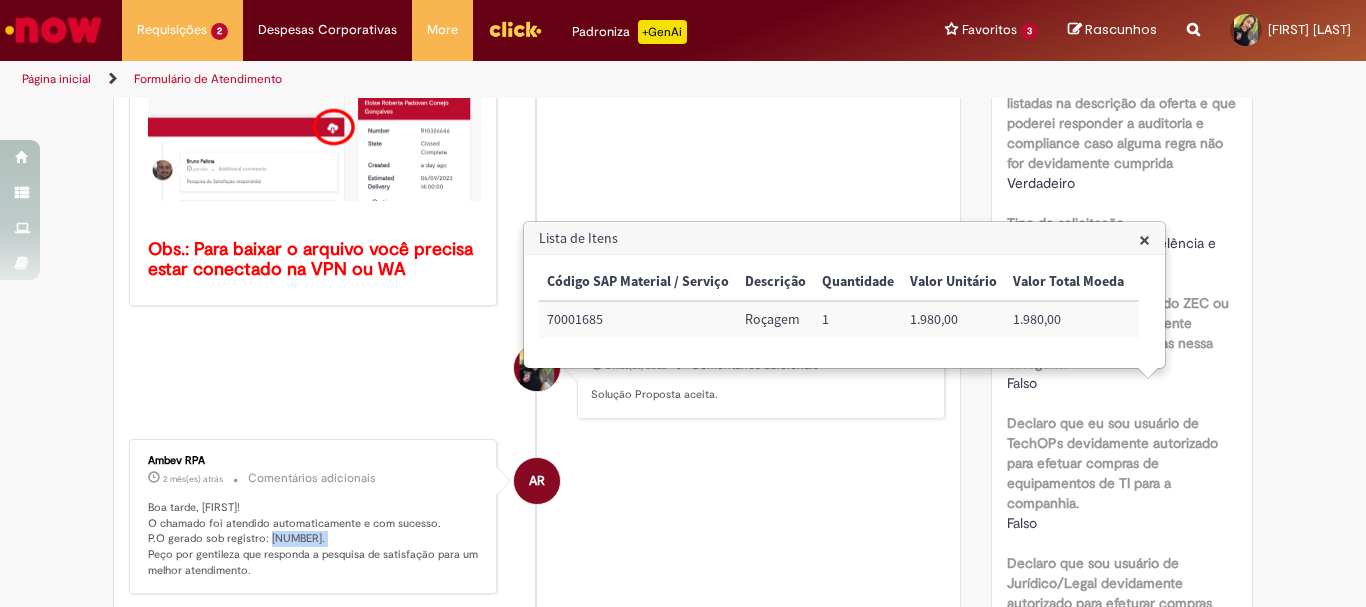 click on "Boa tarde, Shirley!
O chamado foi atendido automaticamente e com sucesso.
P.O gerado sob registro: 4501134319.
Peço por gentileza que responda a pesquisa de satisfação para um melhor atendimento." at bounding box center (314, 539) 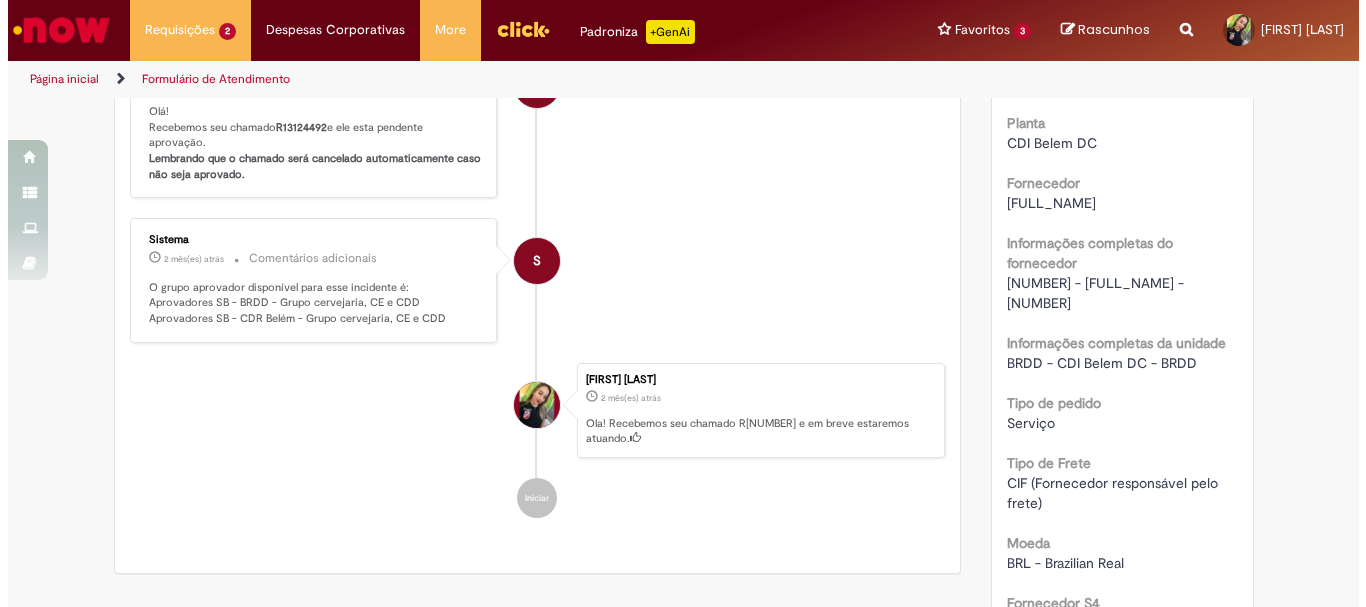 scroll, scrollTop: 1515, scrollLeft: 0, axis: vertical 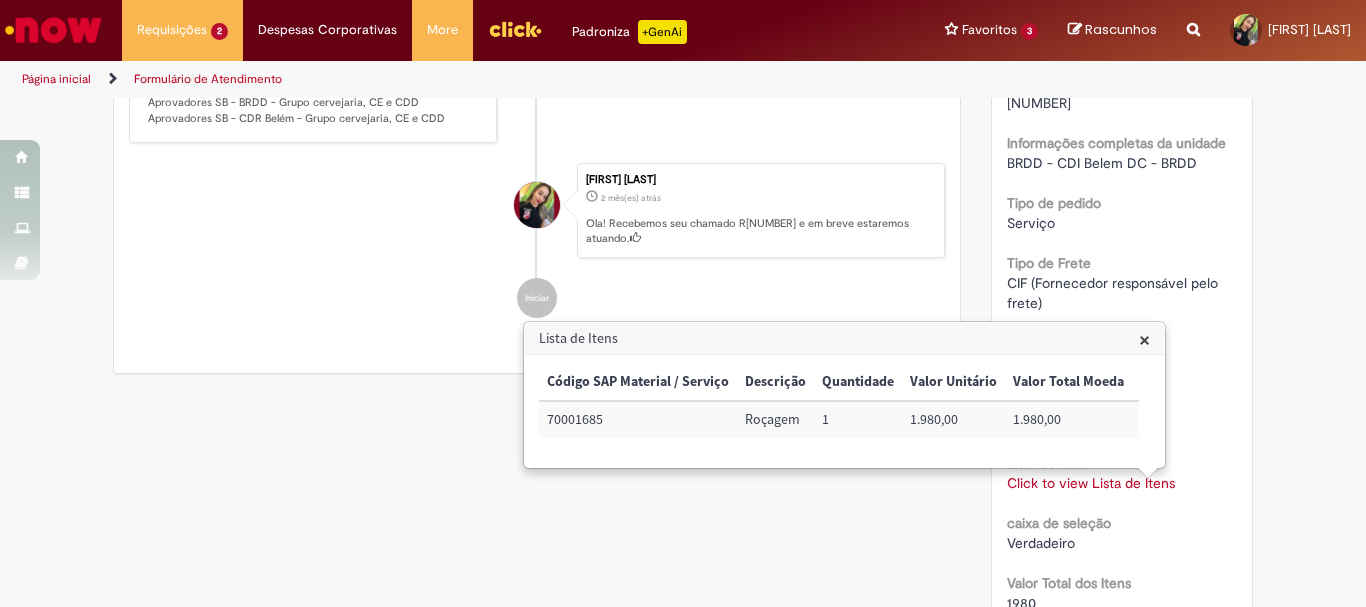 click on "Click to view Lista de Itens   Click to view Lista de Itens" at bounding box center [1122, 483] 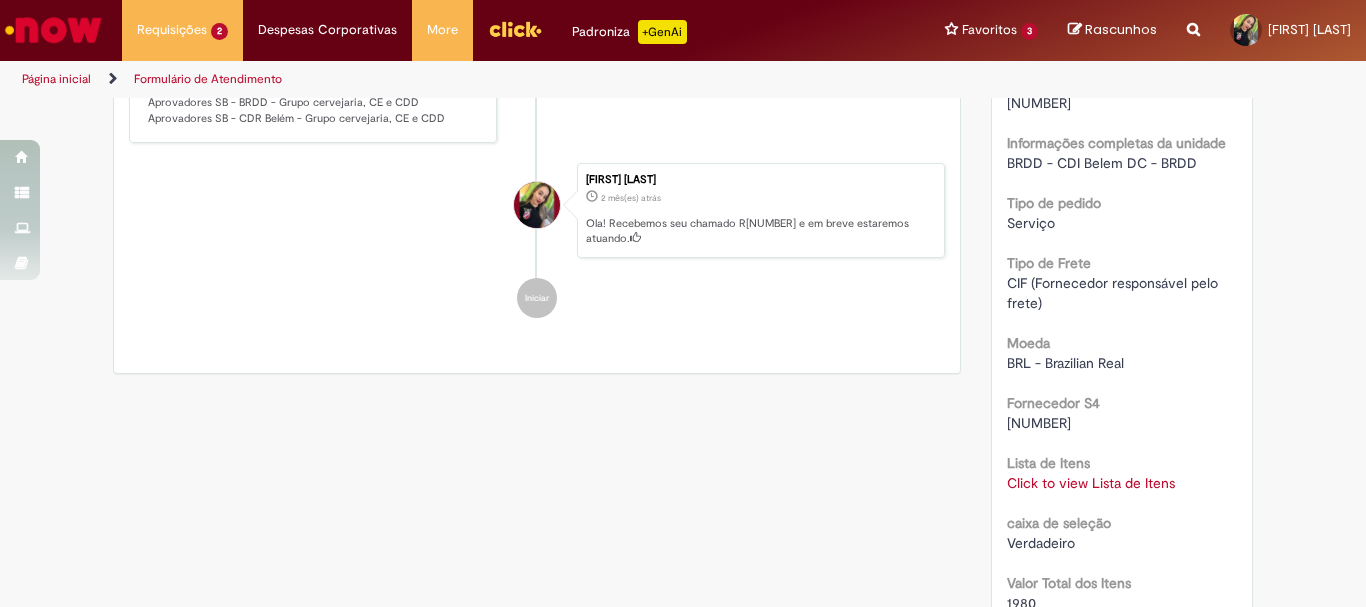 click on "Click to view Lista de Itens" at bounding box center (1091, 483) 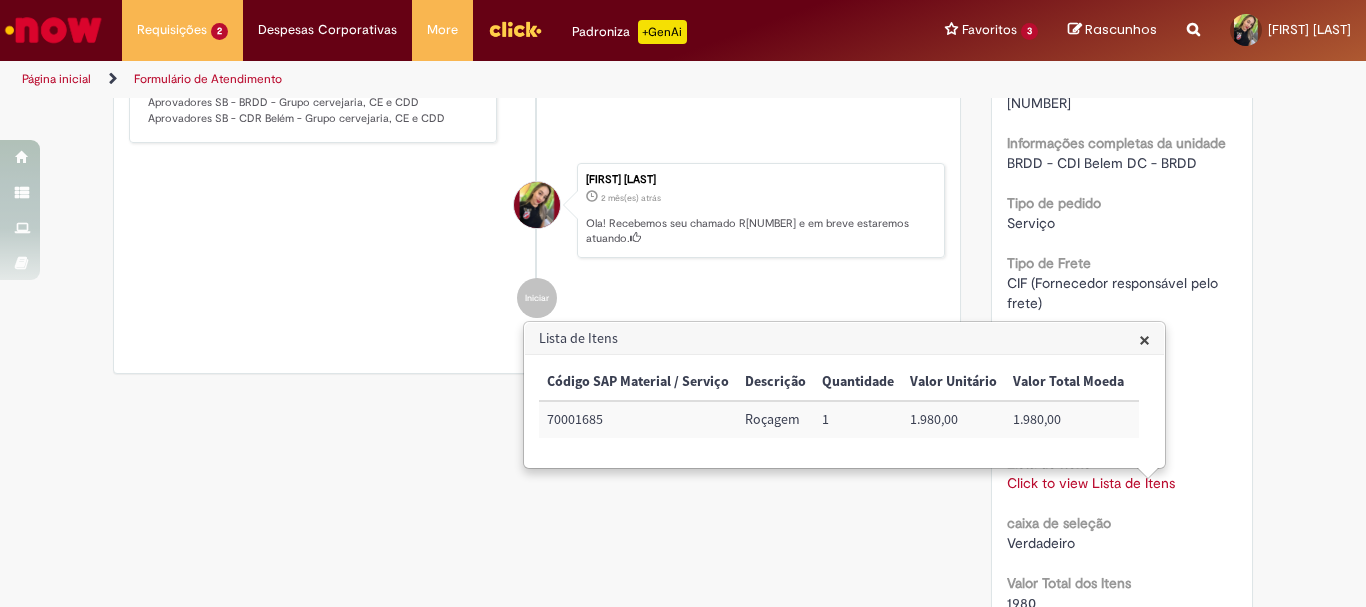 click on "70001685" at bounding box center [638, 419] 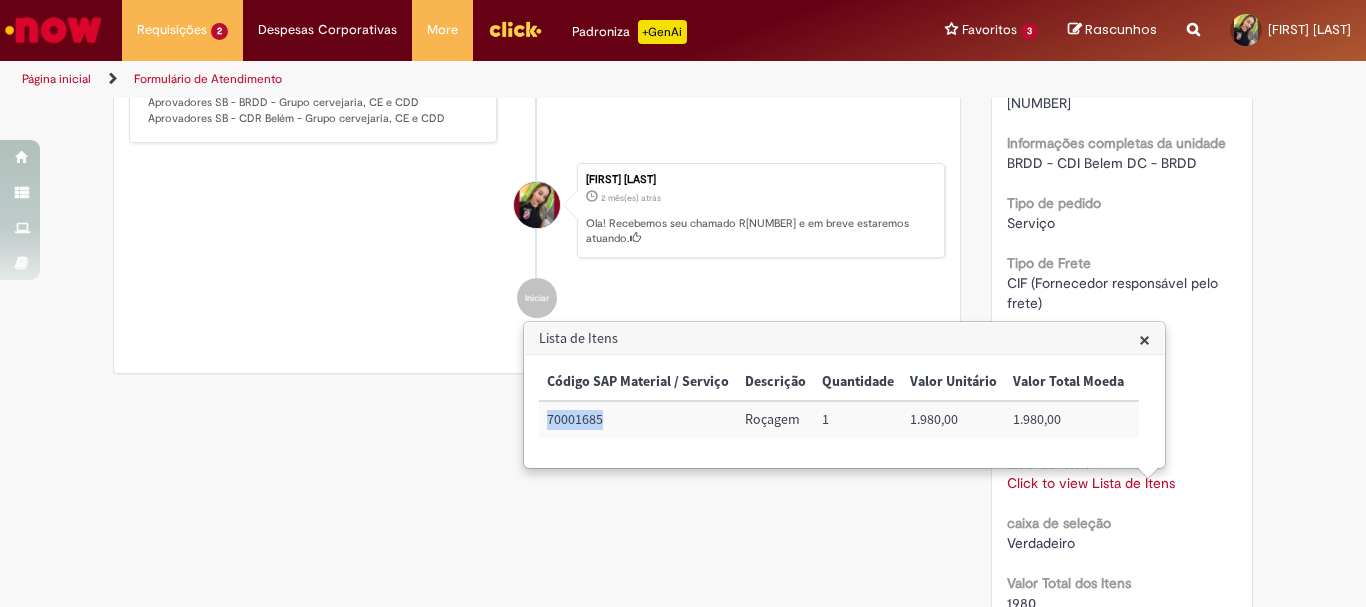 click on "70001685" at bounding box center [638, 419] 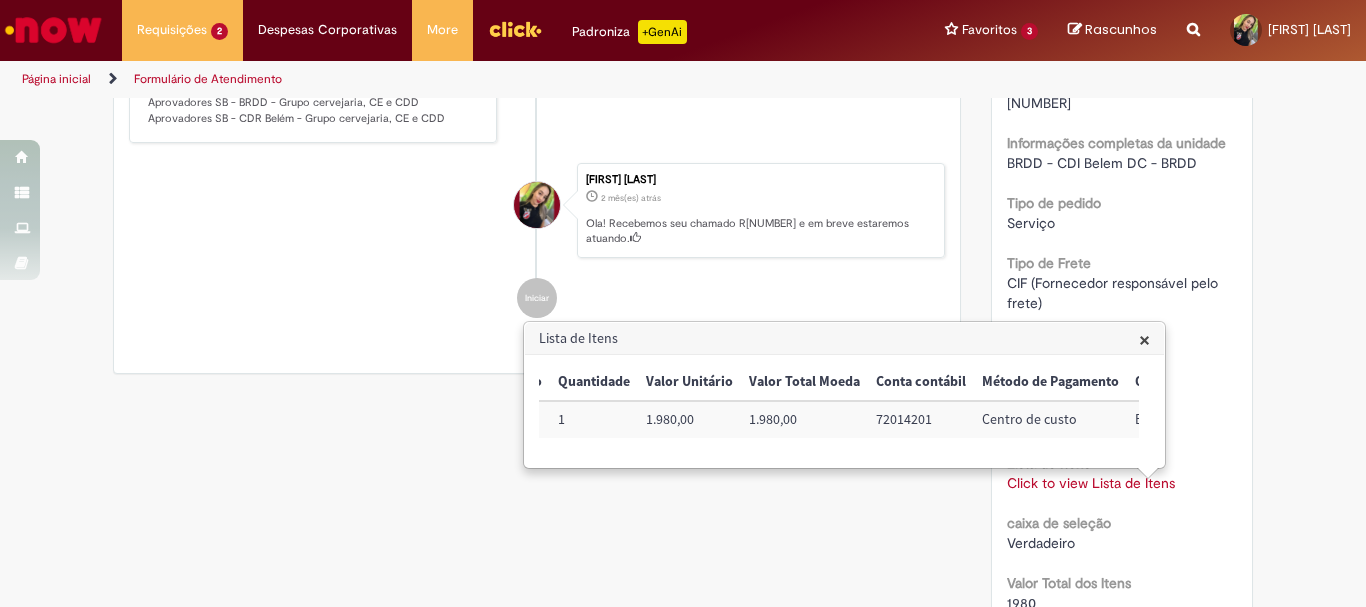 scroll, scrollTop: 0, scrollLeft: 273, axis: horizontal 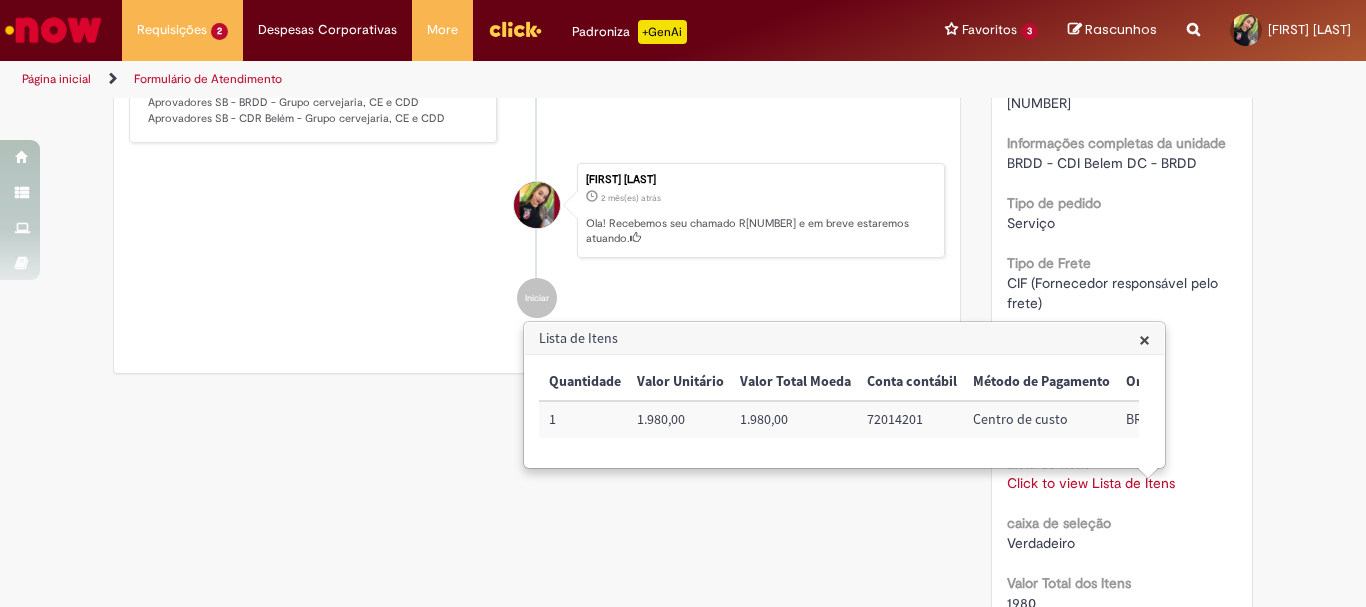 click on "72014201" at bounding box center (912, 419) 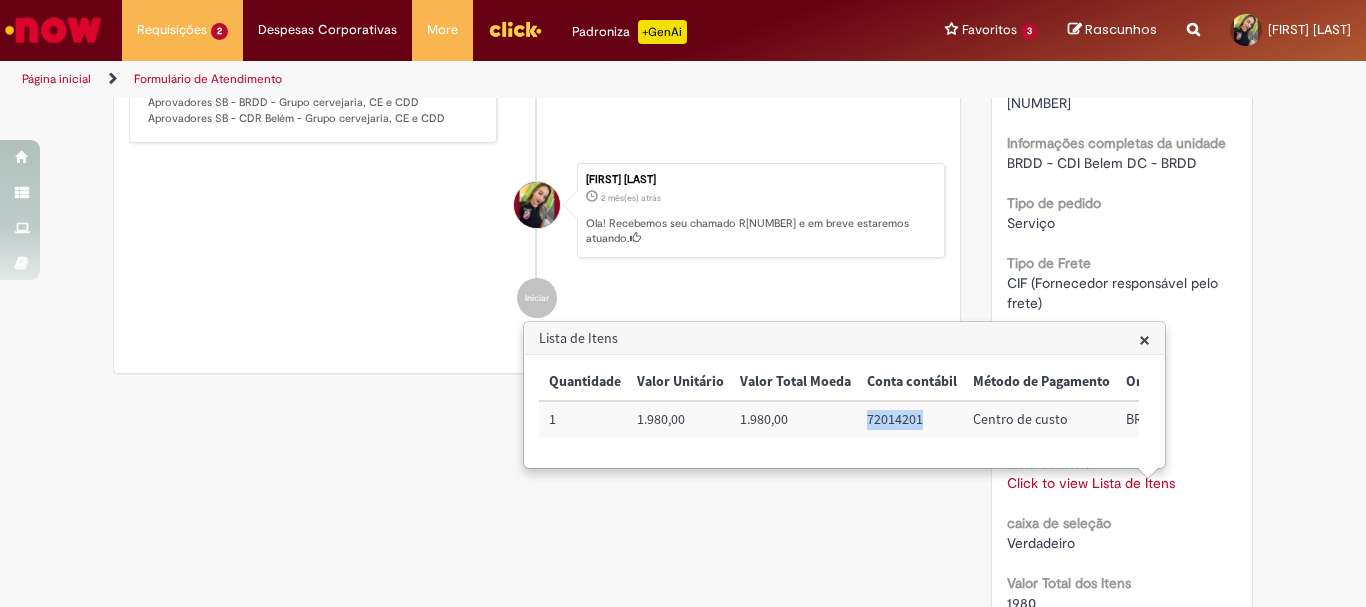 click on "72014201" at bounding box center (912, 419) 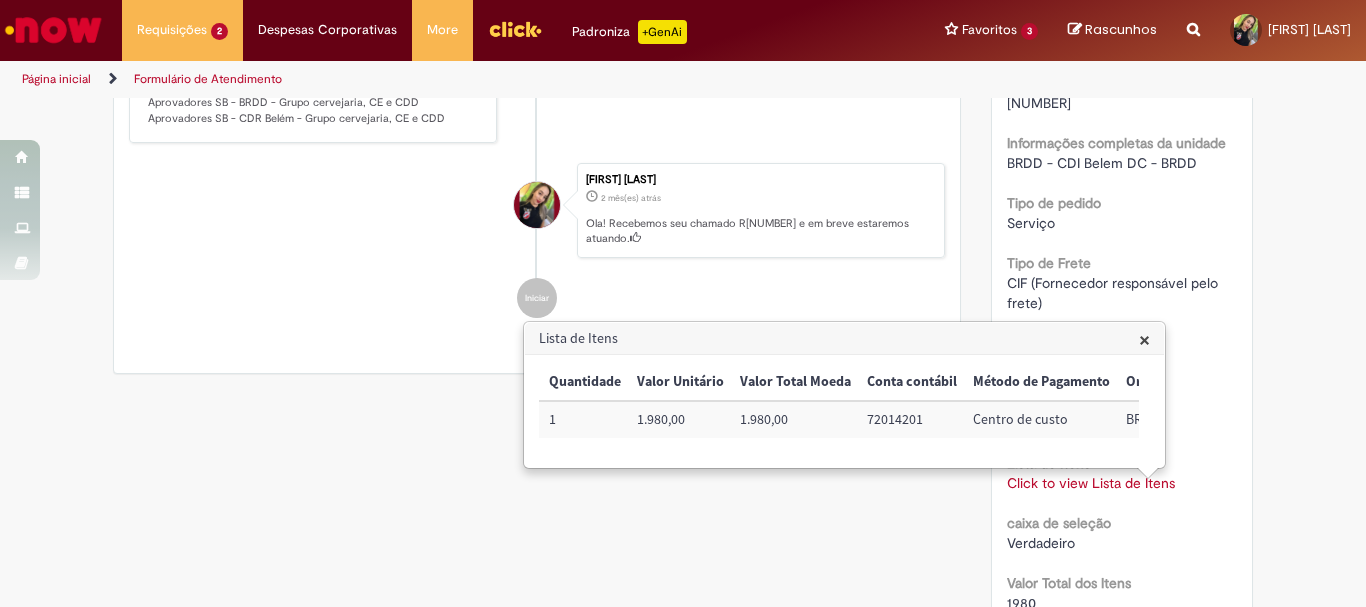 click on "BRDDLLG1B6" at bounding box center (1181, 419) 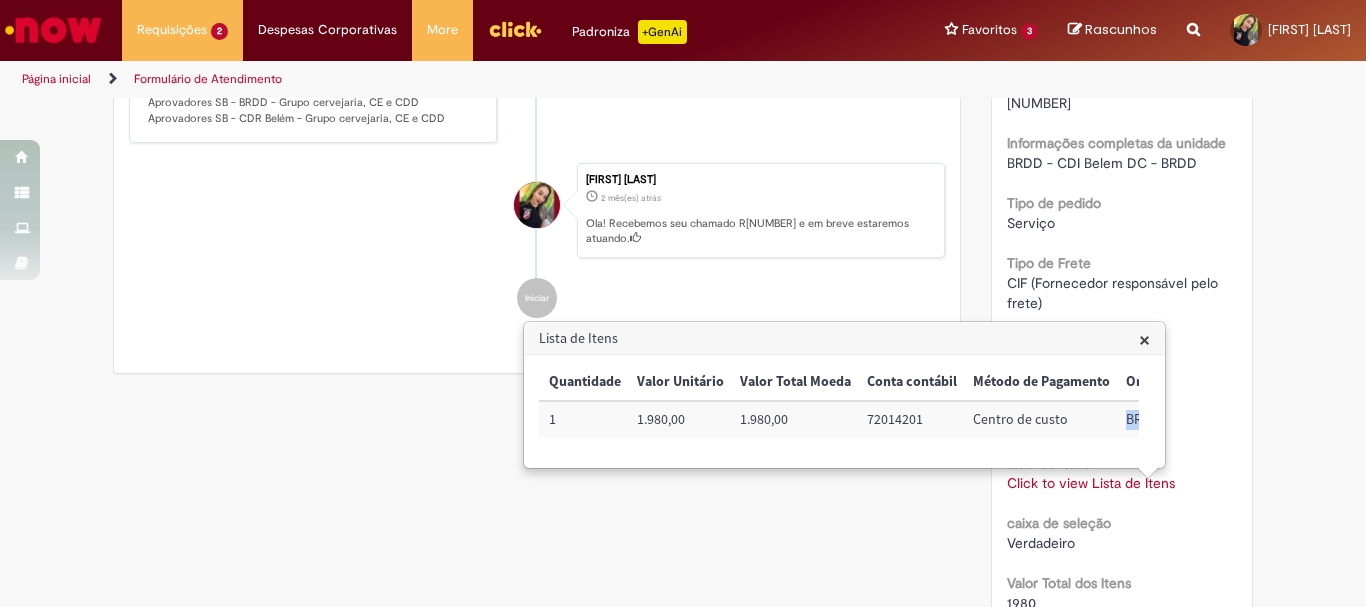 click on "BRDDLLG1B6" at bounding box center (1181, 419) 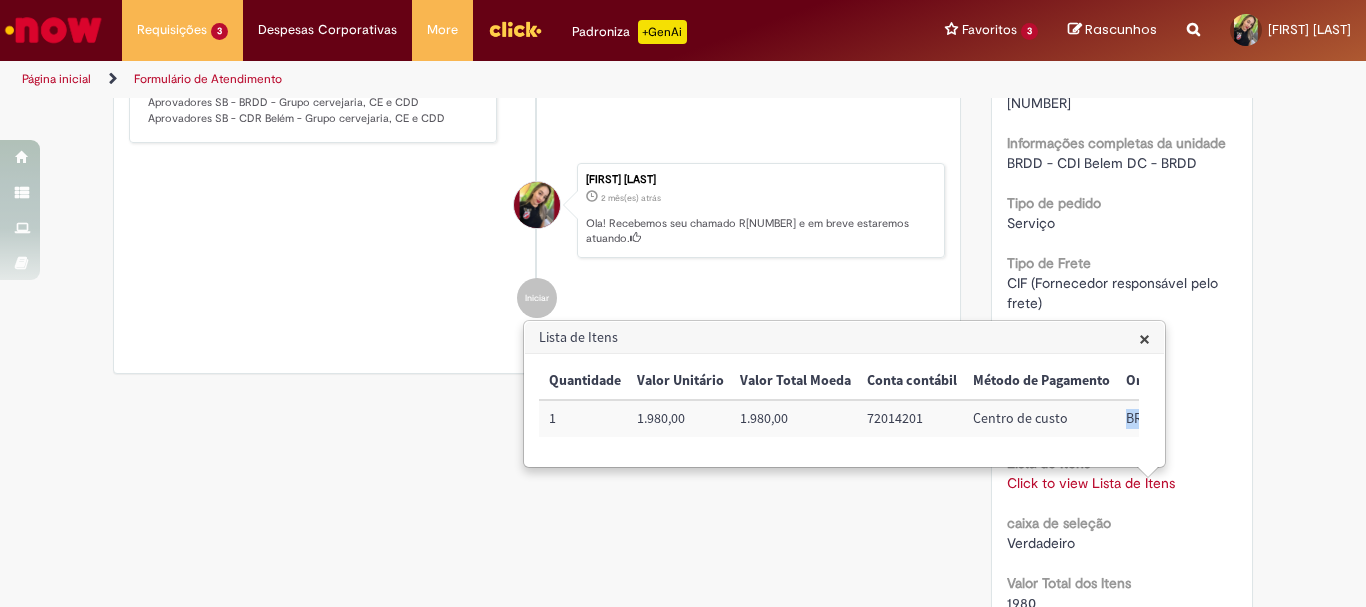 click at bounding box center [53, 30] 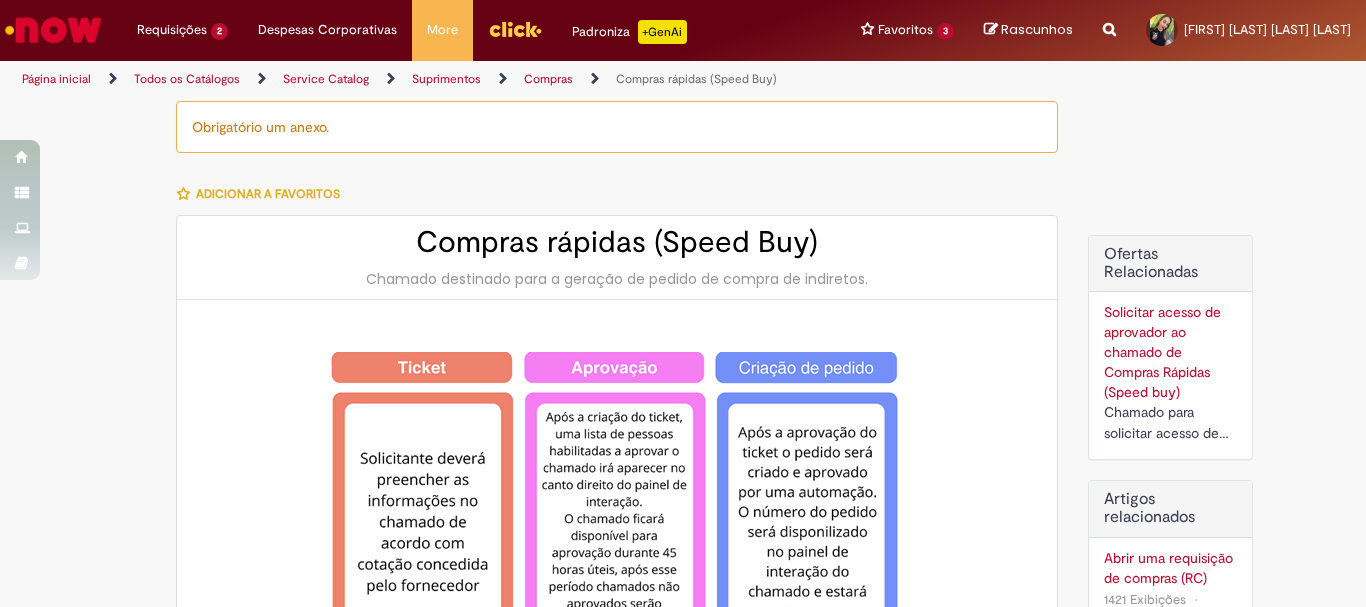 type on "**********" 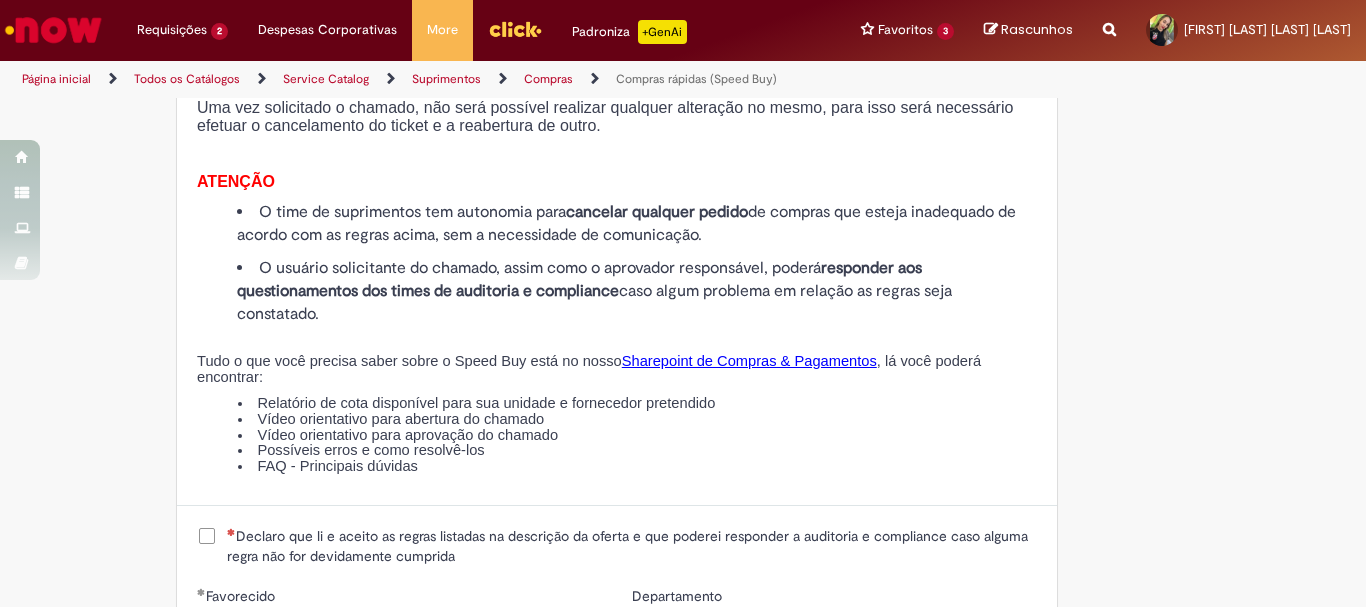 scroll, scrollTop: 2300, scrollLeft: 0, axis: vertical 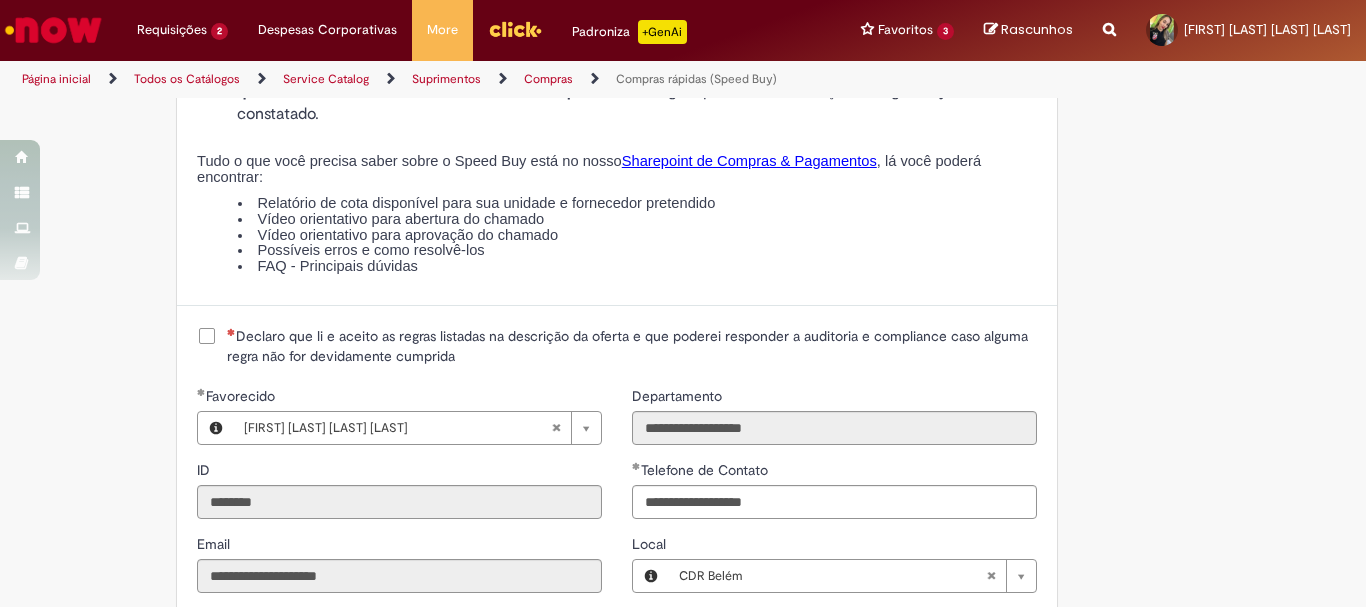click on "Declaro que li e aceito as regras listadas na descrição da oferta e que poderei responder a auditoria e compliance caso alguma regra não for devidamente cumprida" at bounding box center [632, 346] 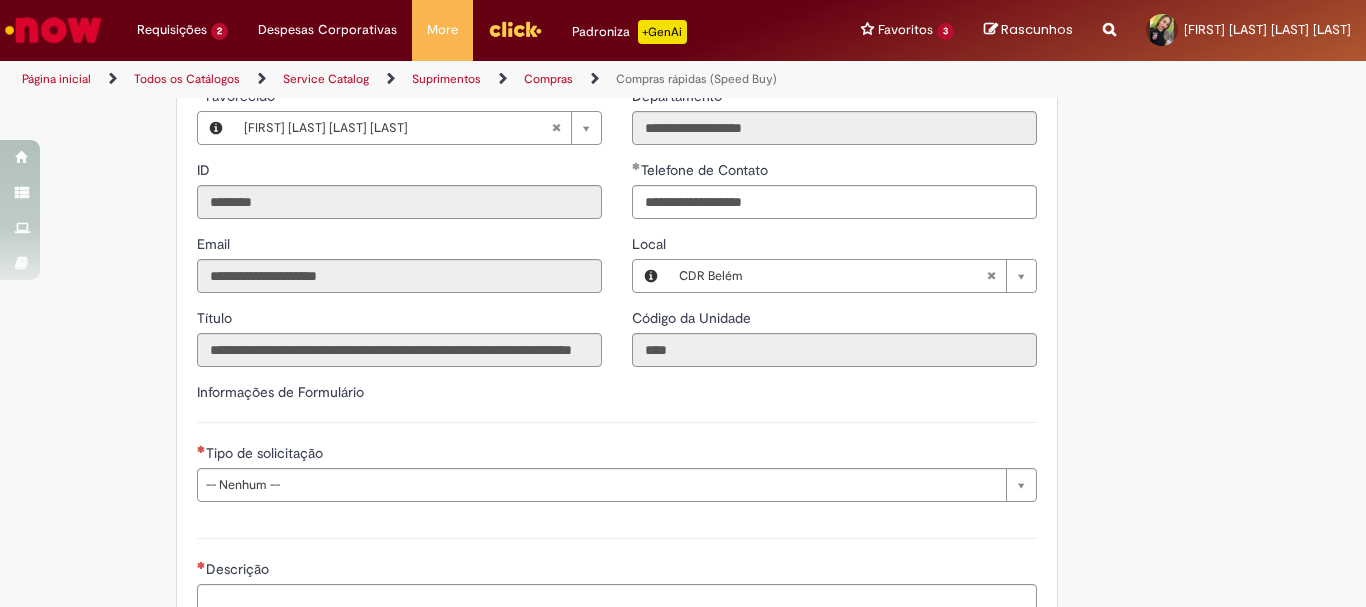 scroll, scrollTop: 2700, scrollLeft: 0, axis: vertical 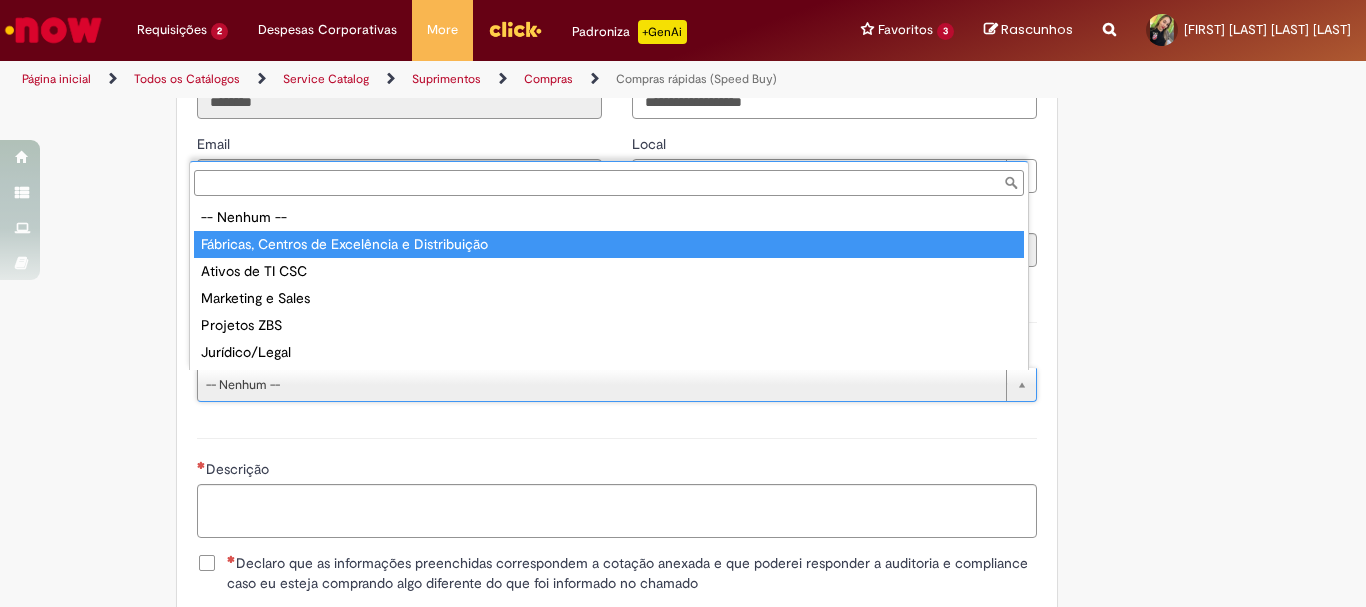 type on "**********" 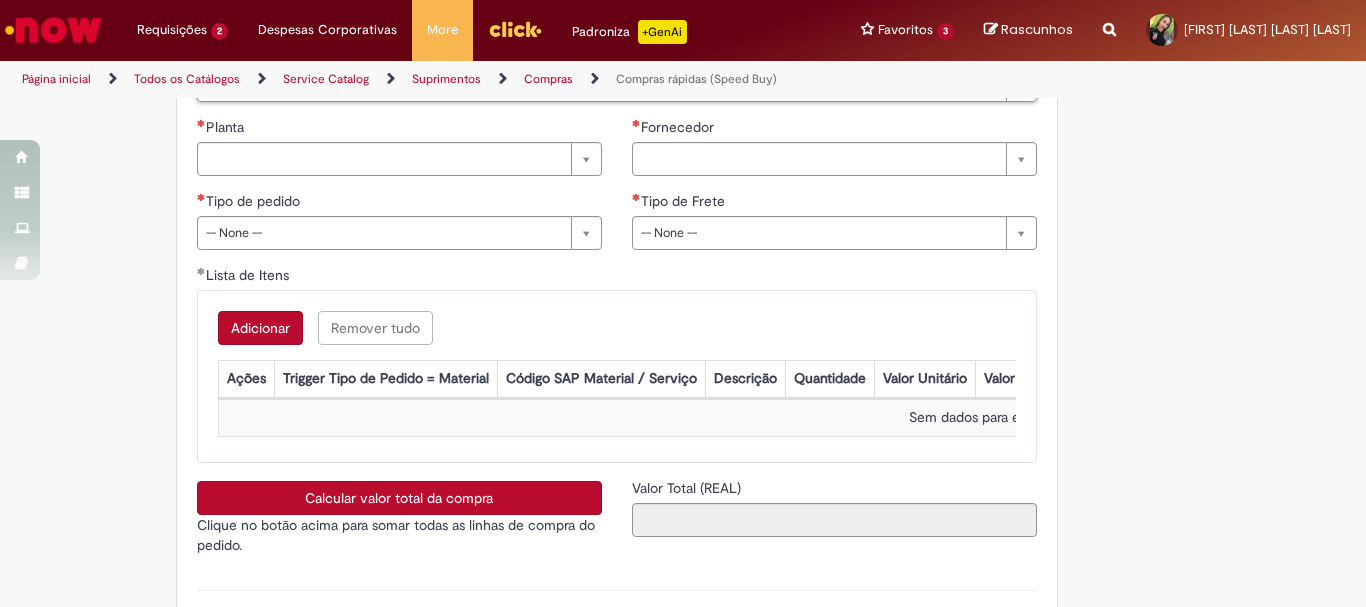 scroll, scrollTop: 2900, scrollLeft: 0, axis: vertical 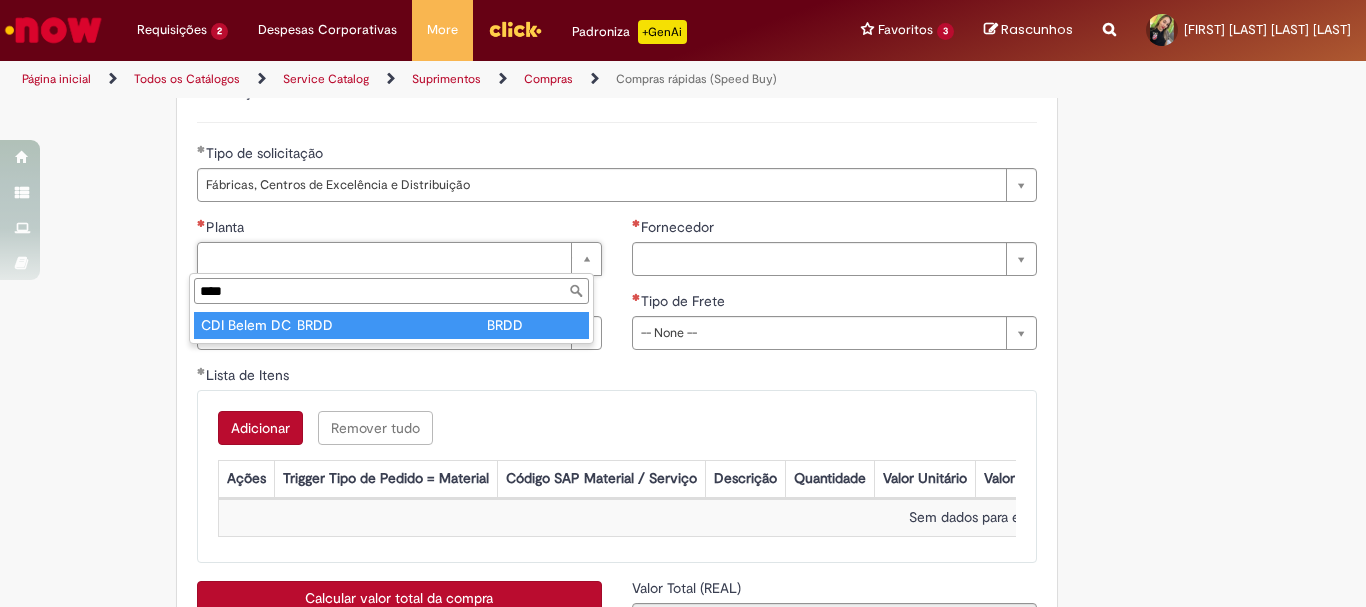 type on "****" 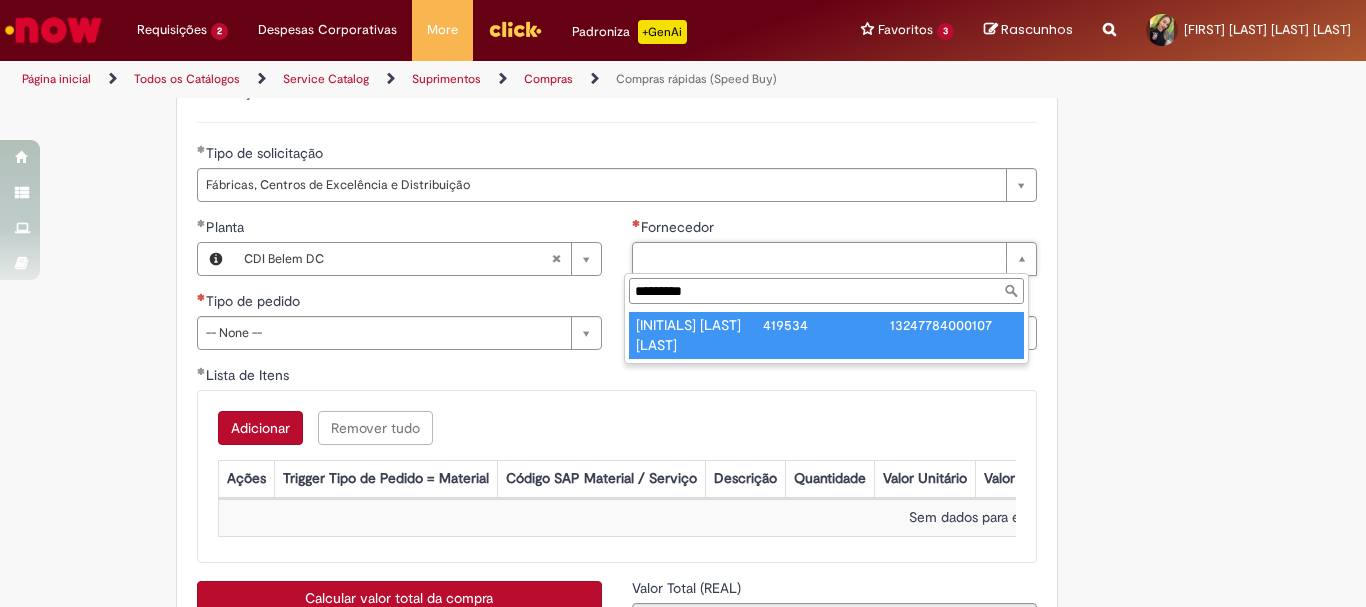 type on "*********" 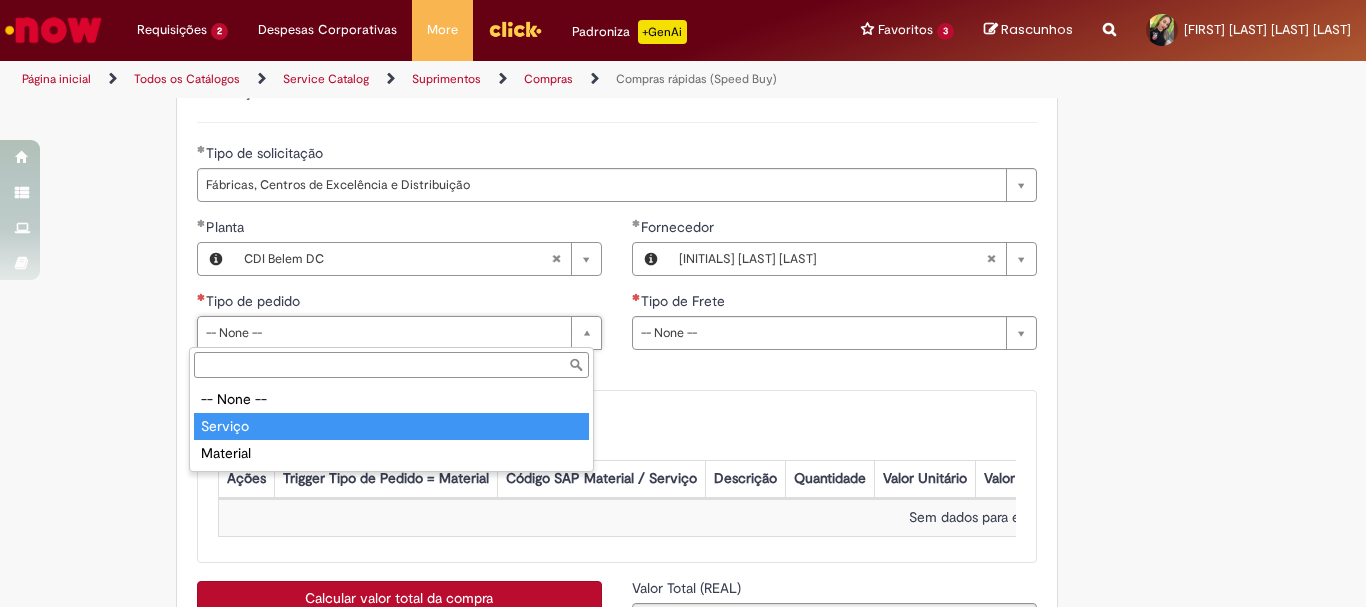 type on "*******" 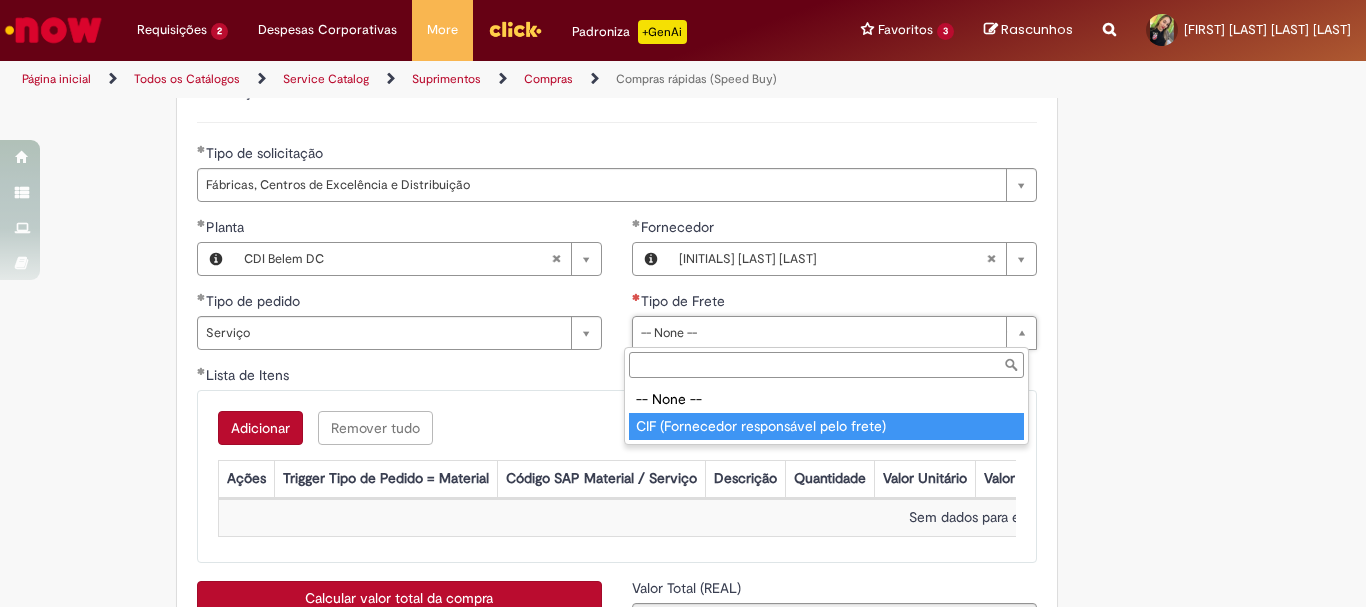 type on "**********" 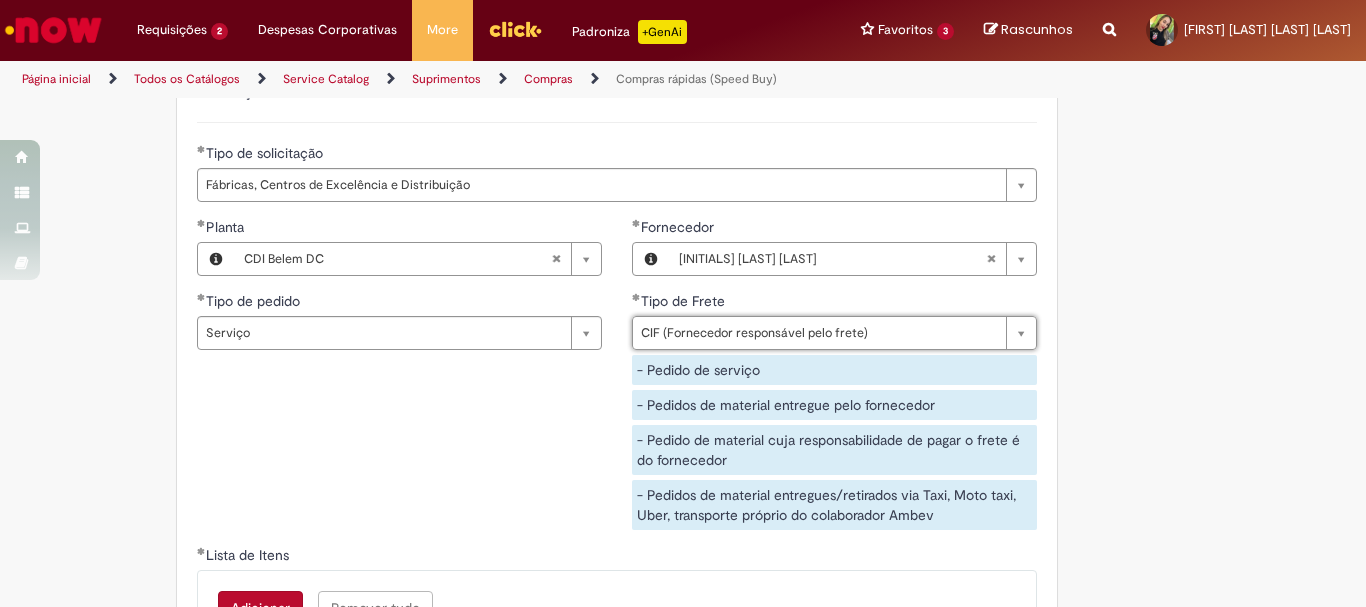 scroll, scrollTop: 3100, scrollLeft: 0, axis: vertical 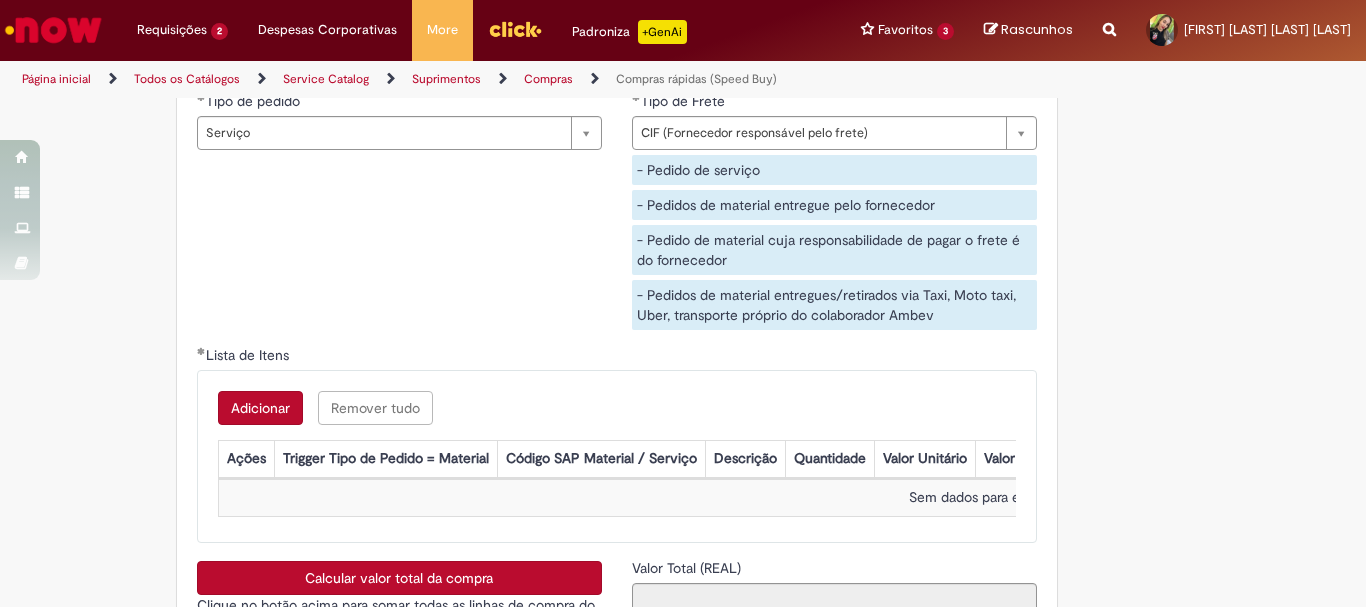 click on "Obrigatório um anexo.
Adicionar a Favoritos
Compras rápidas (Speed Buy)
Chamado destinado para a geração de pedido de compra de indiretos.
O Speed buy é a ferramenta oficial para a geração de pedidos de compra que atenda aos seguintes requisitos:
Compras de material e serviço indiretos
Compras inferiores a R$13.000 *
Compras com fornecedores nacionais
Compras de material sem contrato ativo no SAP para o centro solicitado
* Essa cota é referente ao tipo de solicitação padrão de Speed buy. Os chamados com cotas especiais podem possuir valores divergentes.
Regras de Utilização
No campo “Tipo de Solicitação” selecionar a opção correspondente a sua unidade de negócio.
Solicitação Padrão de Speed buy:
Fábricas, centros de Excelência e de Distribuição:  habilitado para todos usuários ambev
Cotas especiais de Speed buy:" at bounding box center [585, -954] 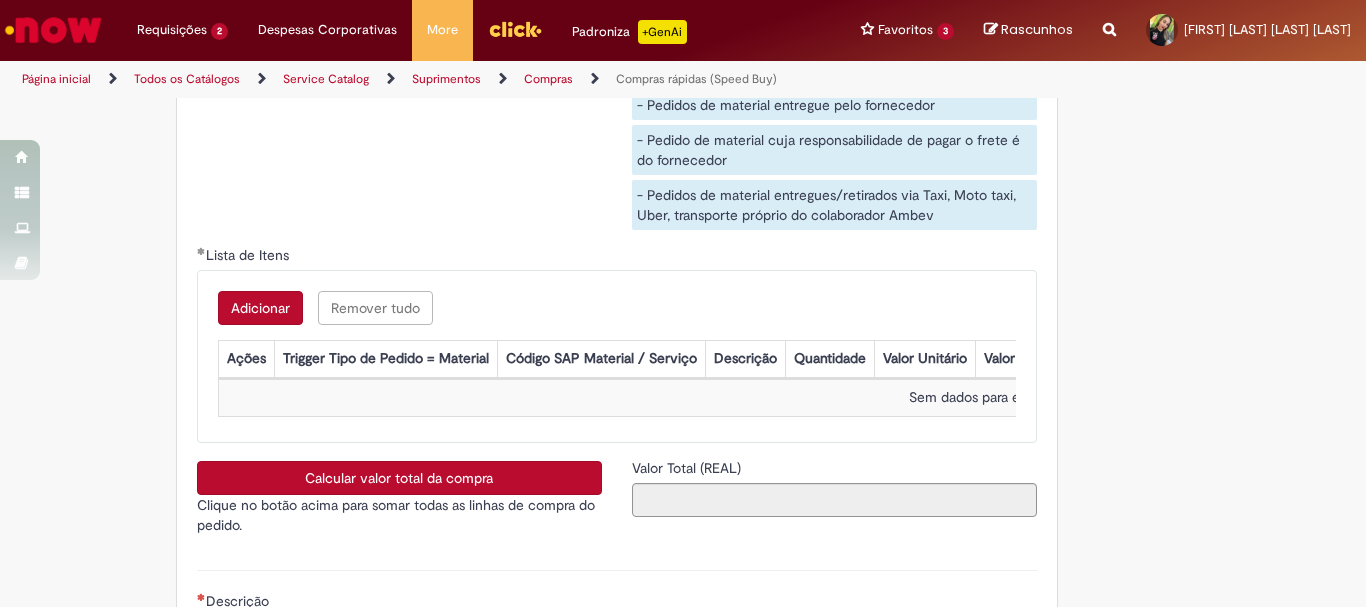 click on "Adicionar" at bounding box center [260, 308] 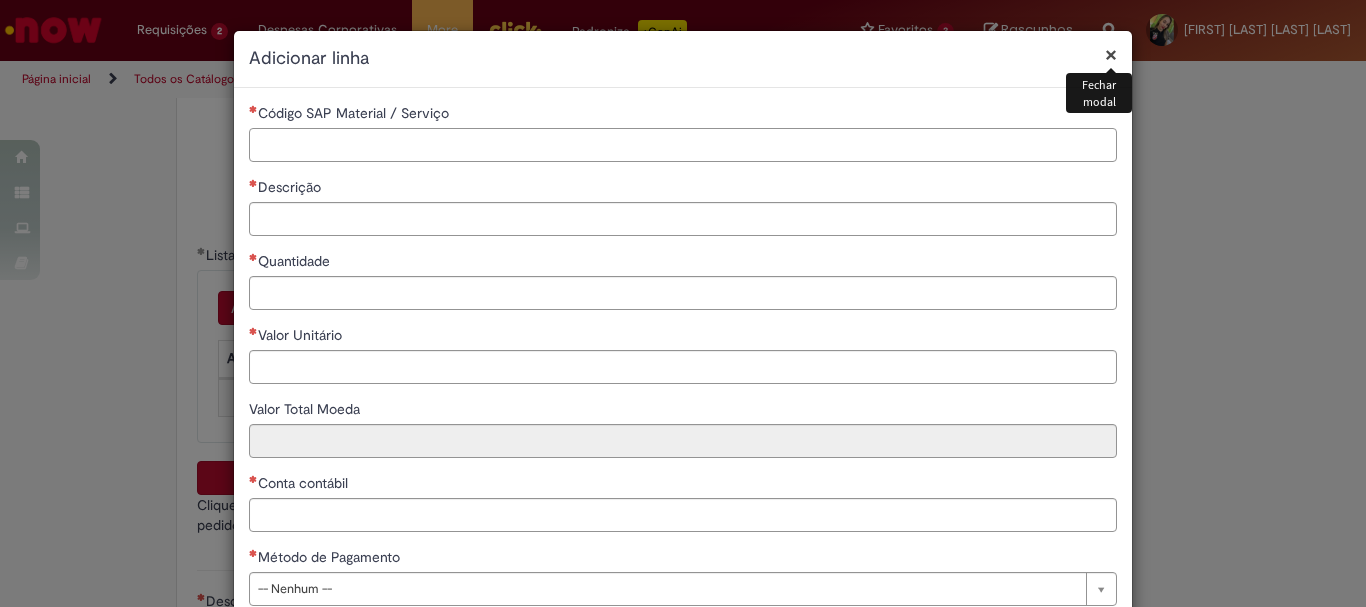 click on "Código SAP Material / Serviço" at bounding box center [683, 145] 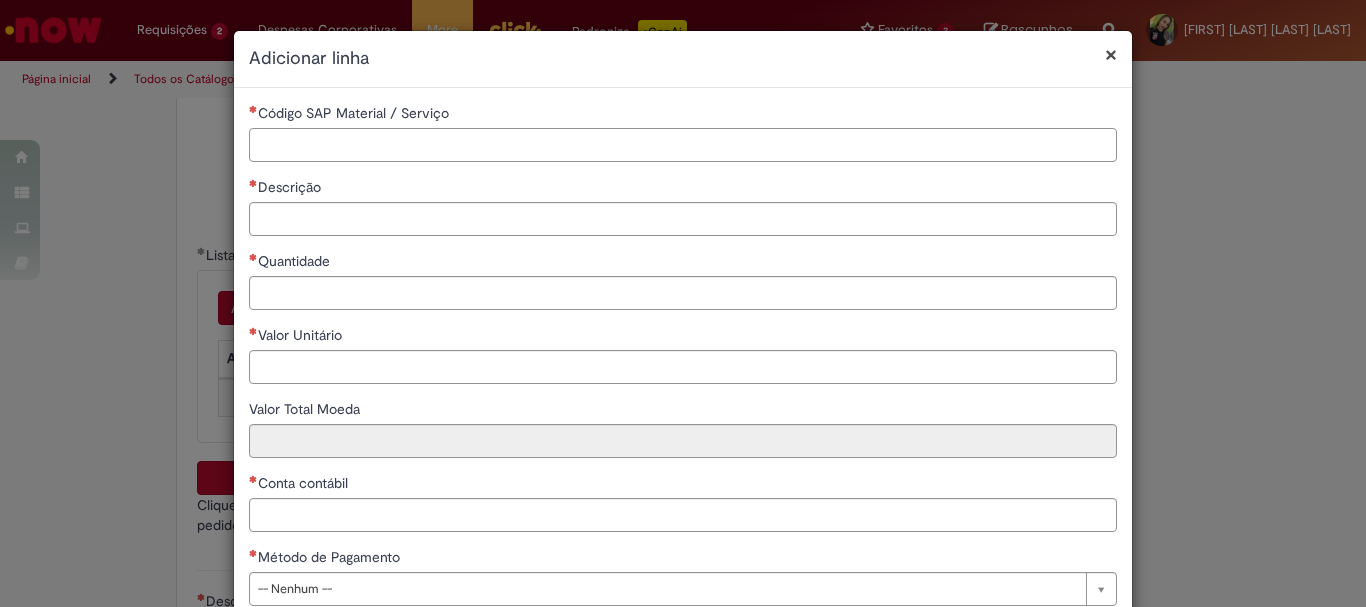 paste on "********" 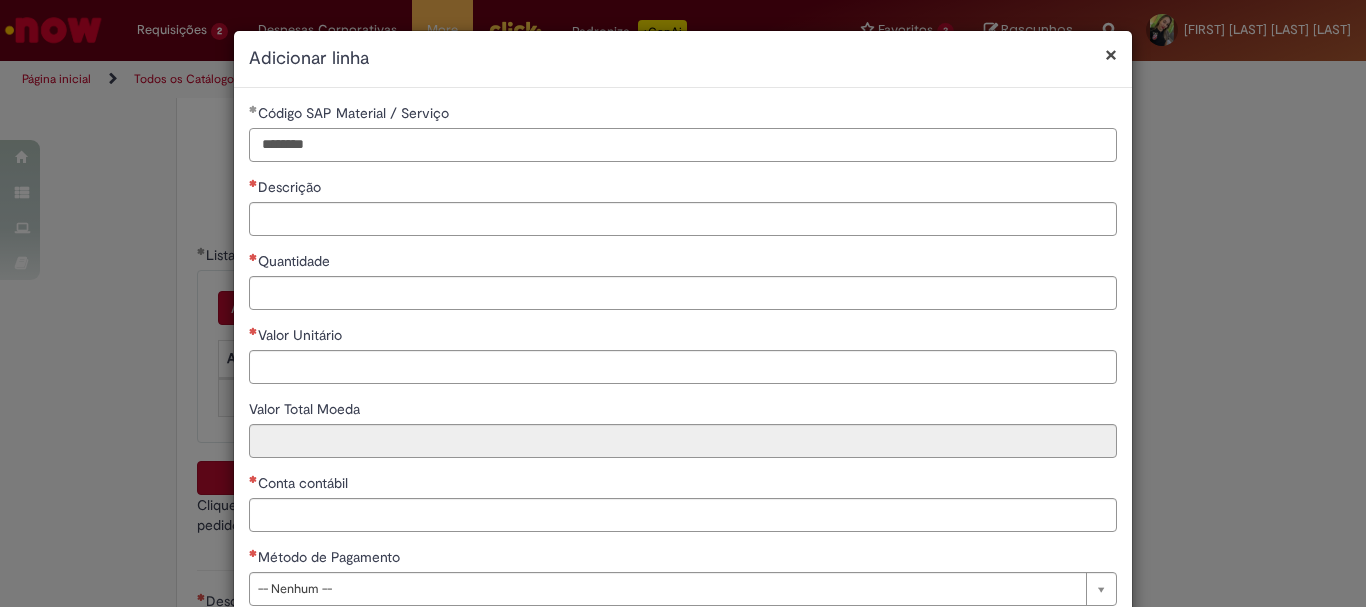 type on "********" 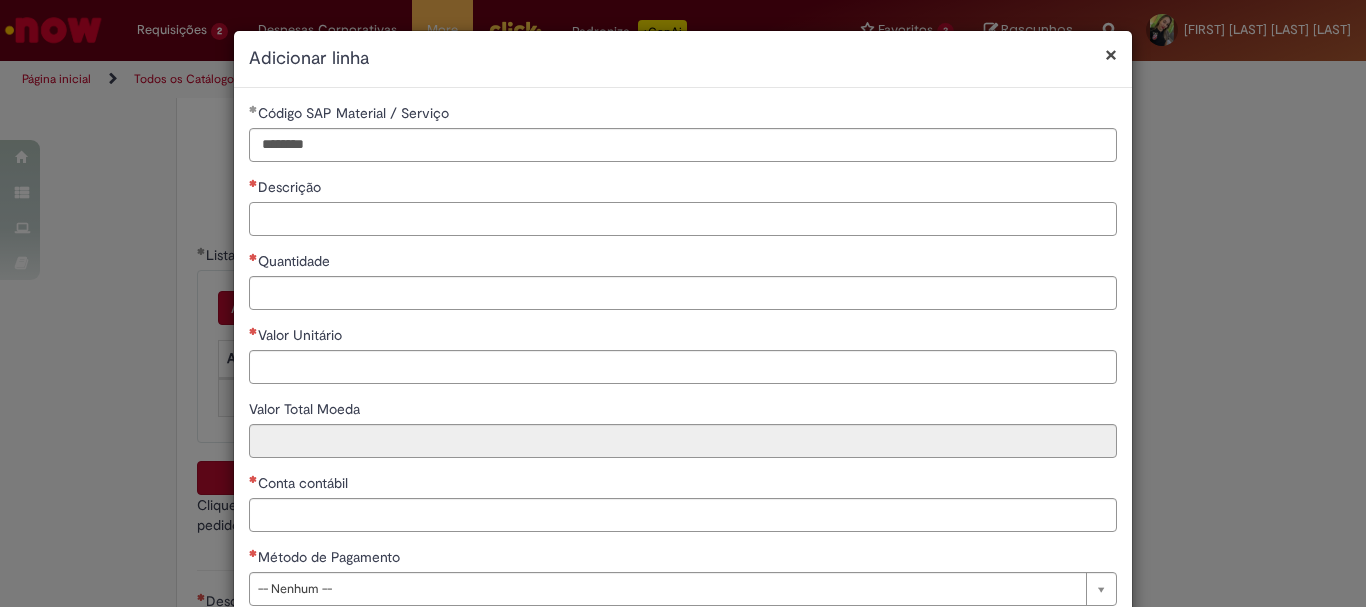 click on "Descrição" at bounding box center [683, 219] 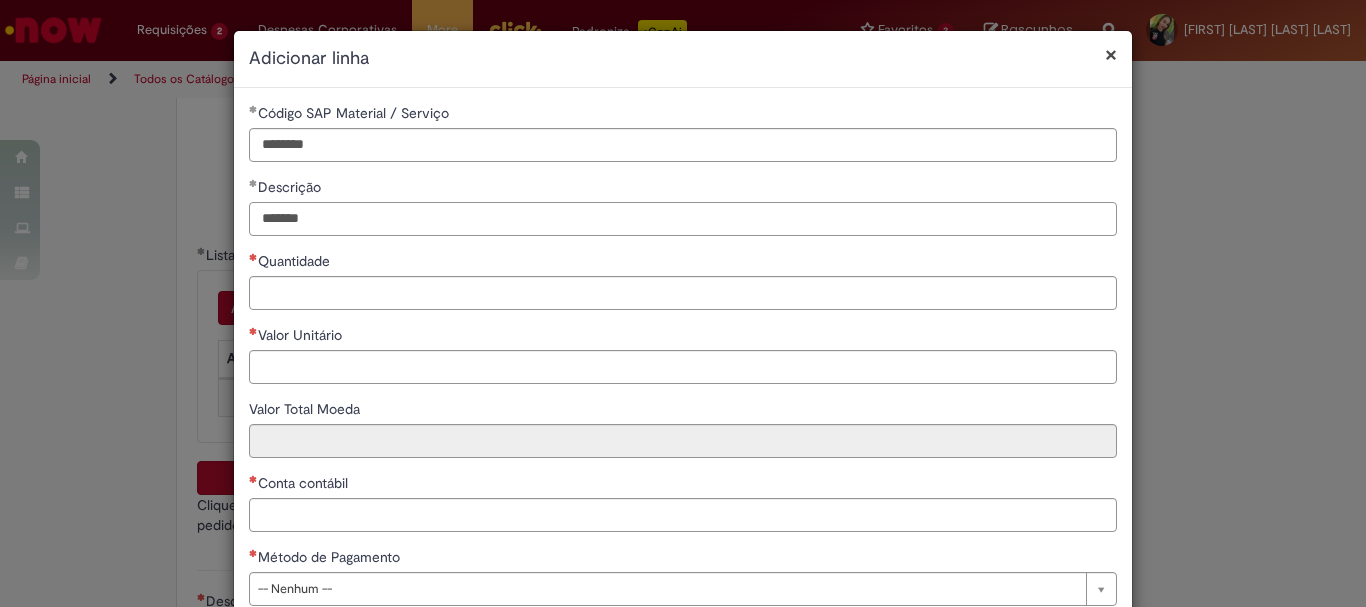 type on "*******" 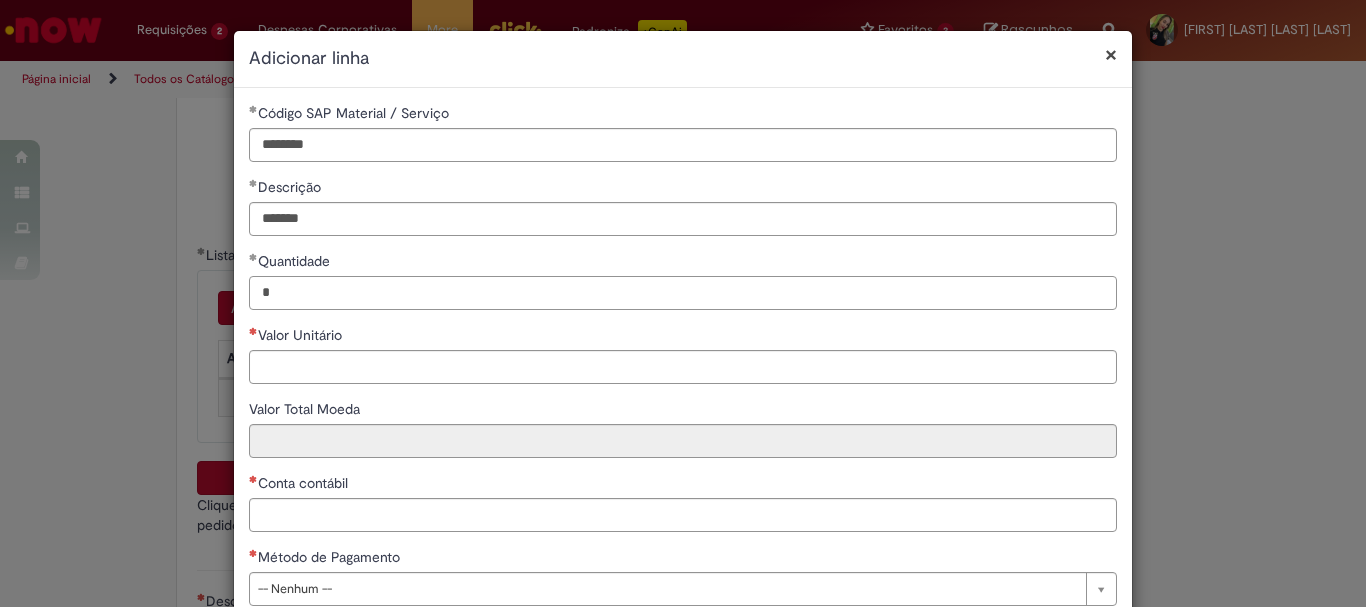 type on "*" 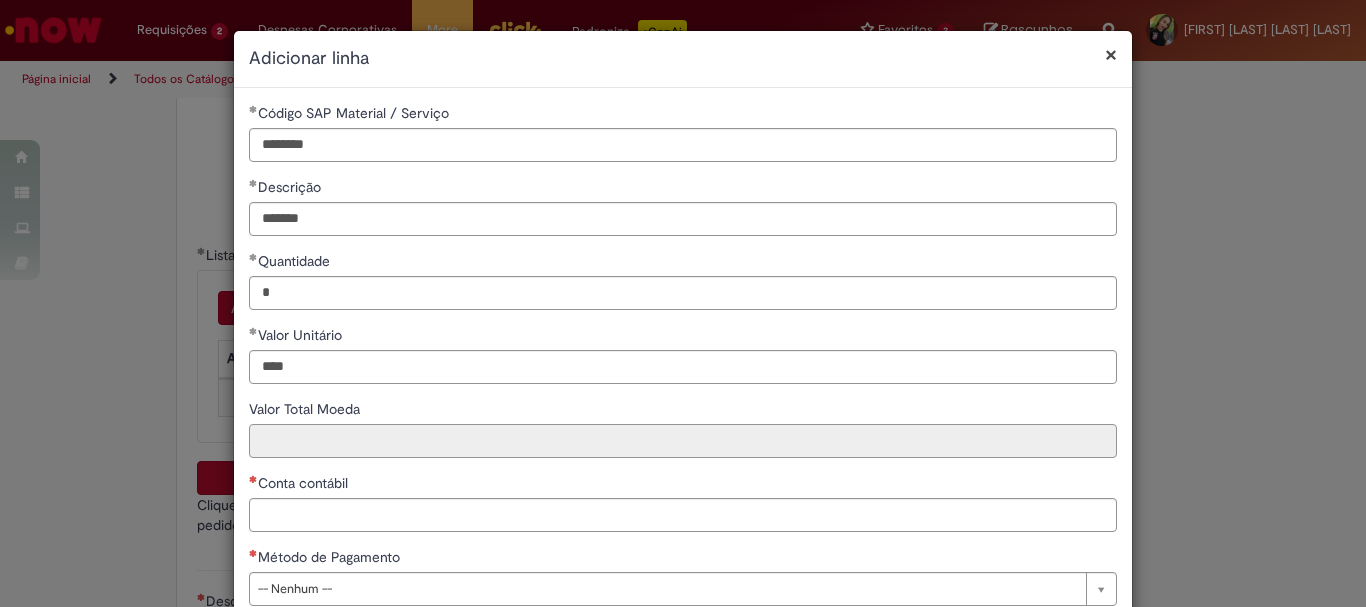 type on "********" 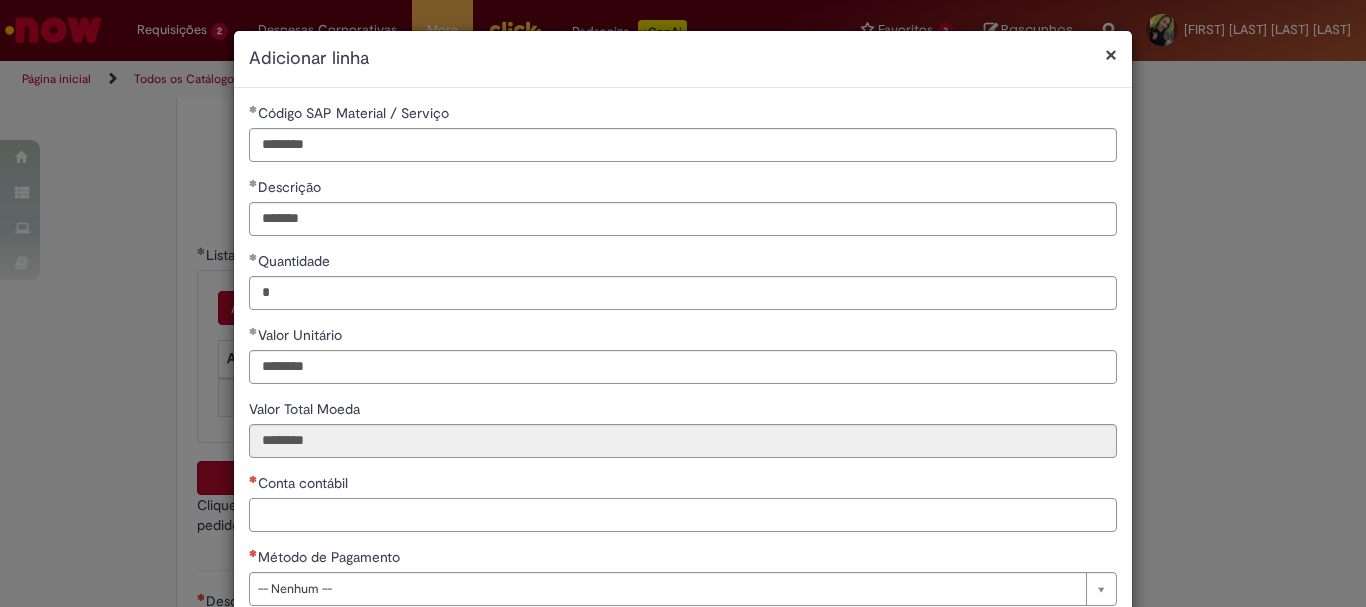 click on "Conta contábil" at bounding box center (683, 515) 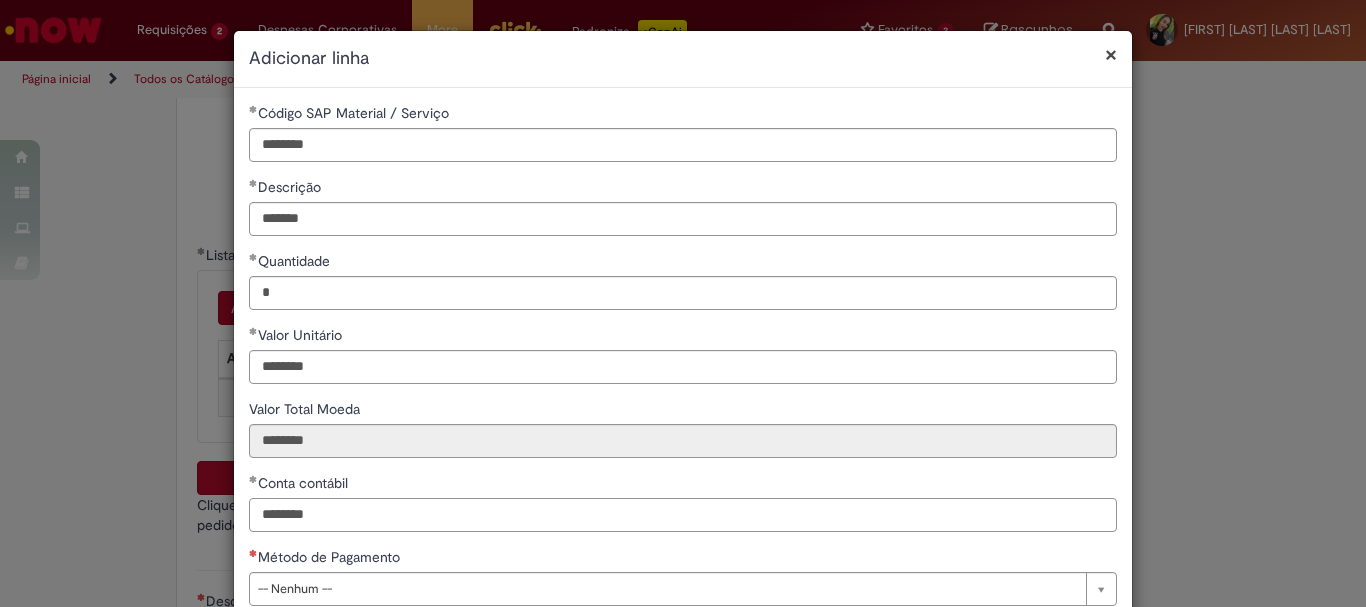 scroll, scrollTop: 125, scrollLeft: 0, axis: vertical 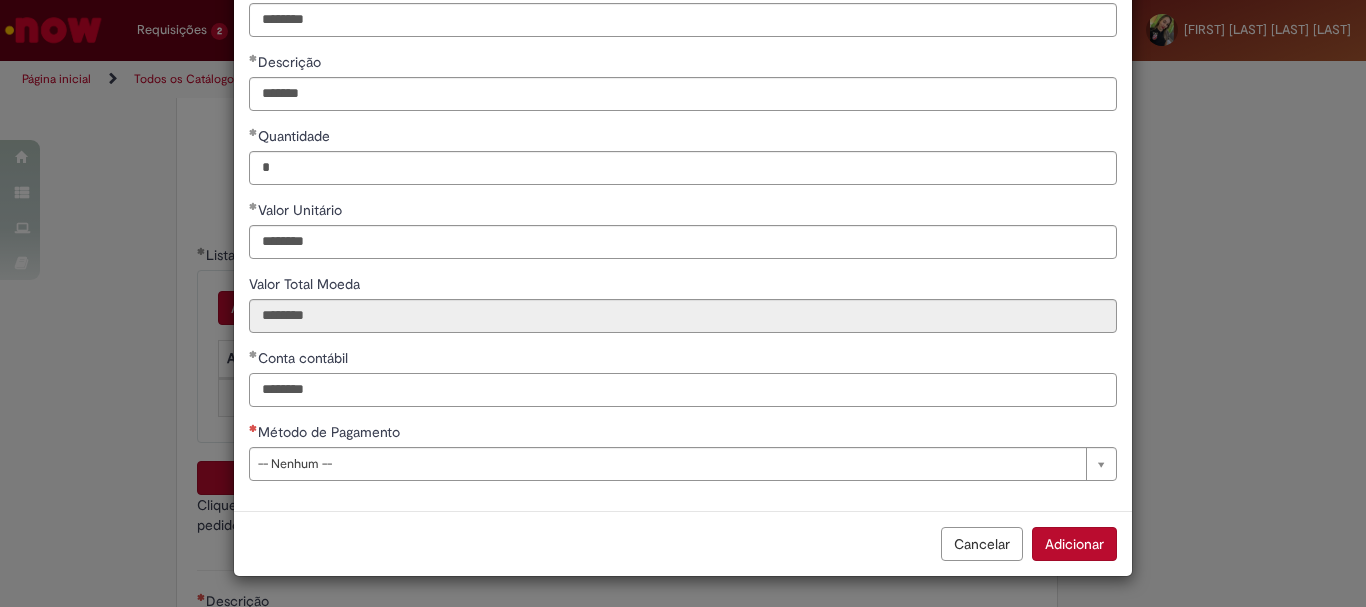 type on "********" 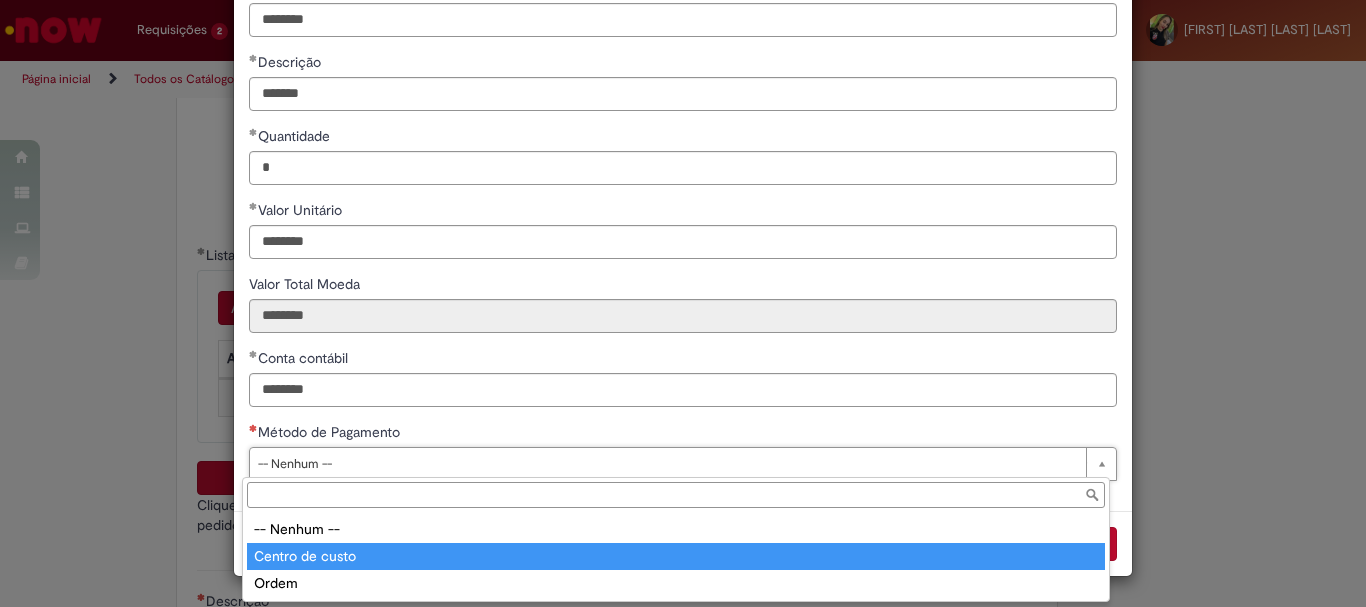 type on "**********" 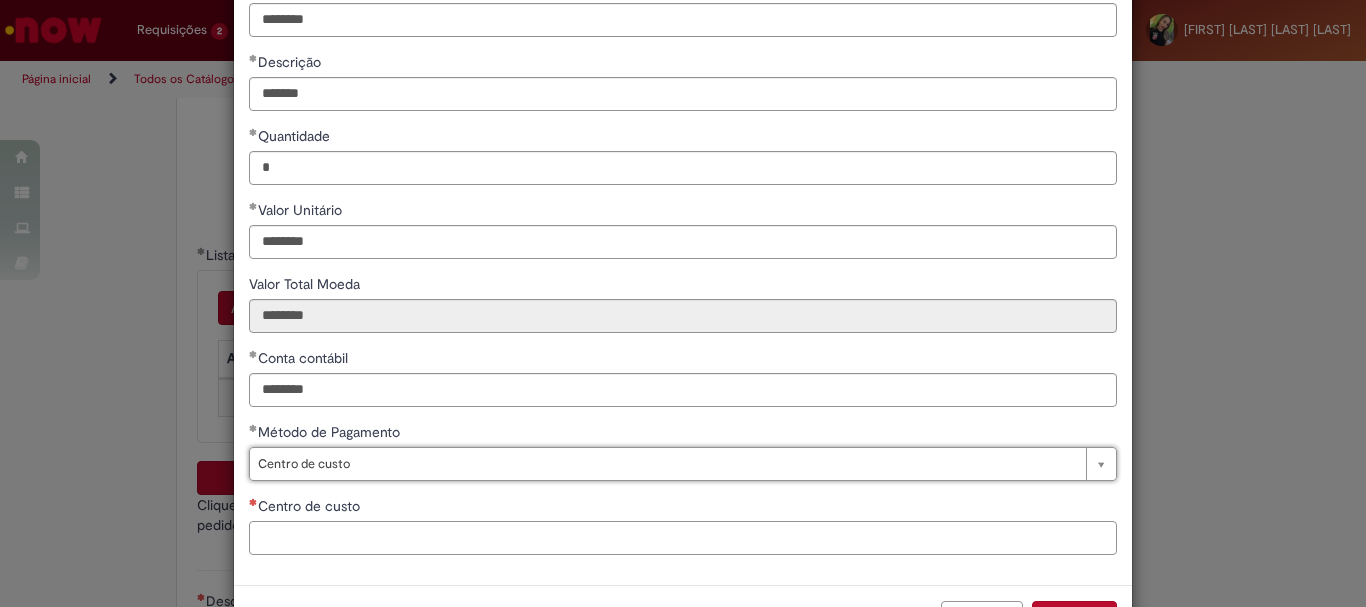 click on "Centro de custo" at bounding box center [683, 538] 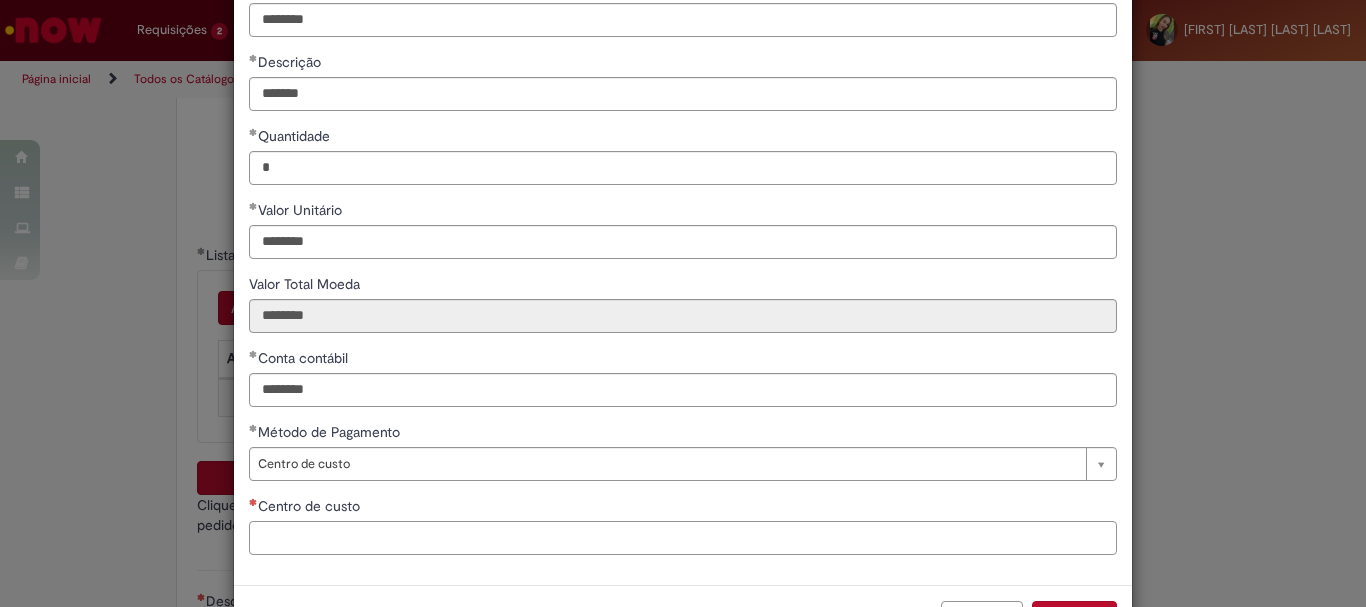 paste on "**********" 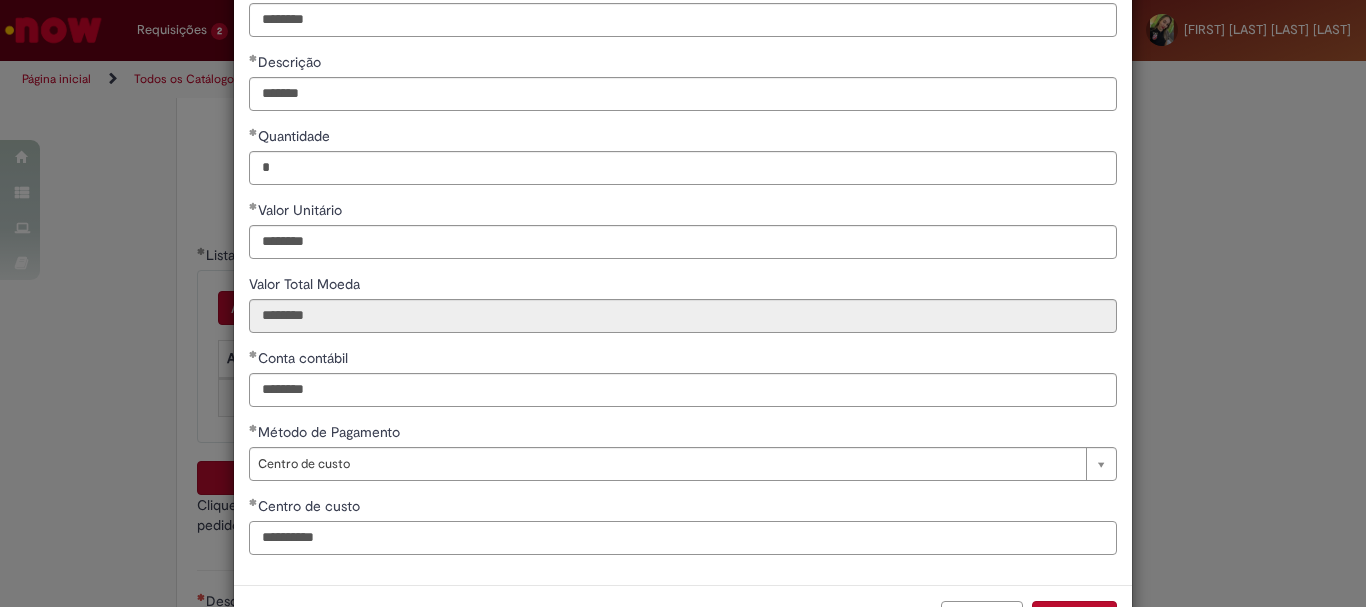 scroll, scrollTop: 199, scrollLeft: 0, axis: vertical 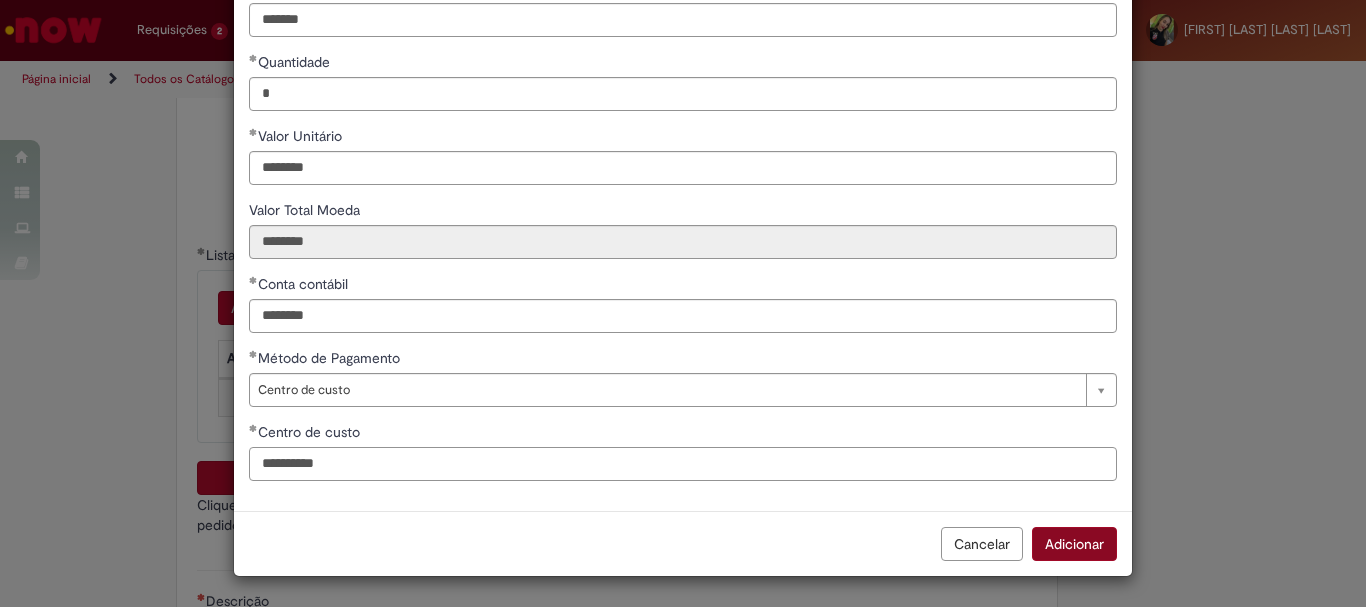 type on "**********" 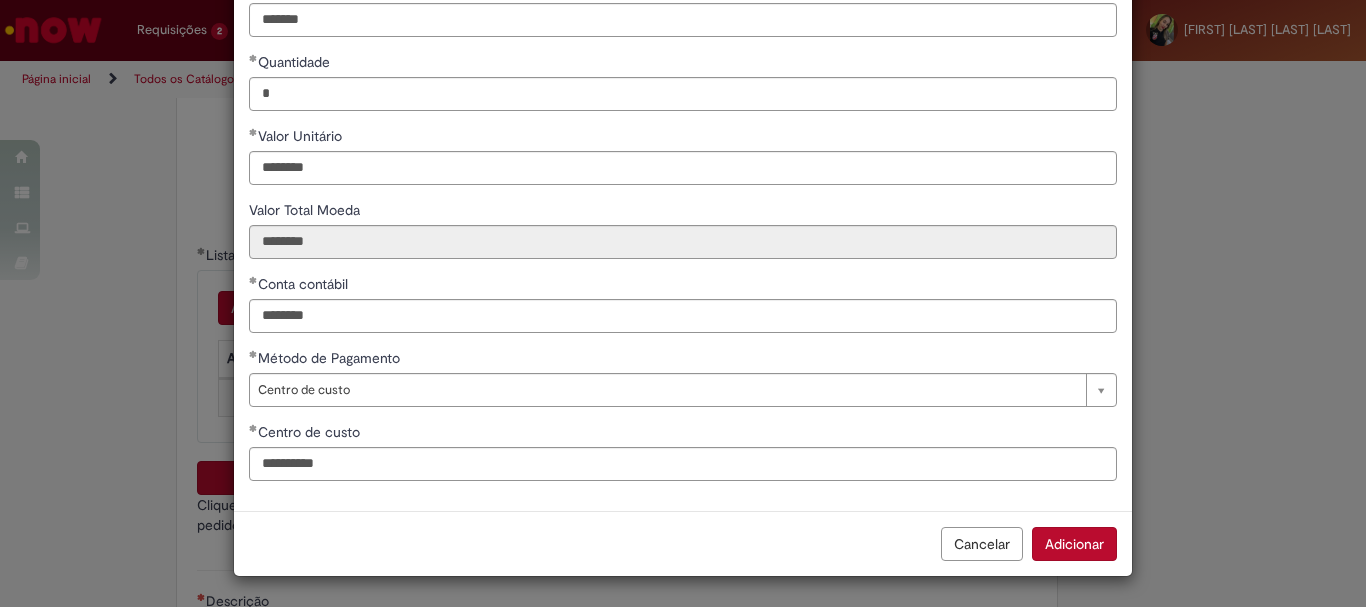 click on "Adicionar" at bounding box center (1074, 544) 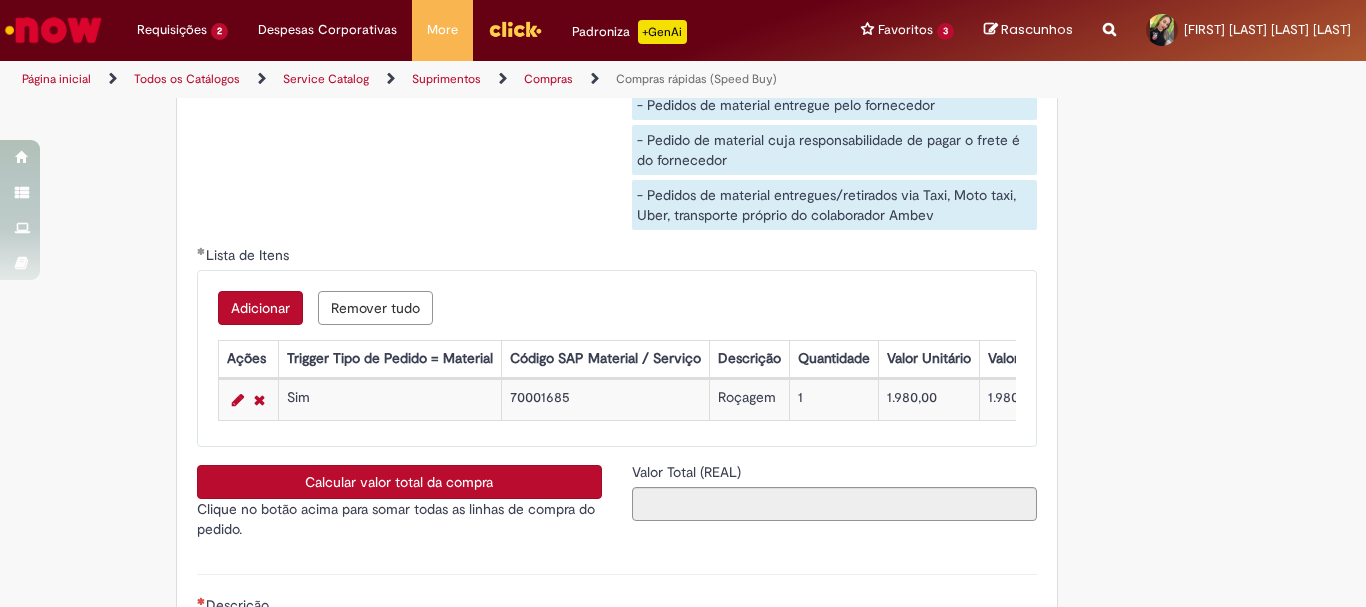 click on "Calcular valor total da compra" at bounding box center (399, 482) 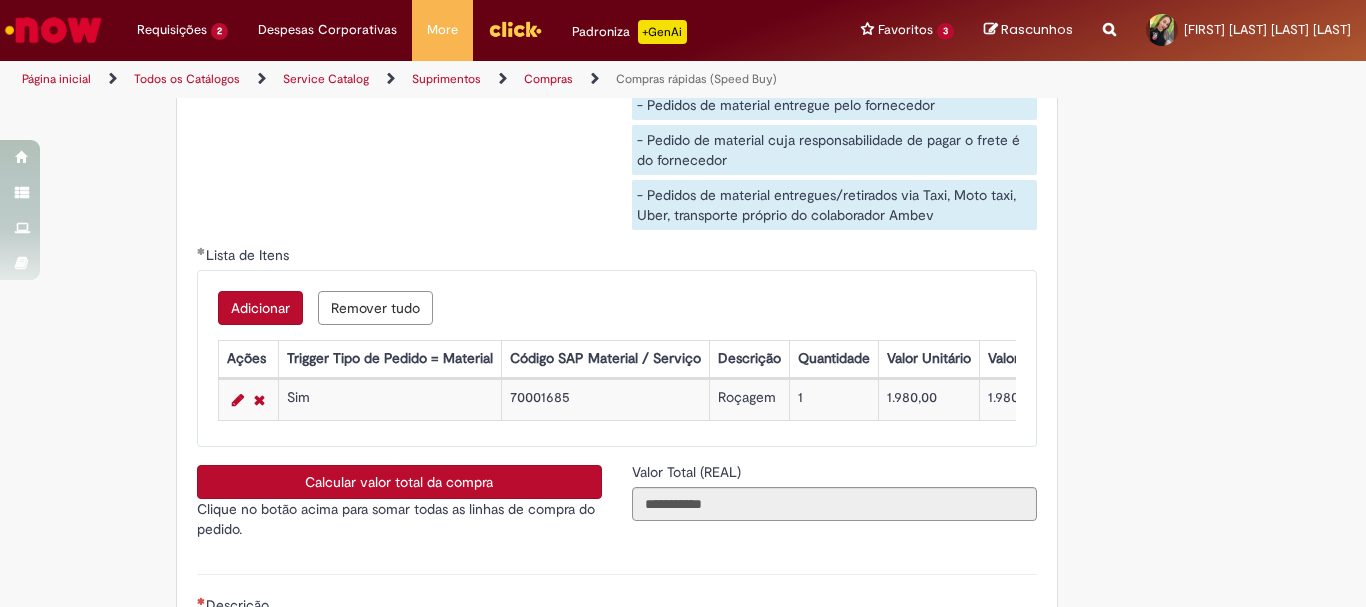 scroll, scrollTop: 3500, scrollLeft: 0, axis: vertical 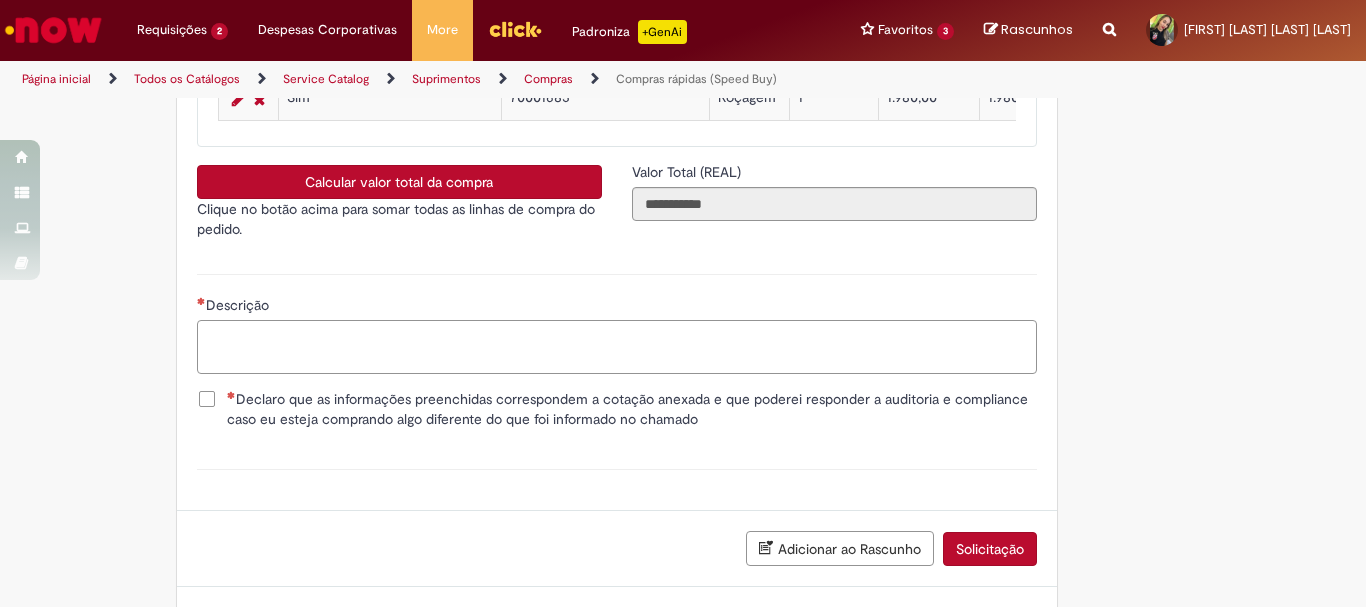 click on "Descrição" at bounding box center (617, 347) 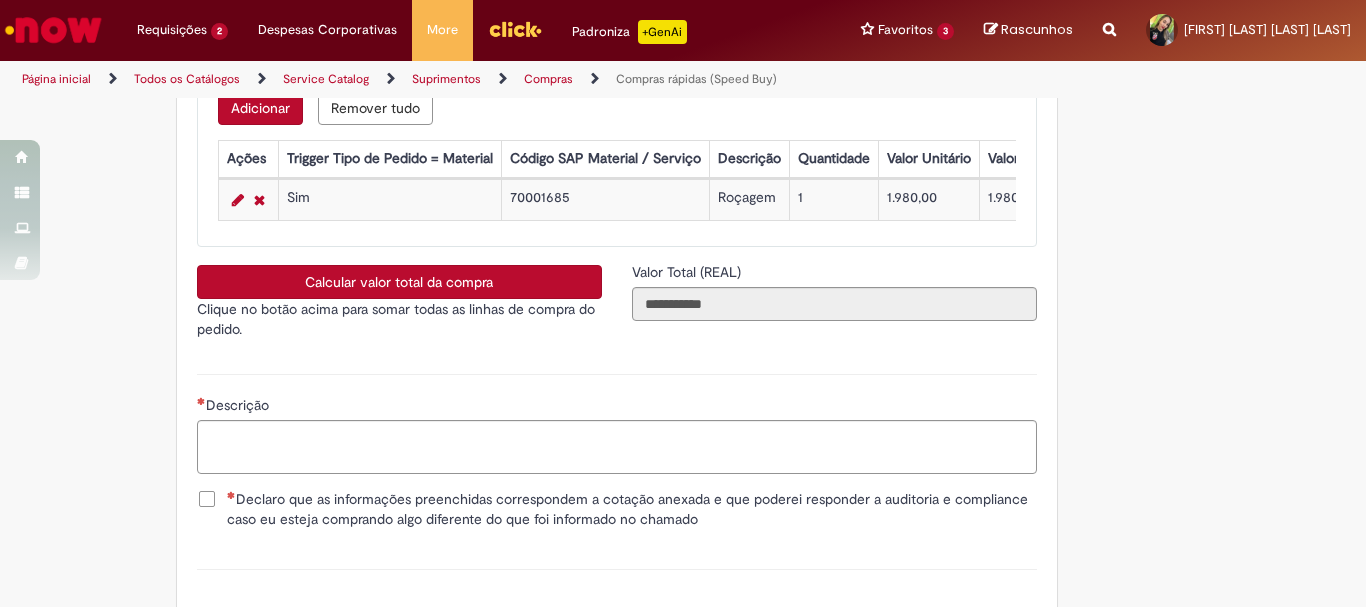 click on "Roçagem" at bounding box center (749, 200) 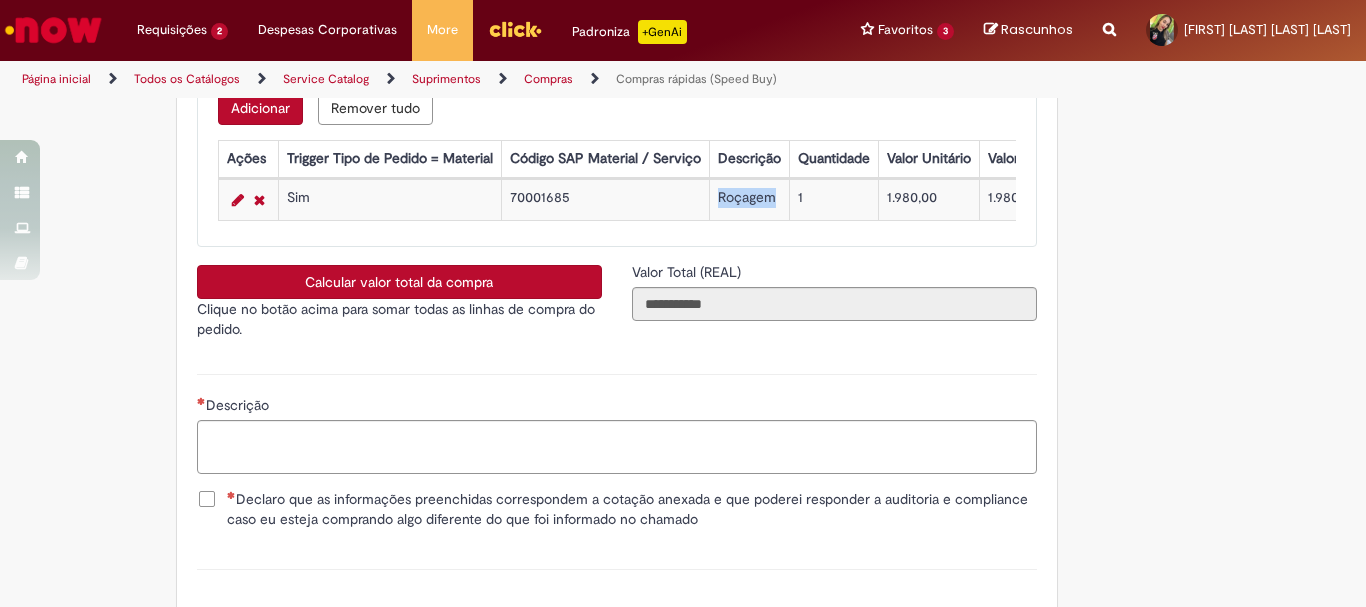 click on "Roçagem" at bounding box center [749, 200] 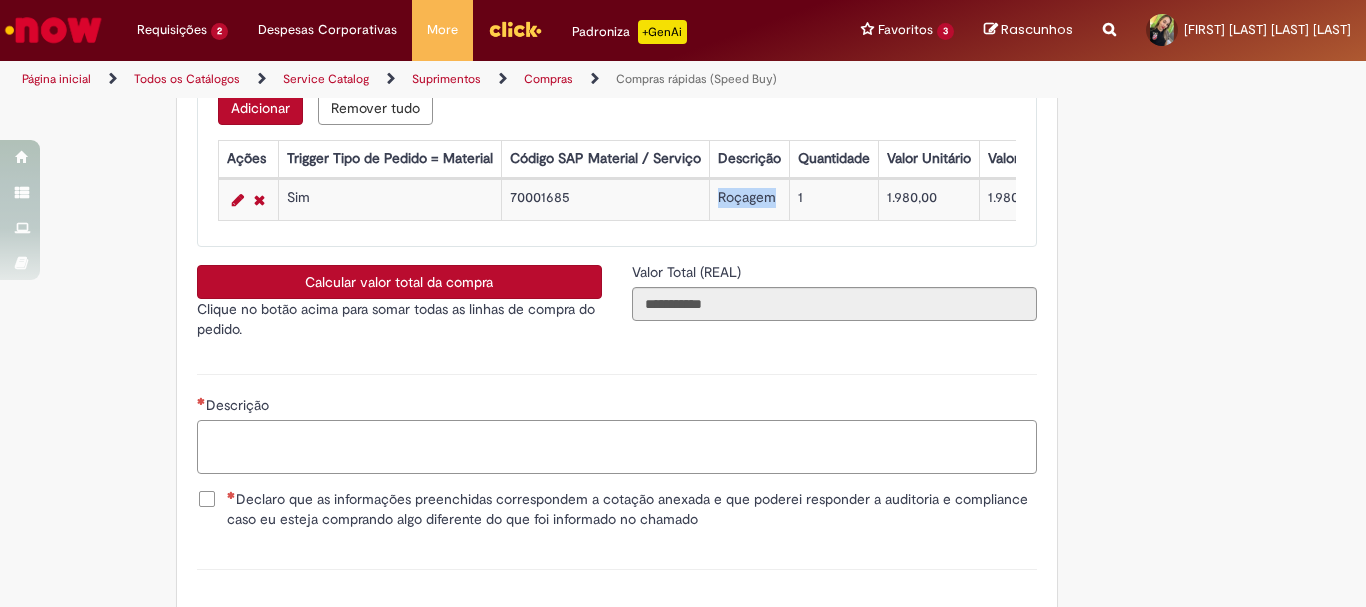click on "Descrição" at bounding box center [617, 447] 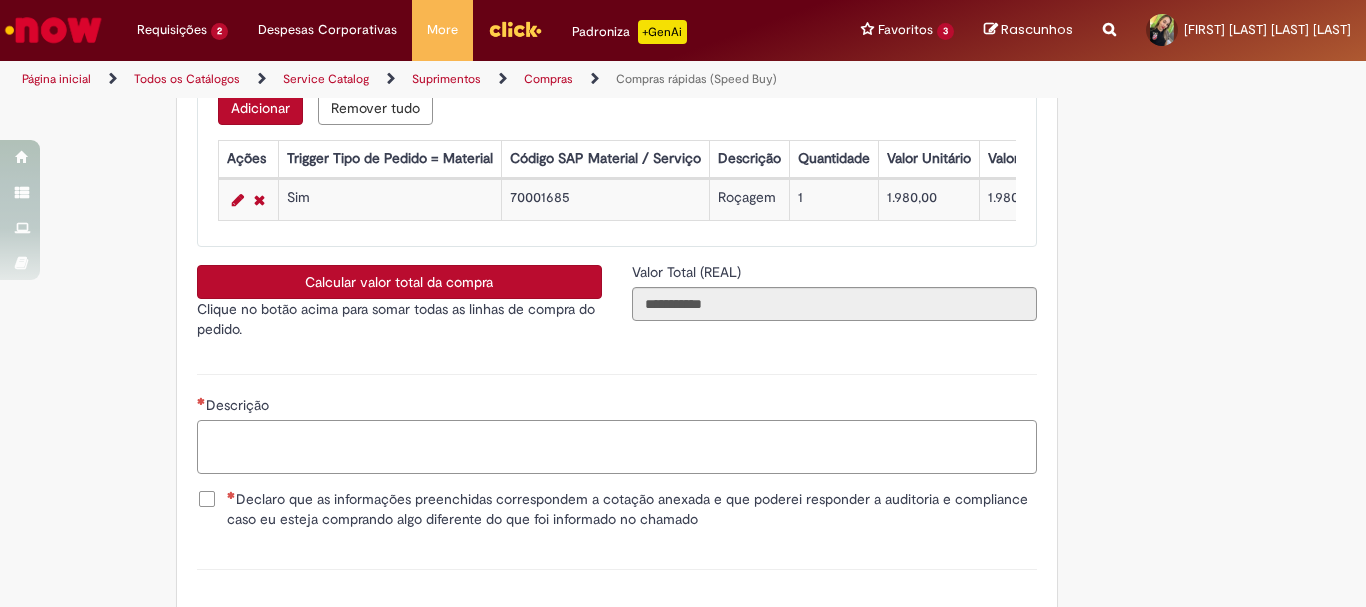 paste on "*******" 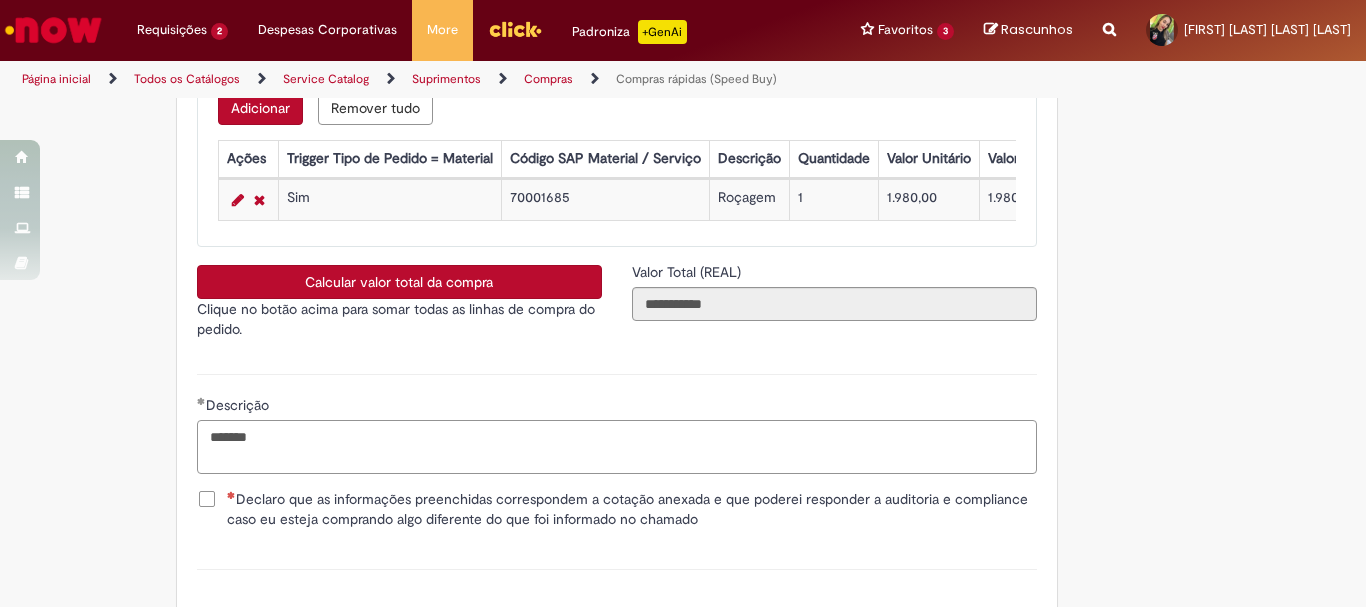 type on "*******" 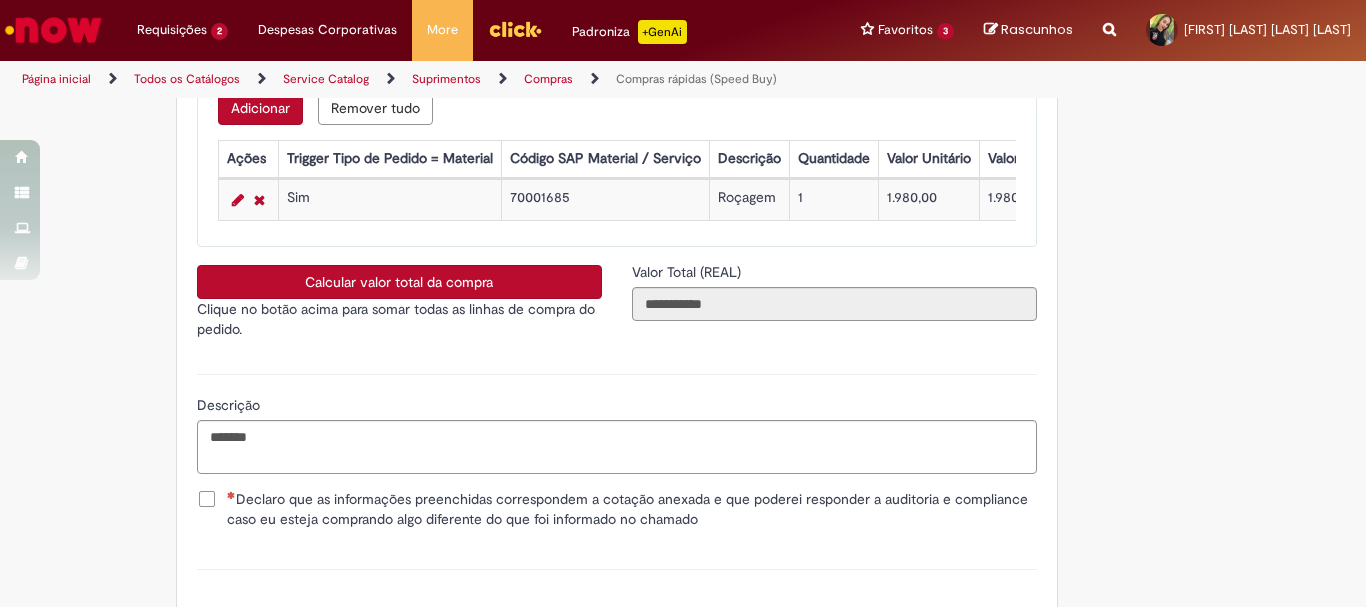 click on "Declaro que as informações preenchidas correspondem a cotação anexada e que poderei responder a auditoria e compliance caso eu esteja comprando algo diferente do que foi informado no chamado" at bounding box center (632, 509) 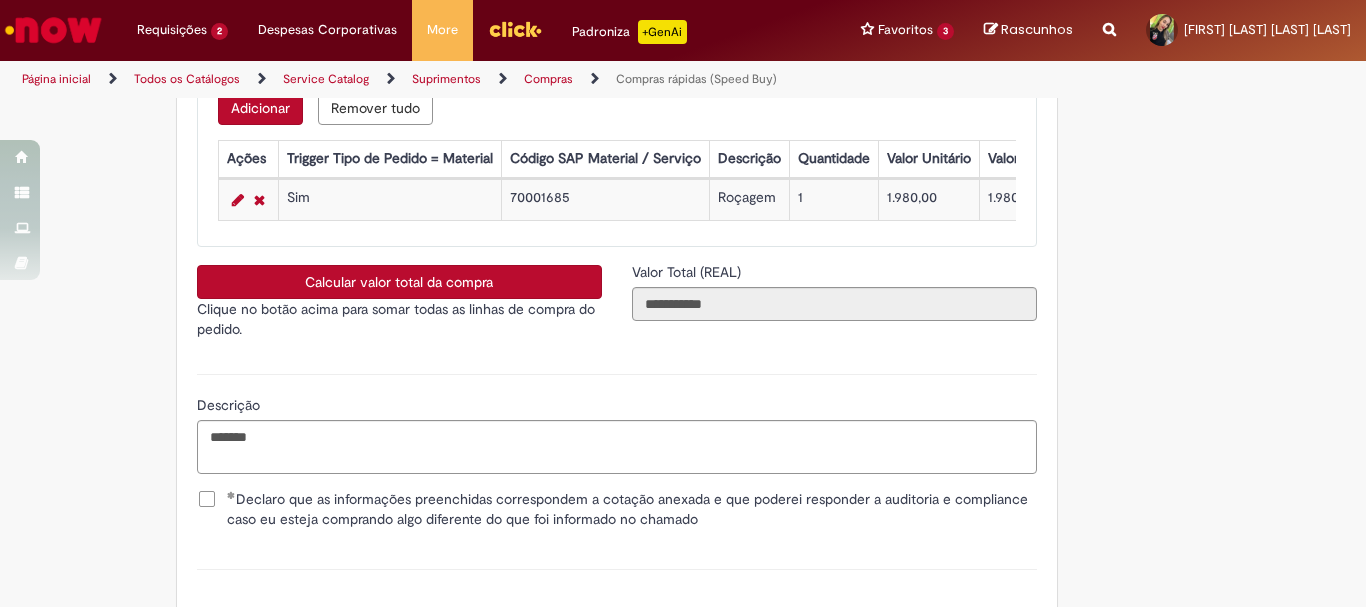 scroll, scrollTop: 3600, scrollLeft: 0, axis: vertical 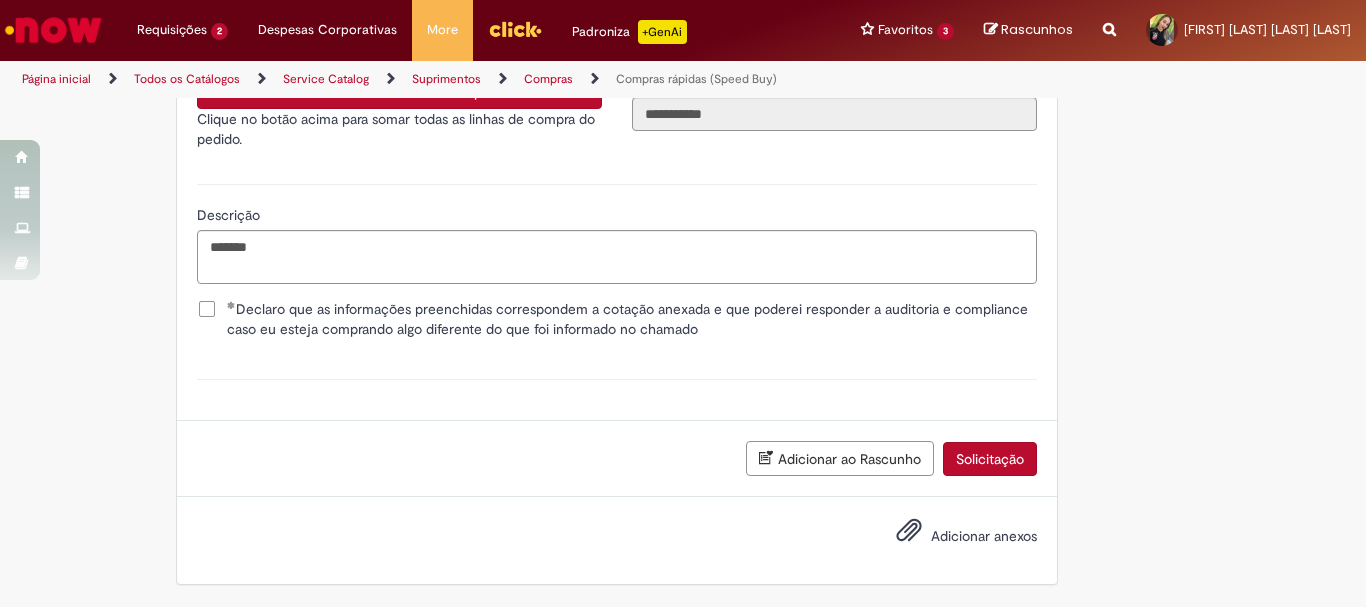 click on "Adicionar anexos" at bounding box center [984, 536] 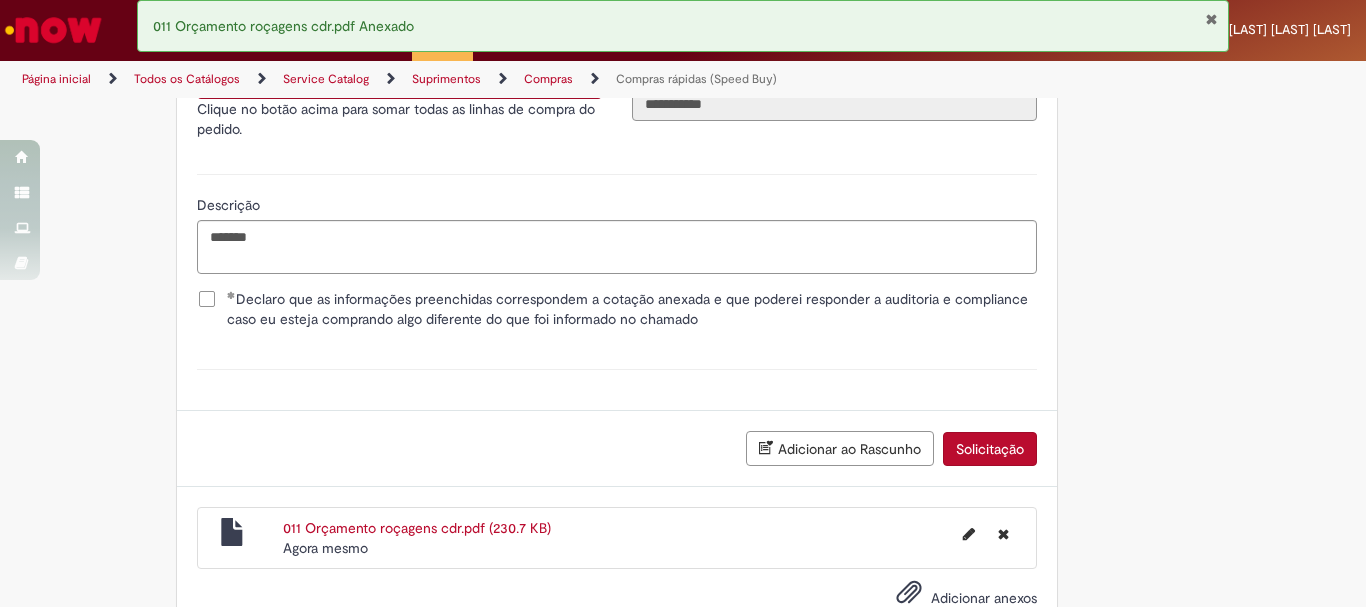 click on "Solicitação" at bounding box center [990, 449] 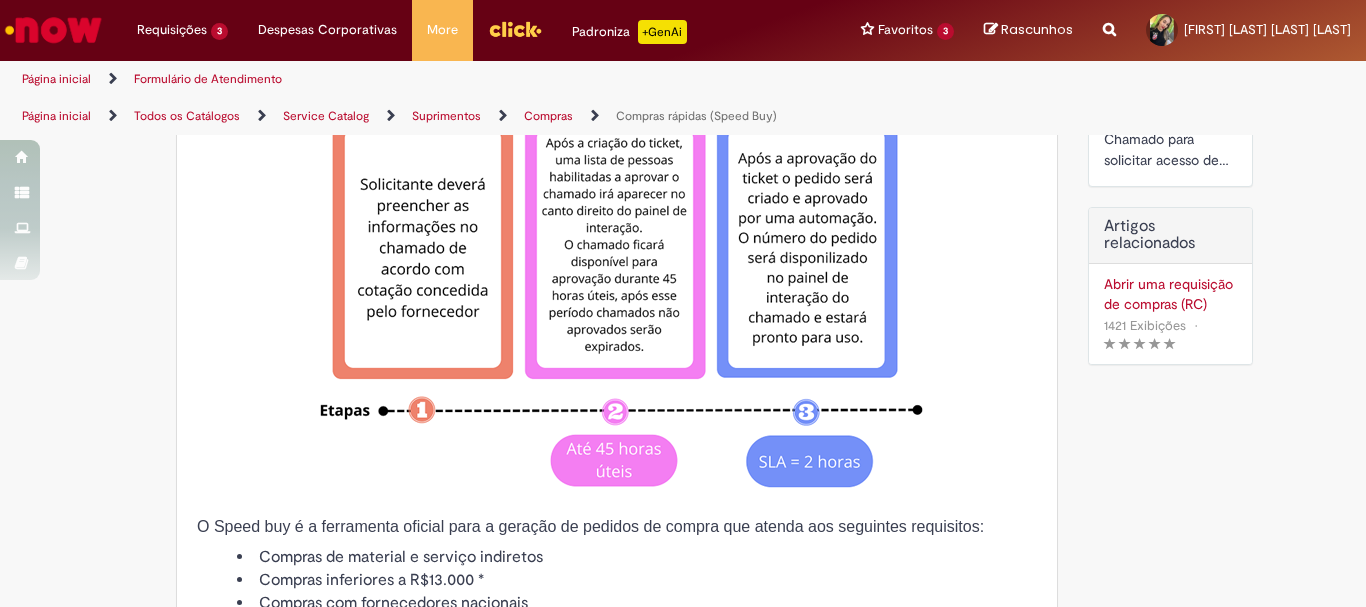 scroll, scrollTop: 0, scrollLeft: 0, axis: both 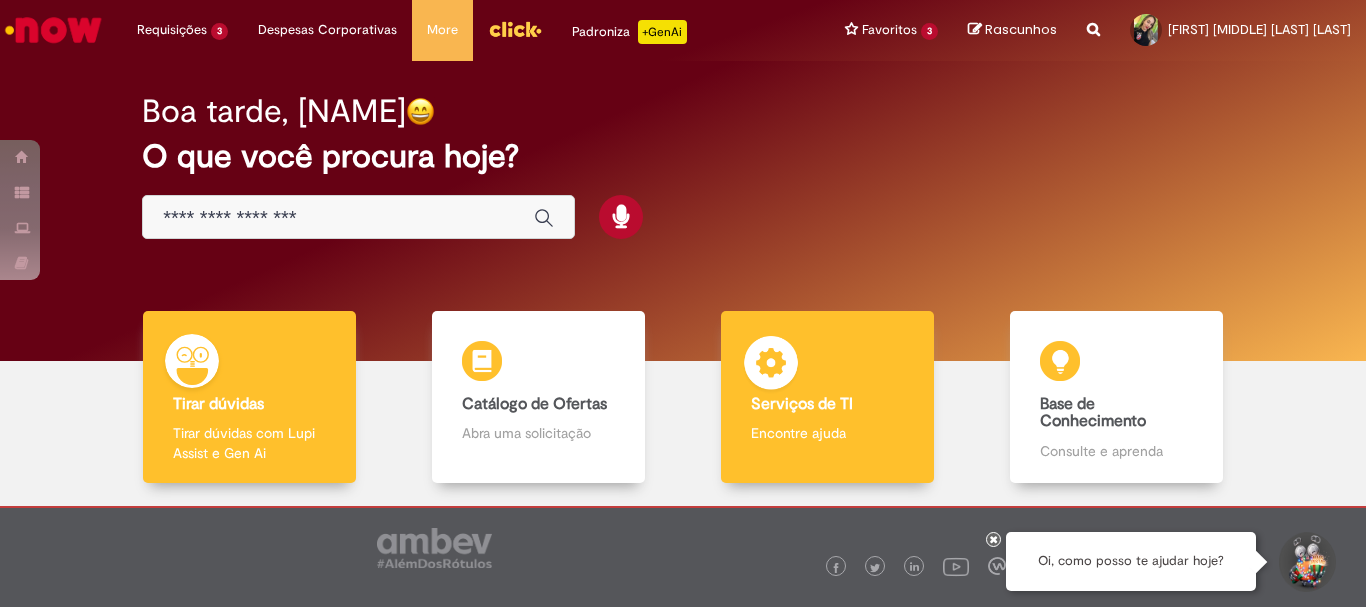 click on "Serviços de TI
Serviços de TI
Encontre ajuda" at bounding box center [827, 397] 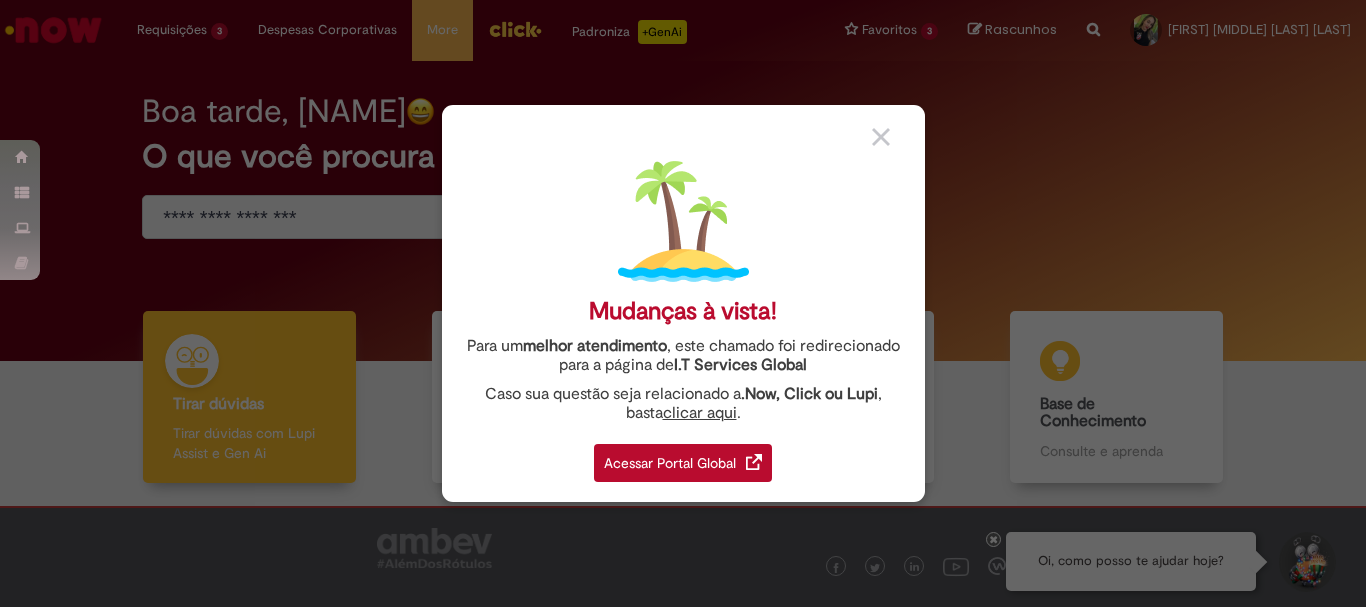click on "Acessar Portal Global" at bounding box center [683, 463] 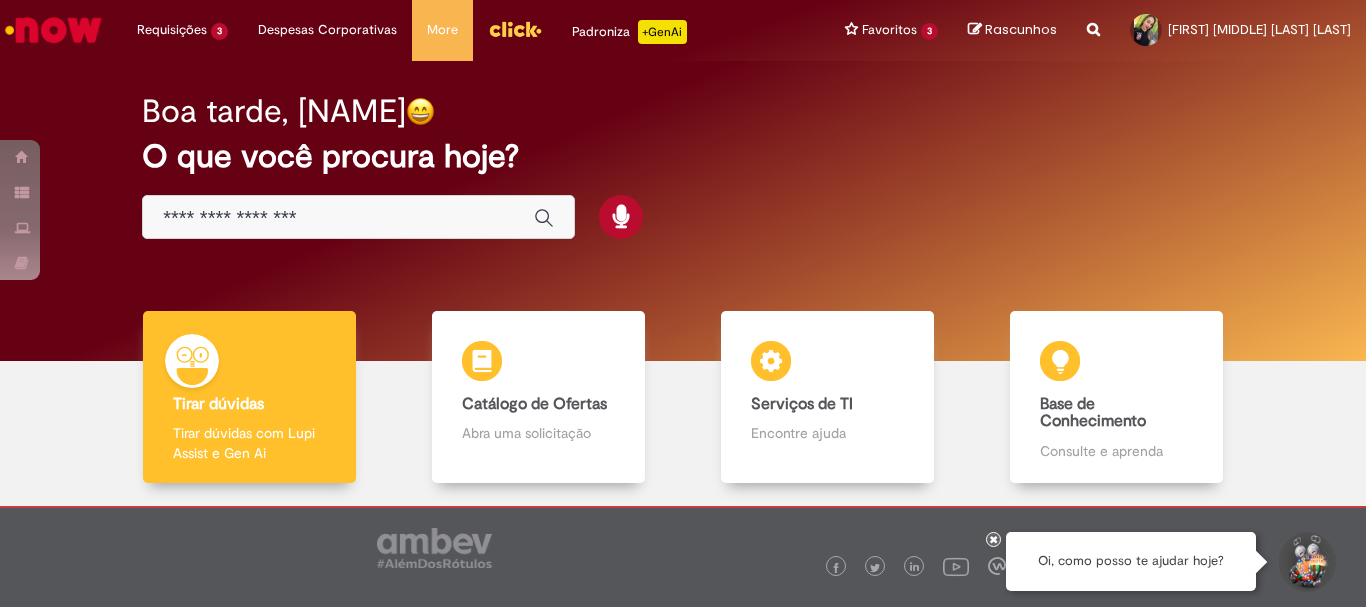 scroll, scrollTop: 0, scrollLeft: 0, axis: both 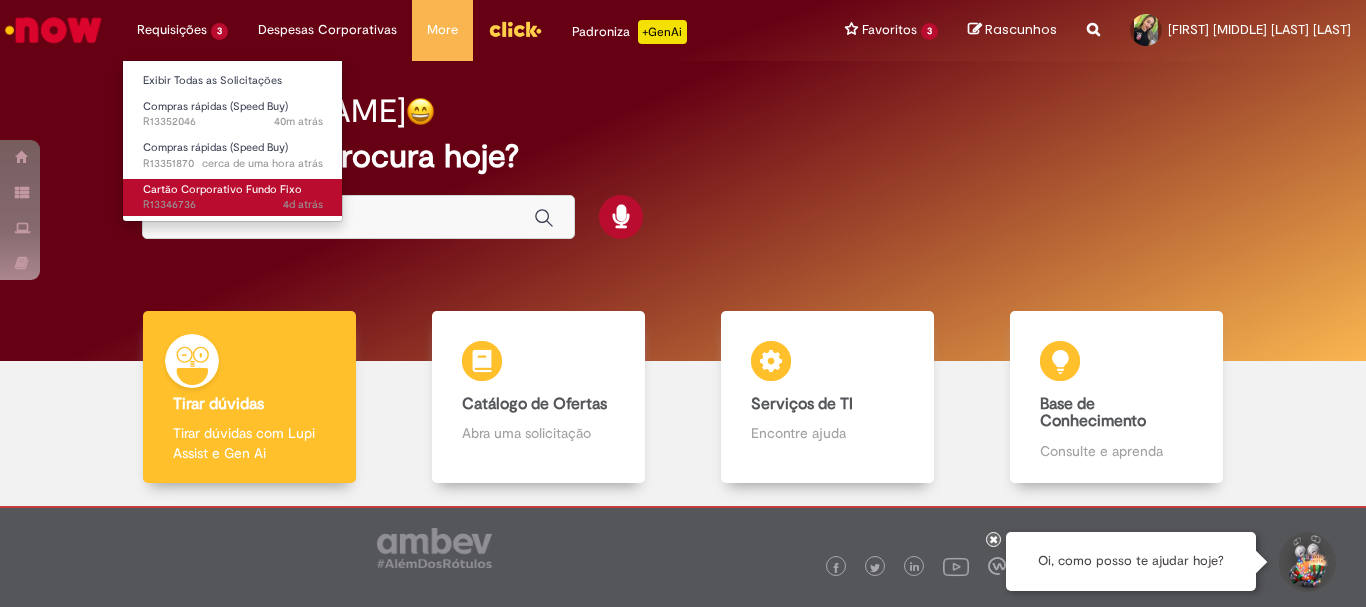 click on "Cartão Corporativo Fundo Fixo" at bounding box center [222, 189] 